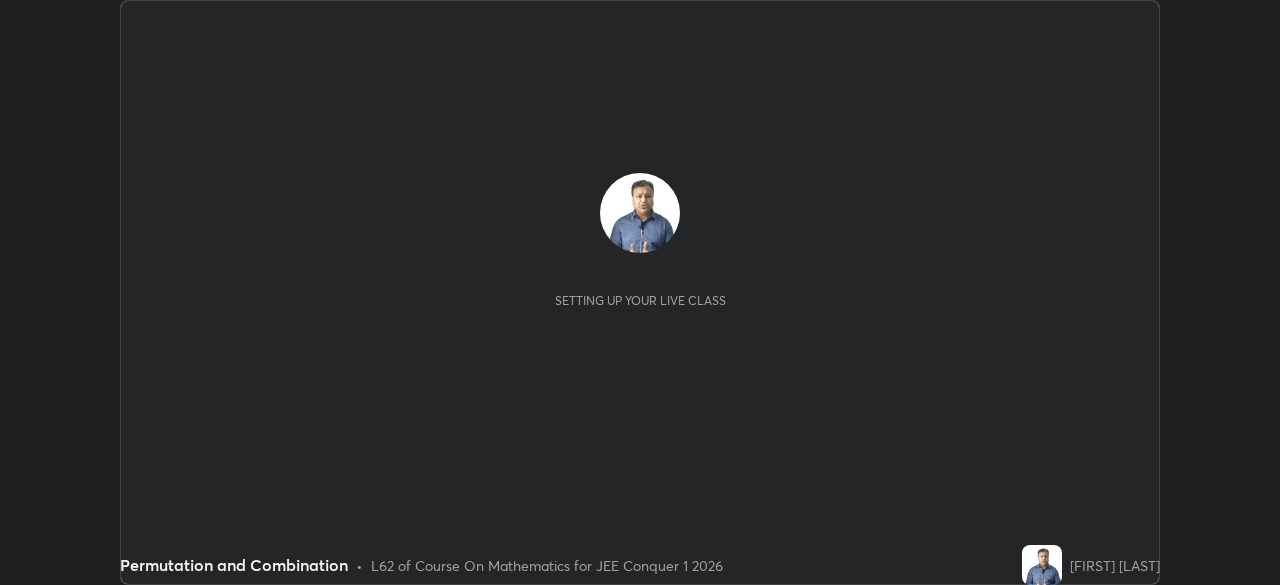 scroll, scrollTop: 0, scrollLeft: 0, axis: both 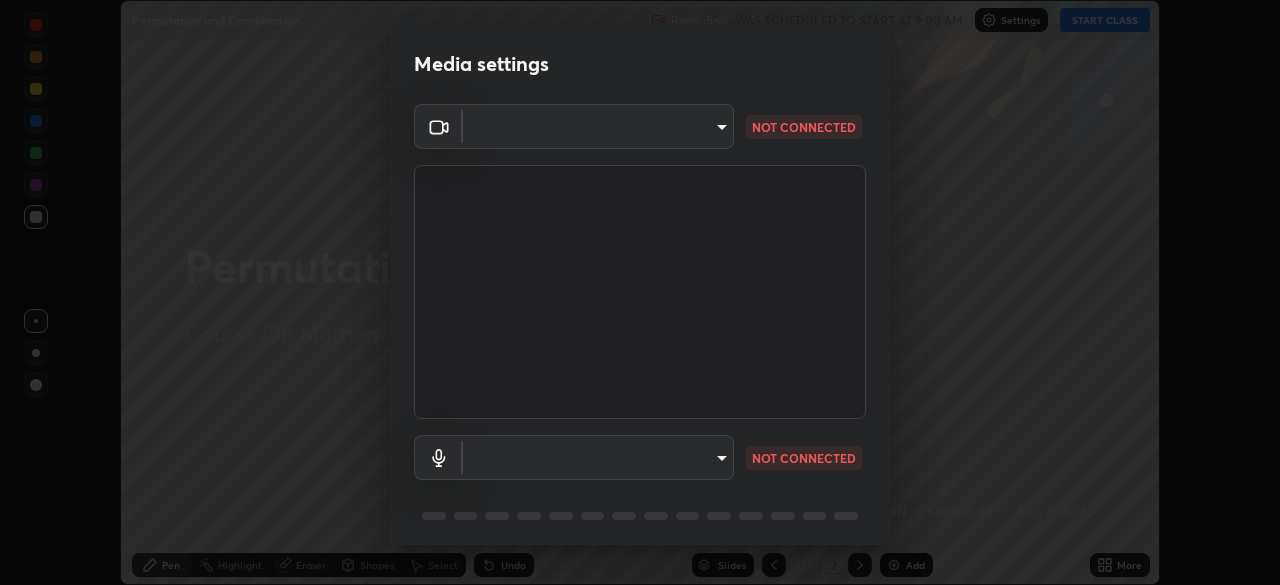 type on "9c5db0e3d6bf80210af106929d999d9f929c5ea5bbb961195660b7f823e2c793" 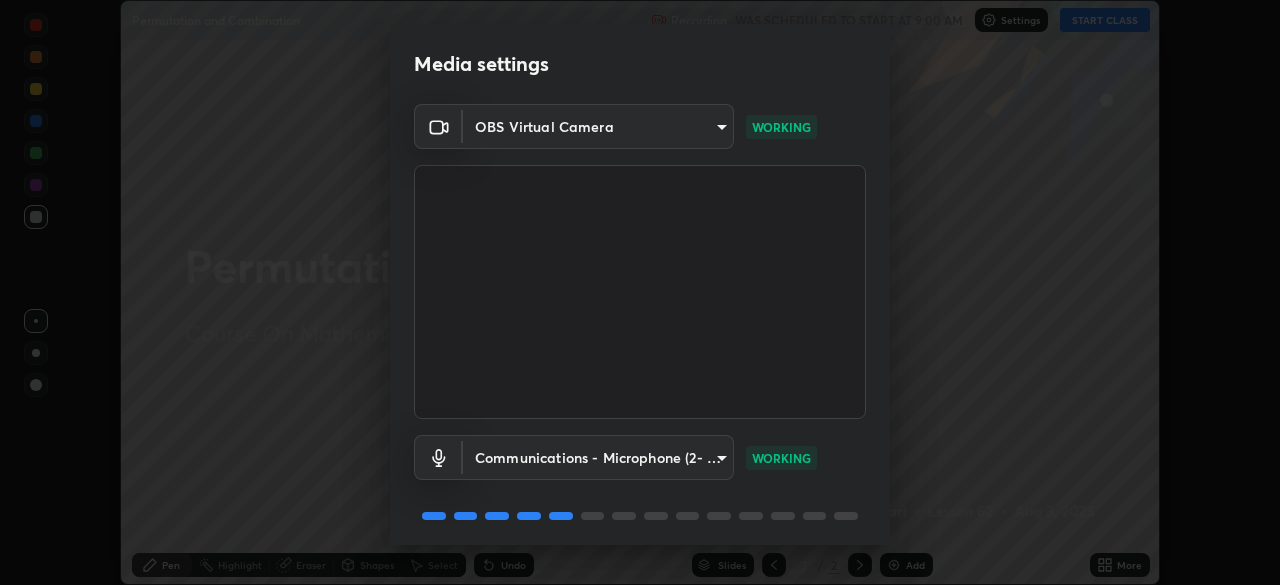 scroll, scrollTop: 71, scrollLeft: 0, axis: vertical 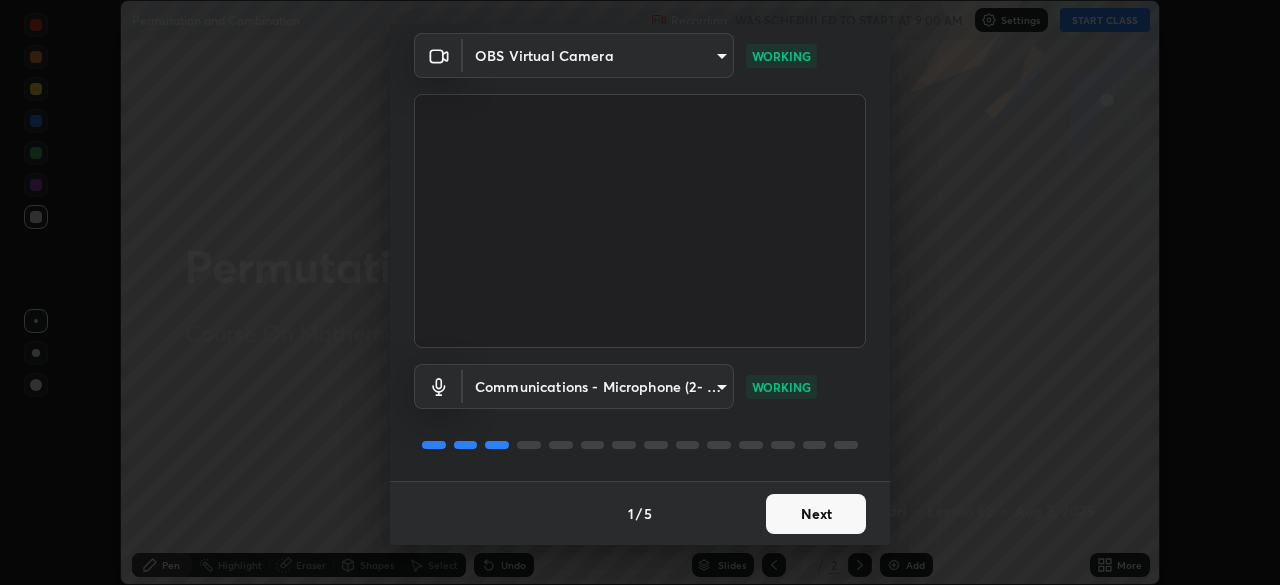 click on "Next" at bounding box center (816, 514) 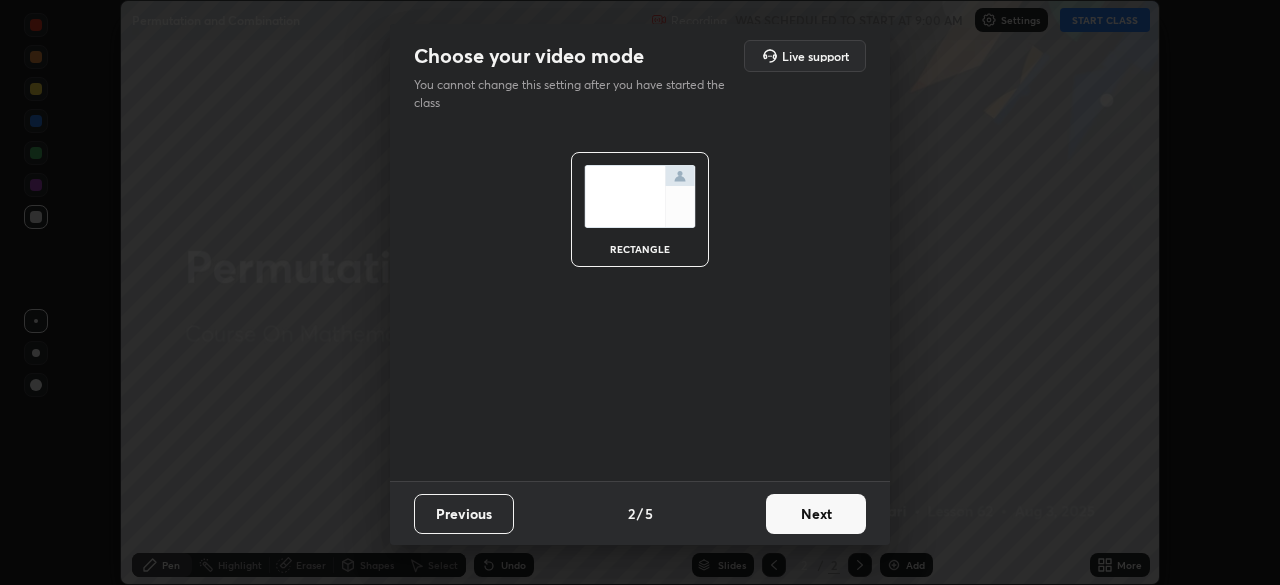 scroll, scrollTop: 0, scrollLeft: 0, axis: both 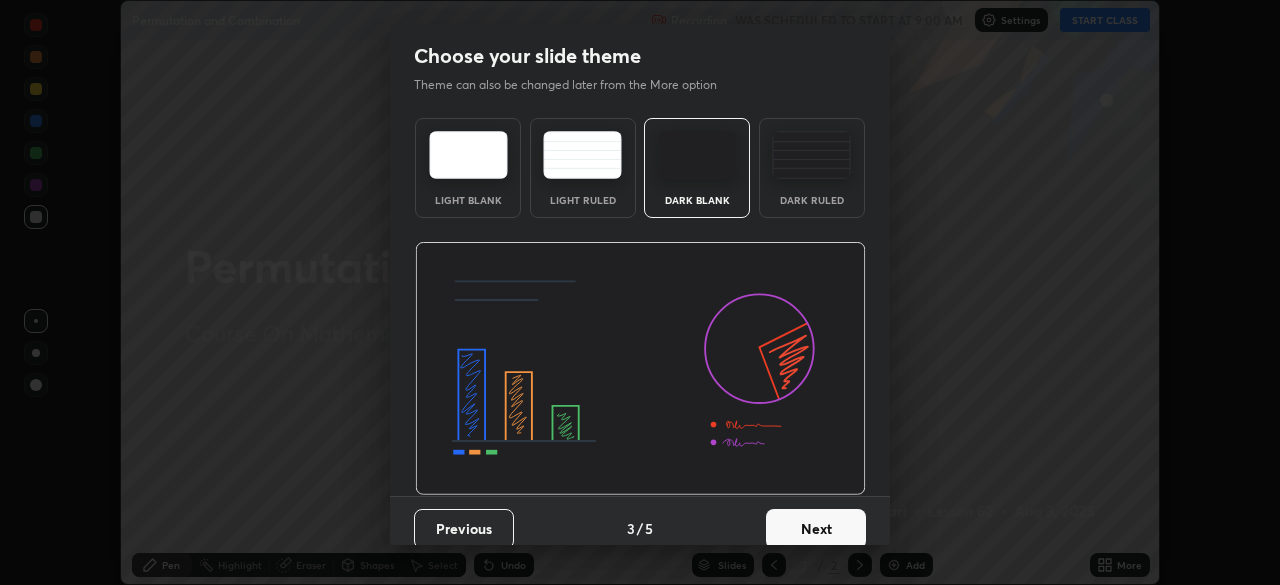 click on "Next" at bounding box center [816, 529] 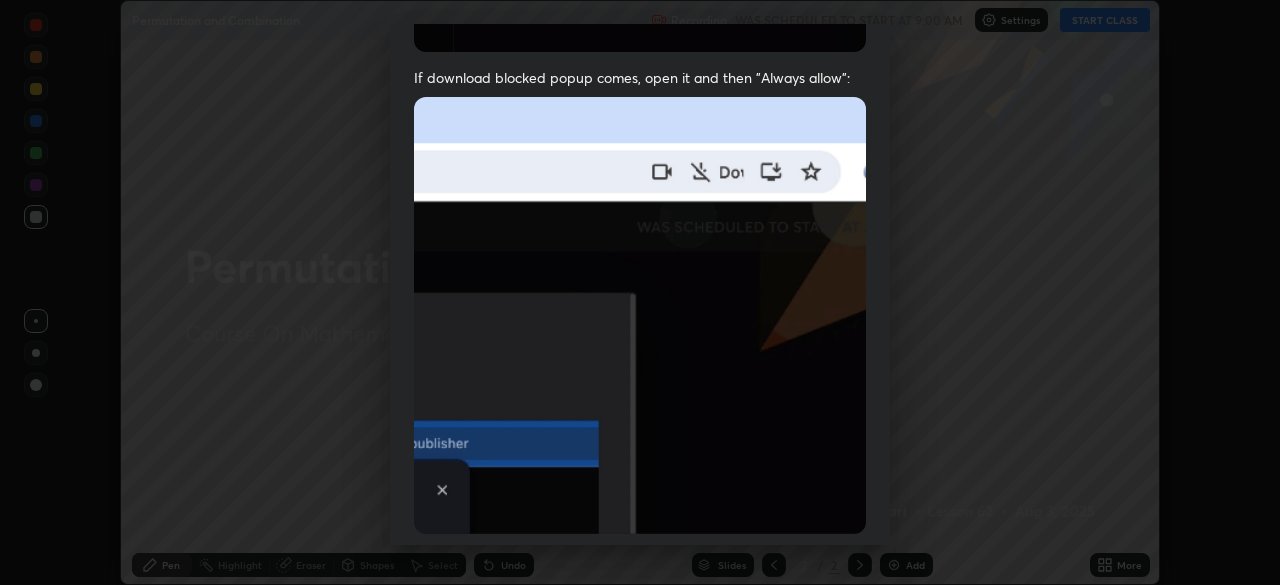 scroll, scrollTop: 479, scrollLeft: 0, axis: vertical 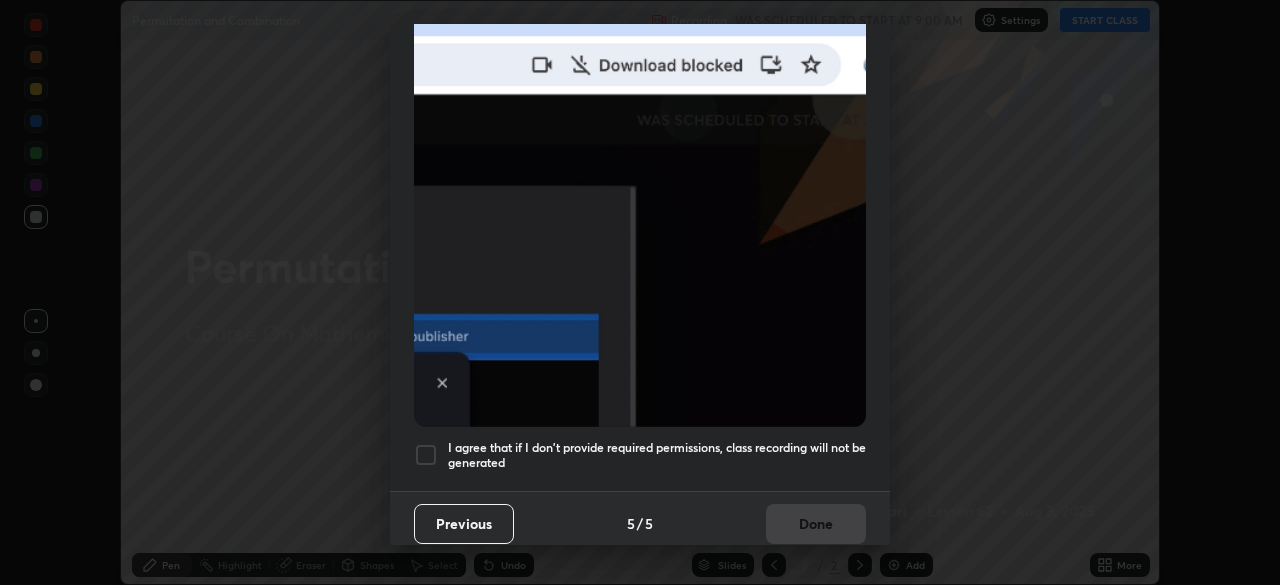 click on "Previous" at bounding box center [464, 524] 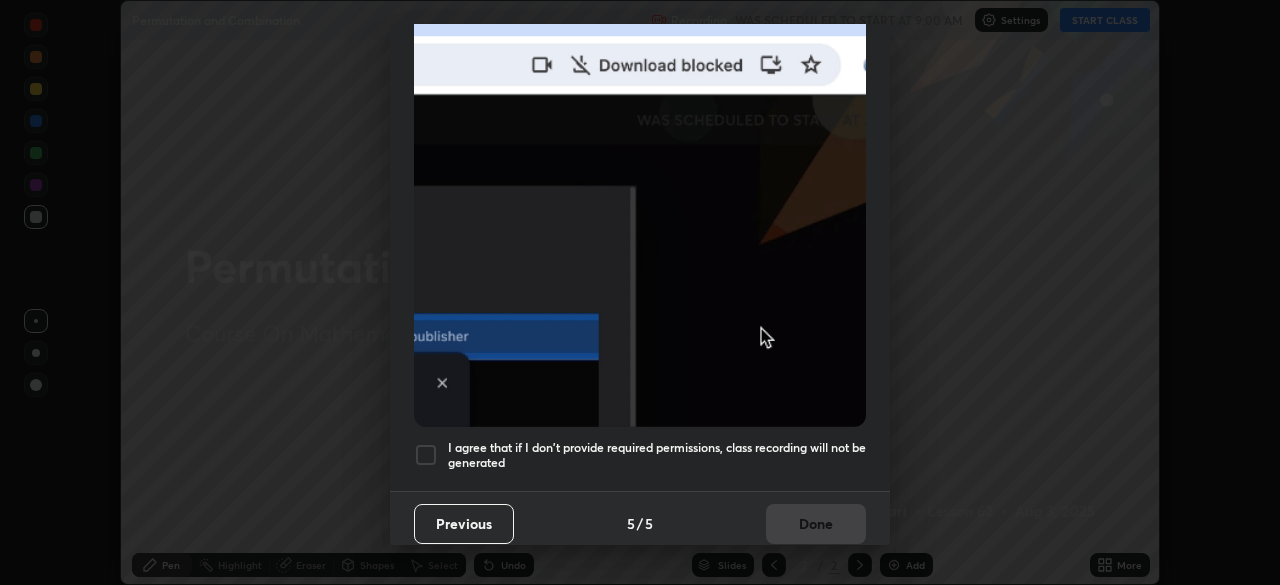scroll, scrollTop: 0, scrollLeft: 0, axis: both 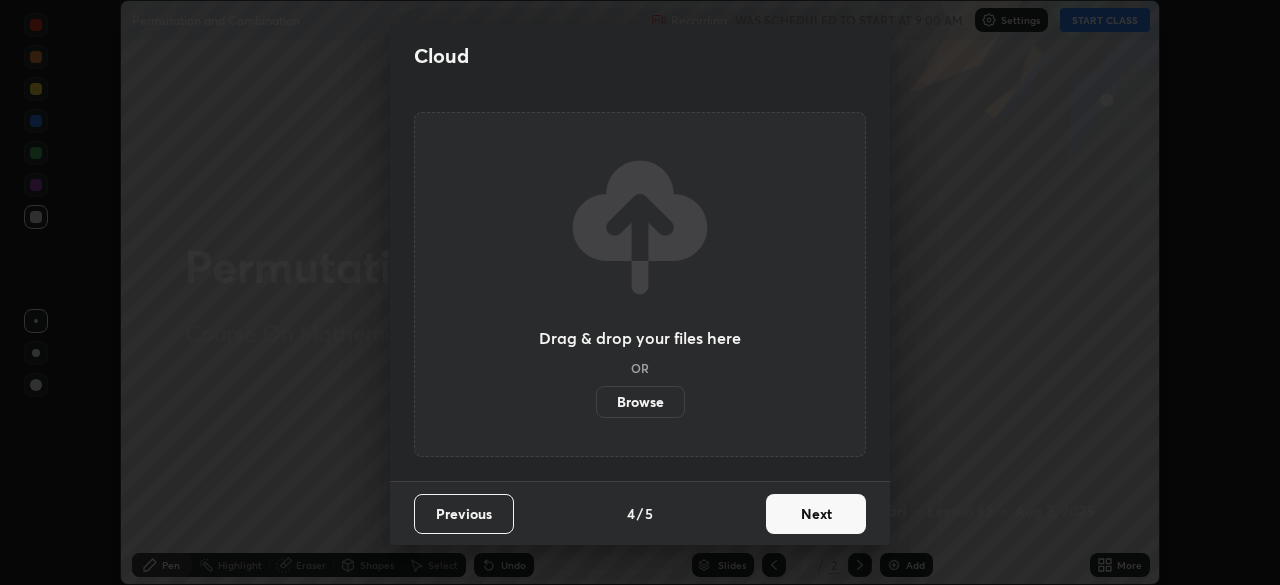 click on "Browse" at bounding box center [640, 402] 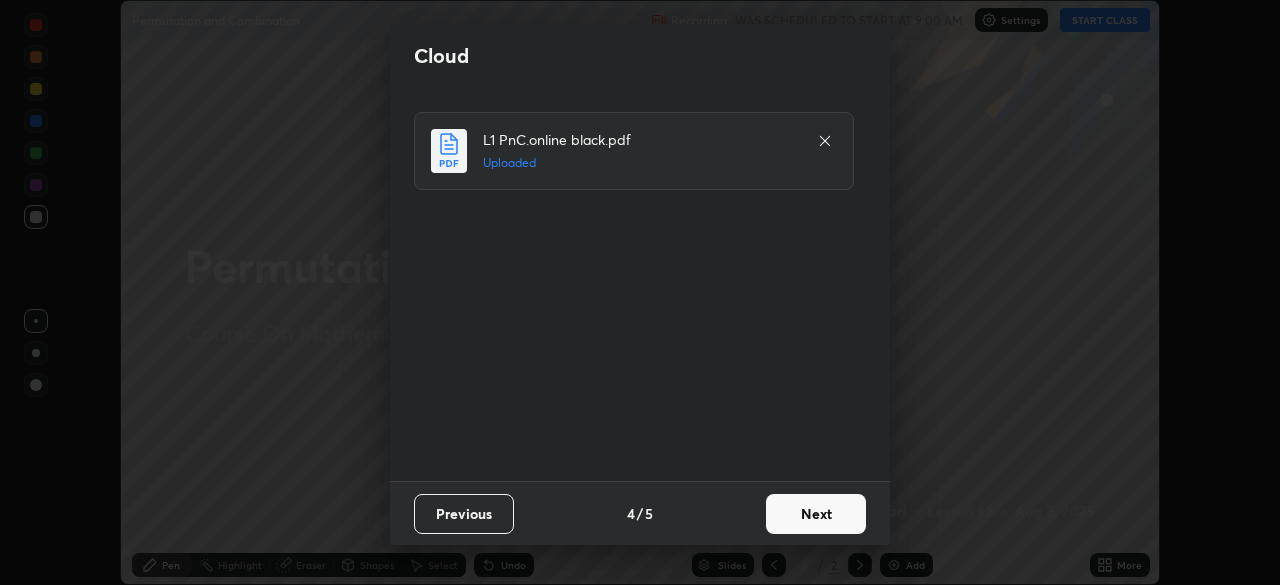 click on "Next" at bounding box center [816, 514] 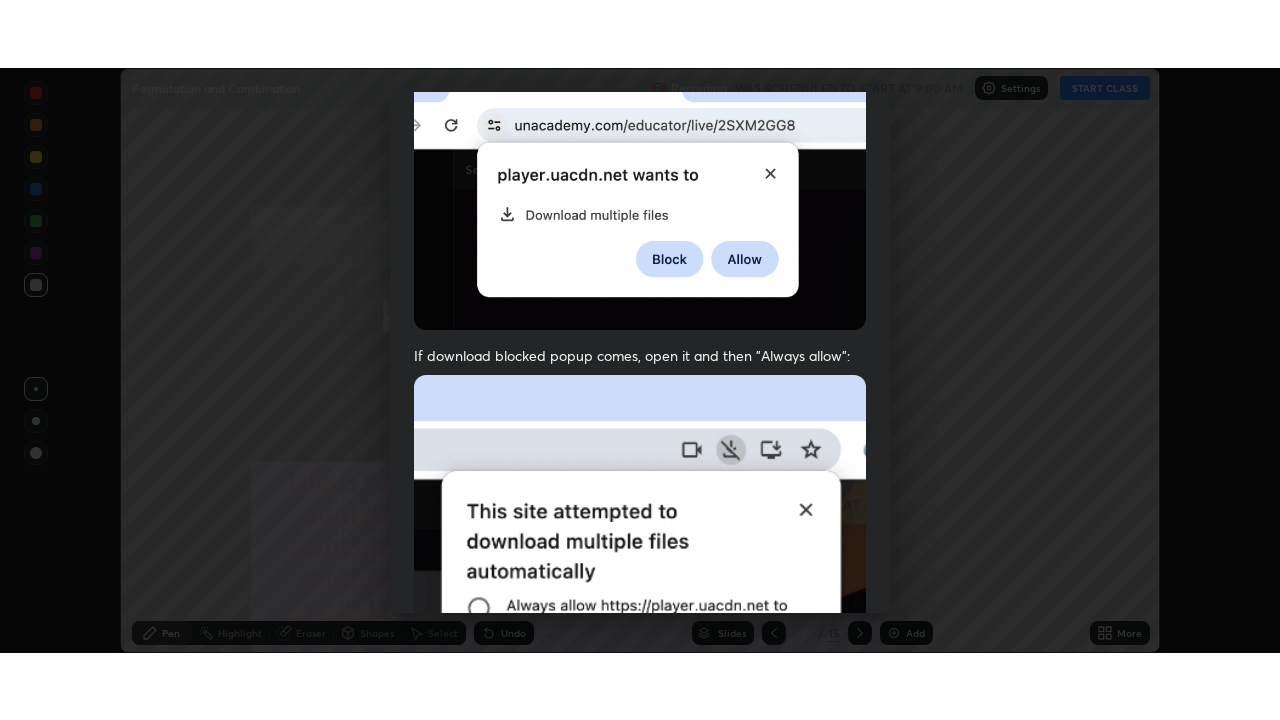 scroll, scrollTop: 479, scrollLeft: 0, axis: vertical 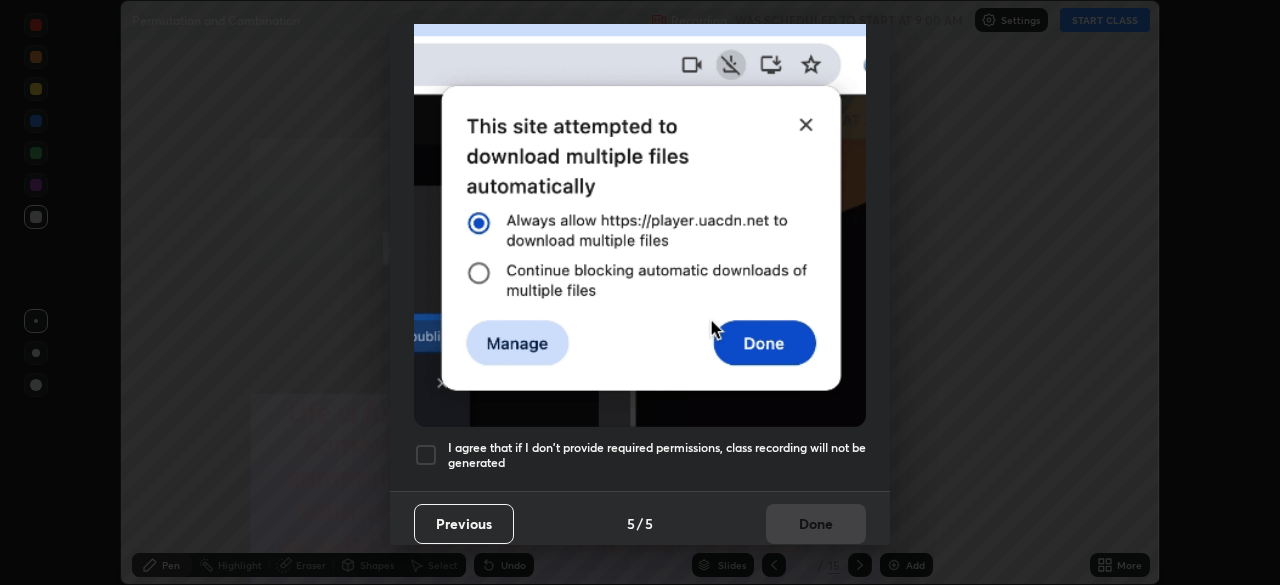 click on "I agree that if I don't provide required permissions, class recording will not be generated" at bounding box center (657, 455) 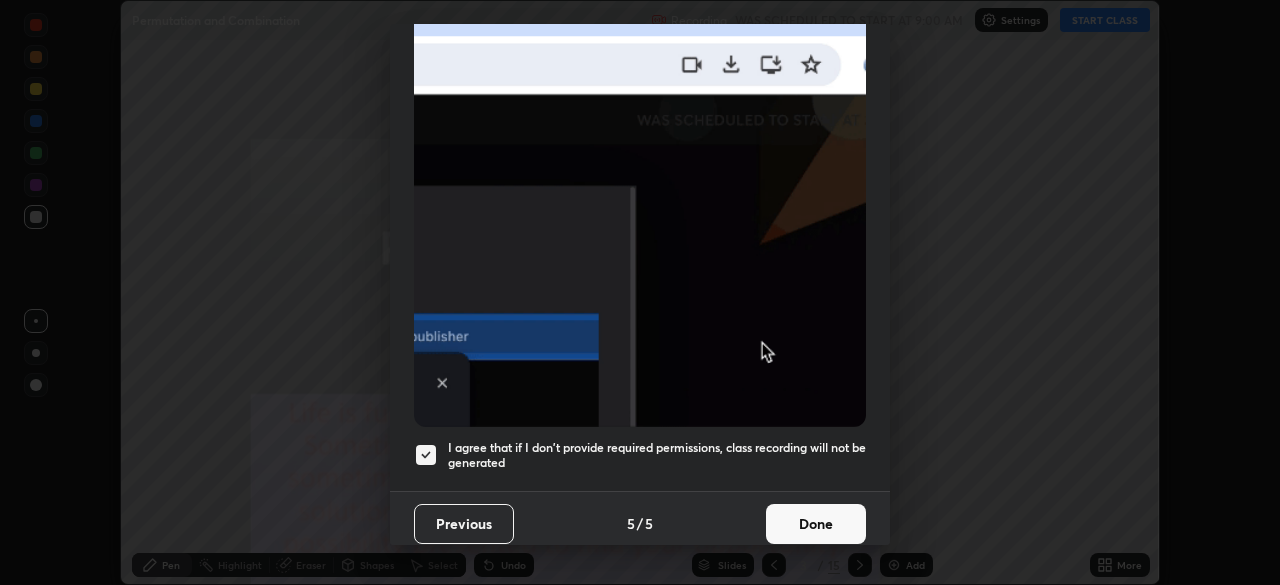 click on "Done" at bounding box center [816, 524] 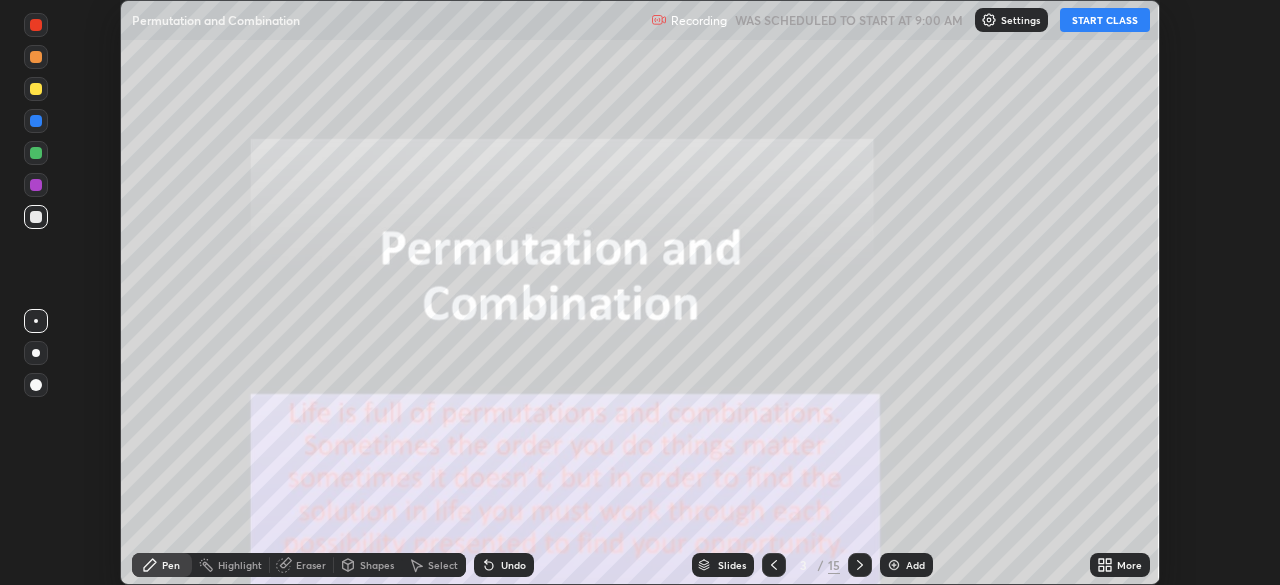 click 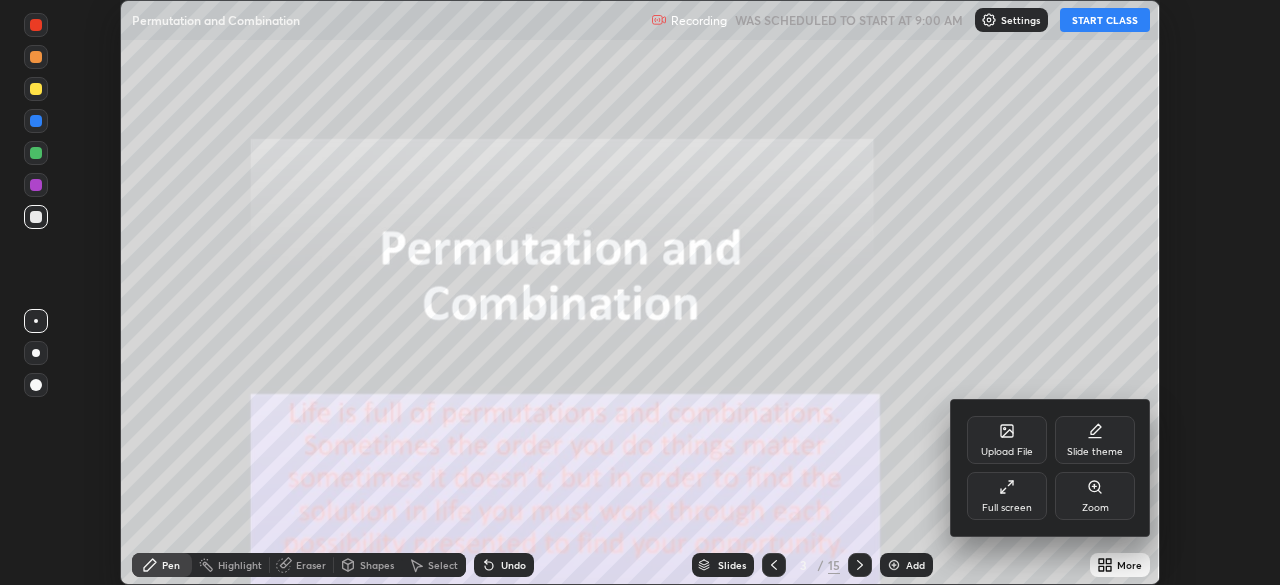 click on "Full screen" at bounding box center (1007, 508) 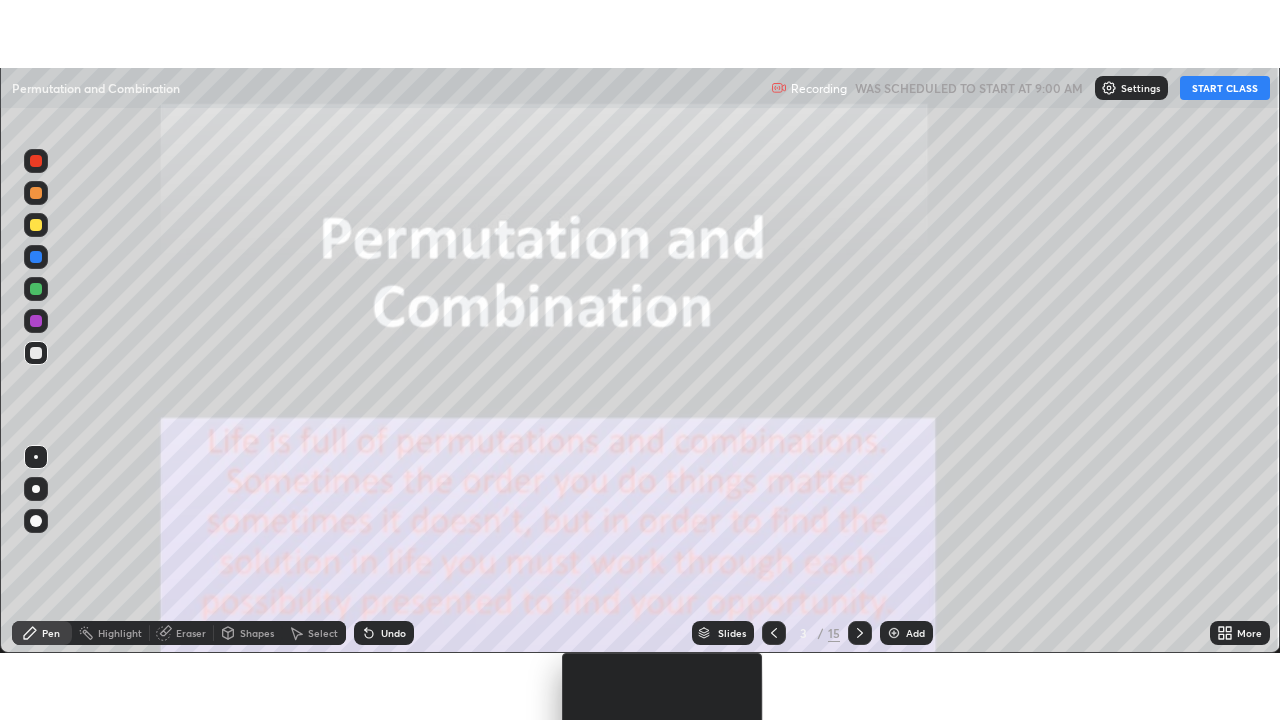 scroll, scrollTop: 99280, scrollLeft: 98720, axis: both 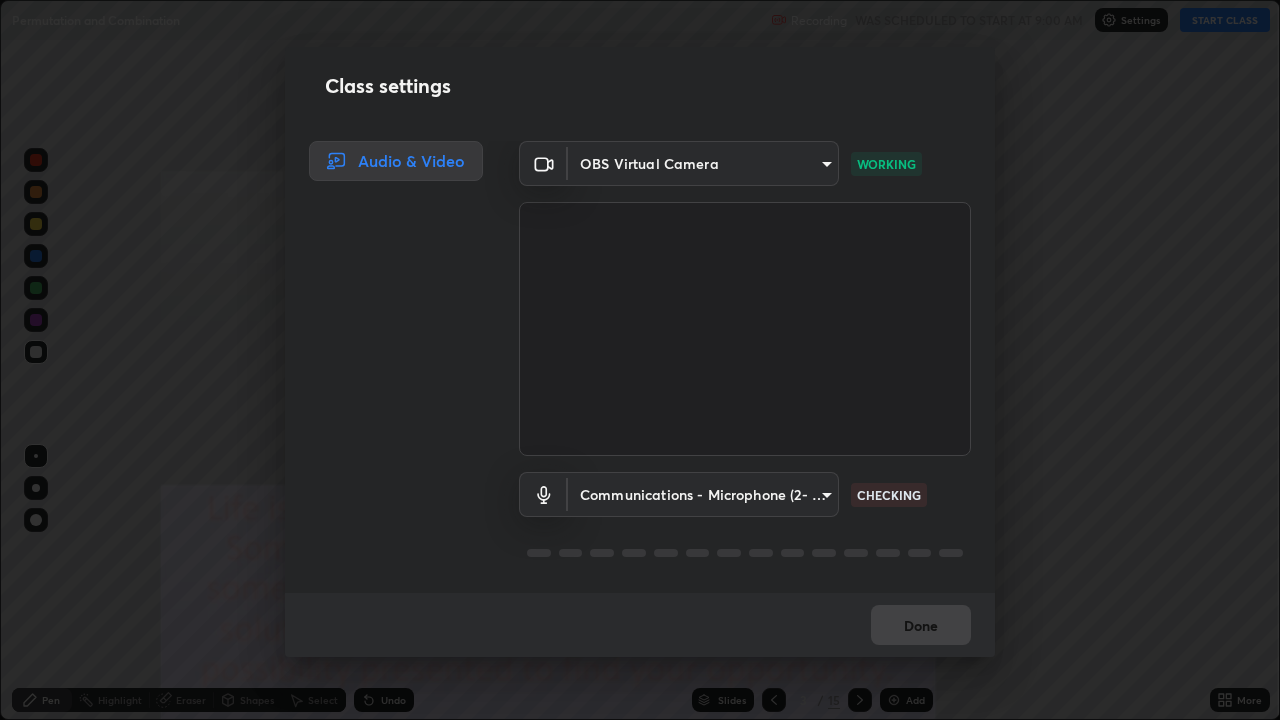 click on "Erase all Permutation and Combination Recording WAS SCHEDULED TO START AT  9:00 AM Settings START CLASS Setting up your live class Permutation and Combination • L62 of Course On Mathematics for JEE Conquer 1 2026 Rajiv Kumar Tiwari Pen Highlight Eraser Shapes Select Undo Slides 3 / 15 Add More No doubts shared Encourage your learners to ask a doubt for better clarity Report an issue Reason for reporting Buffering Chat not working Audio - Video sync issue Educator video quality low ​ Attach an image Report Class settings Audio & Video OBS Virtual Camera 9c5db0e3d6bf80210af106929d999d9f929c5ea5bbb961195660b7f823e2c793 WORKING Communications - Microphone (2- USBAudio1.0) communications CHECKING Done" at bounding box center (640, 360) 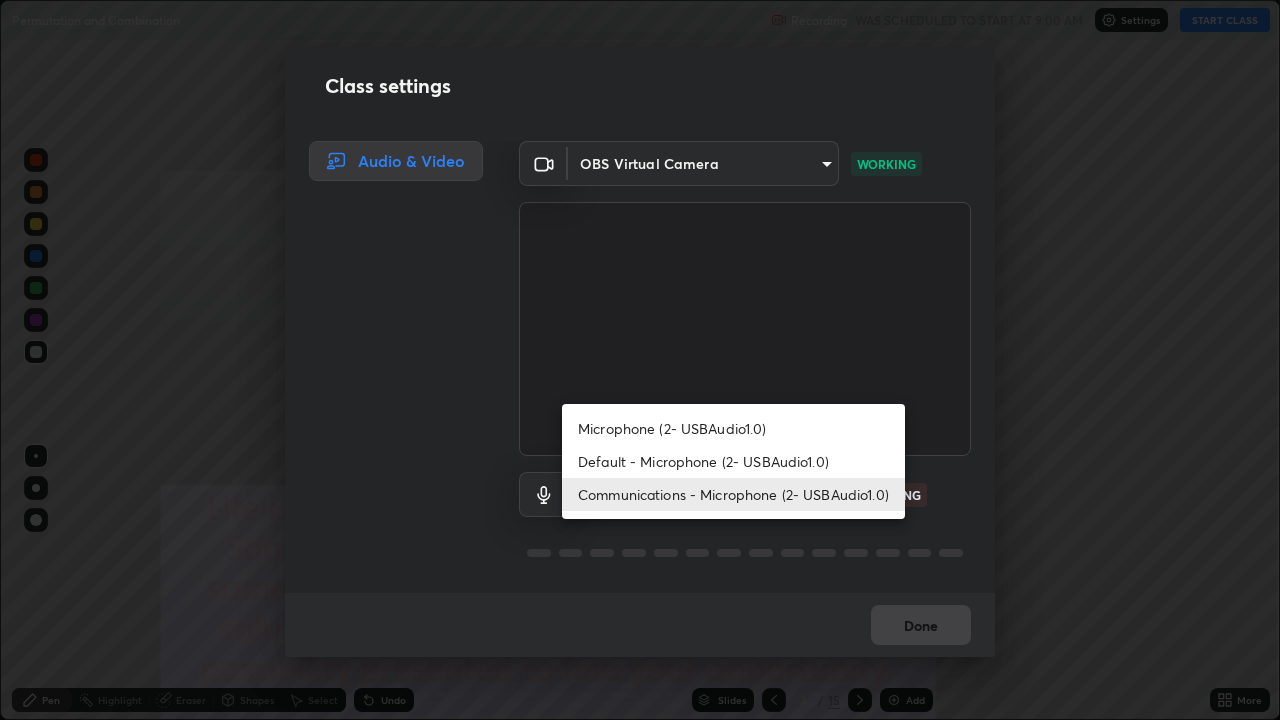 click on "Communications - Microphone (2- USBAudio1.0)" at bounding box center [733, 494] 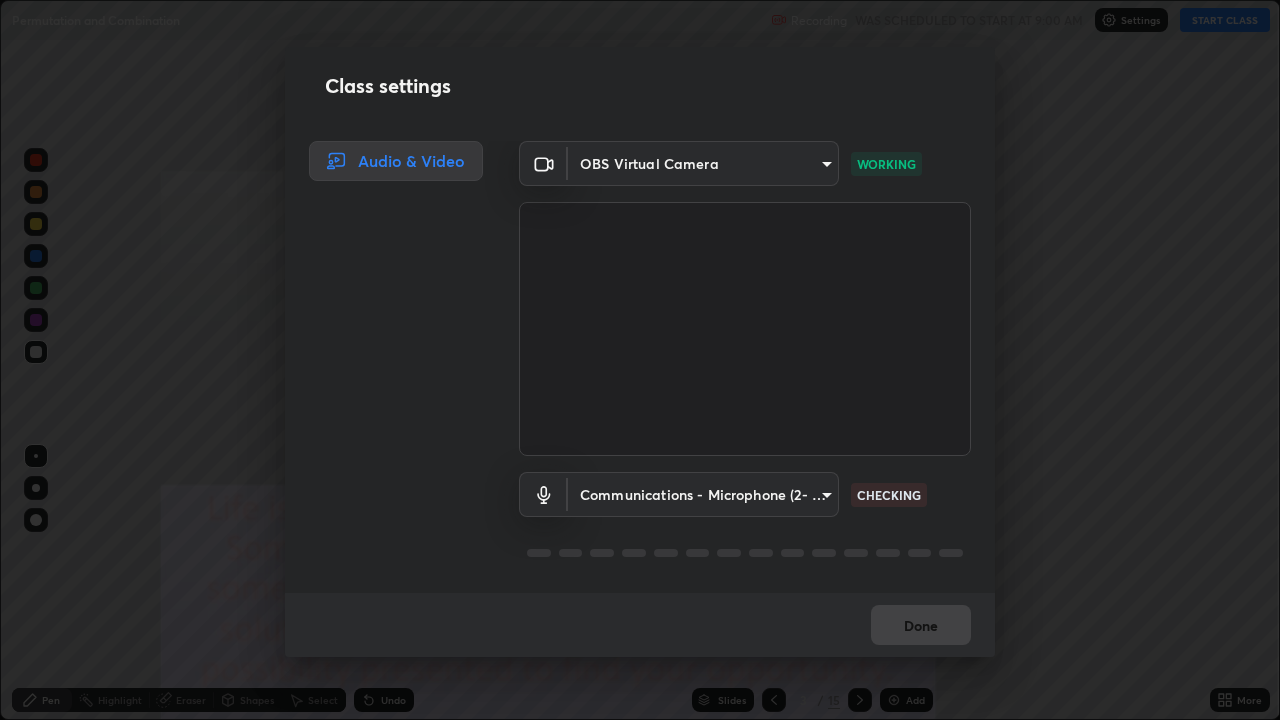 click on "Erase all Permutation and Combination Recording WAS SCHEDULED TO START AT  9:00 AM Settings START CLASS Setting up your live class Permutation and Combination • L62 of Course On Mathematics for JEE Conquer 1 2026 Rajiv Kumar Tiwari Pen Highlight Eraser Shapes Select Undo Slides 3 / 15 Add More No doubts shared Encourage your learners to ask a doubt for better clarity Report an issue Reason for reporting Buffering Chat not working Audio - Video sync issue Educator video quality low ​ Attach an image Report Class settings Audio & Video OBS Virtual Camera 9c5db0e3d6bf80210af106929d999d9f929c5ea5bbb961195660b7f823e2c793 WORKING Communications - Microphone (2- USBAudio1.0) communications CHECKING Done" at bounding box center [640, 360] 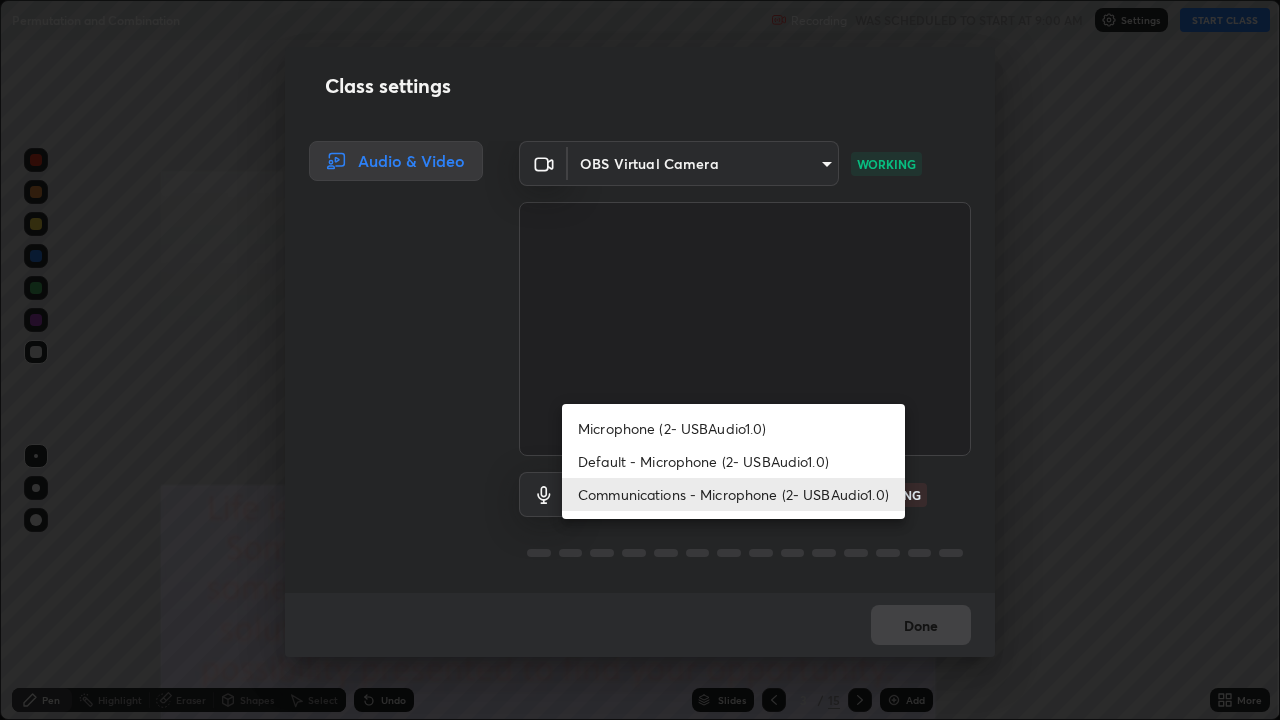 click on "Default - Microphone (2- USBAudio1.0)" at bounding box center [733, 461] 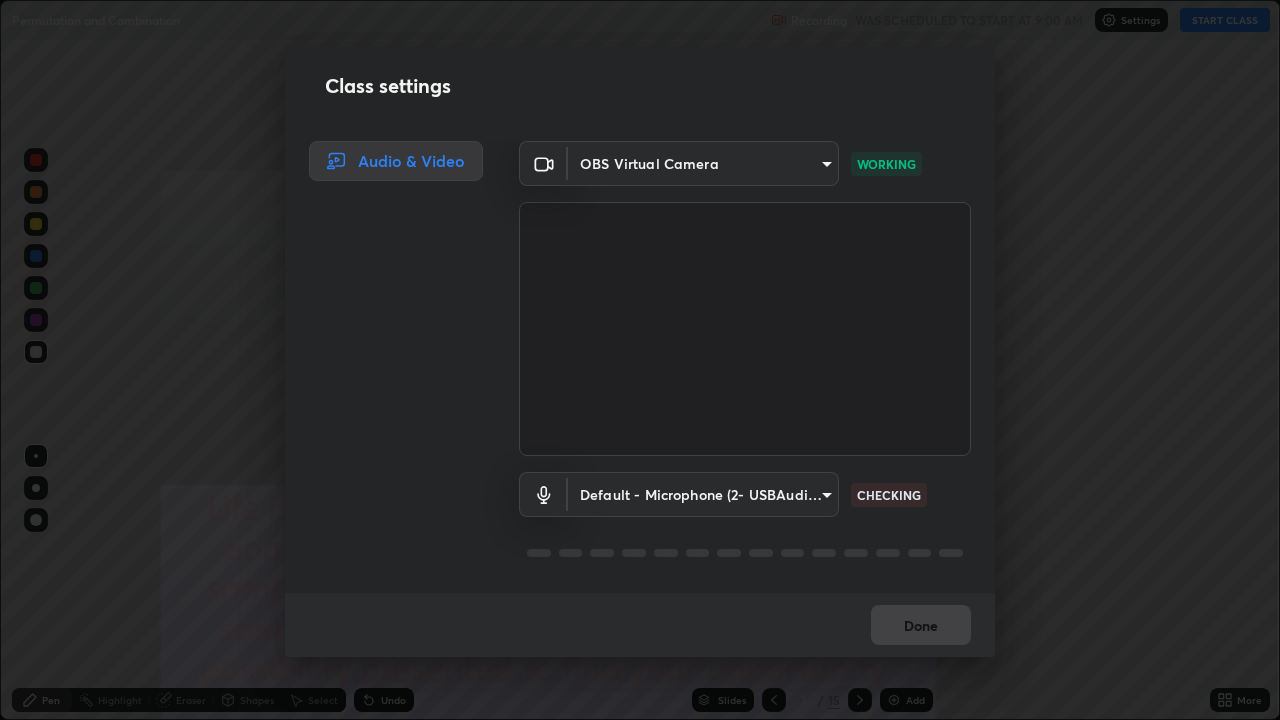 type on "default" 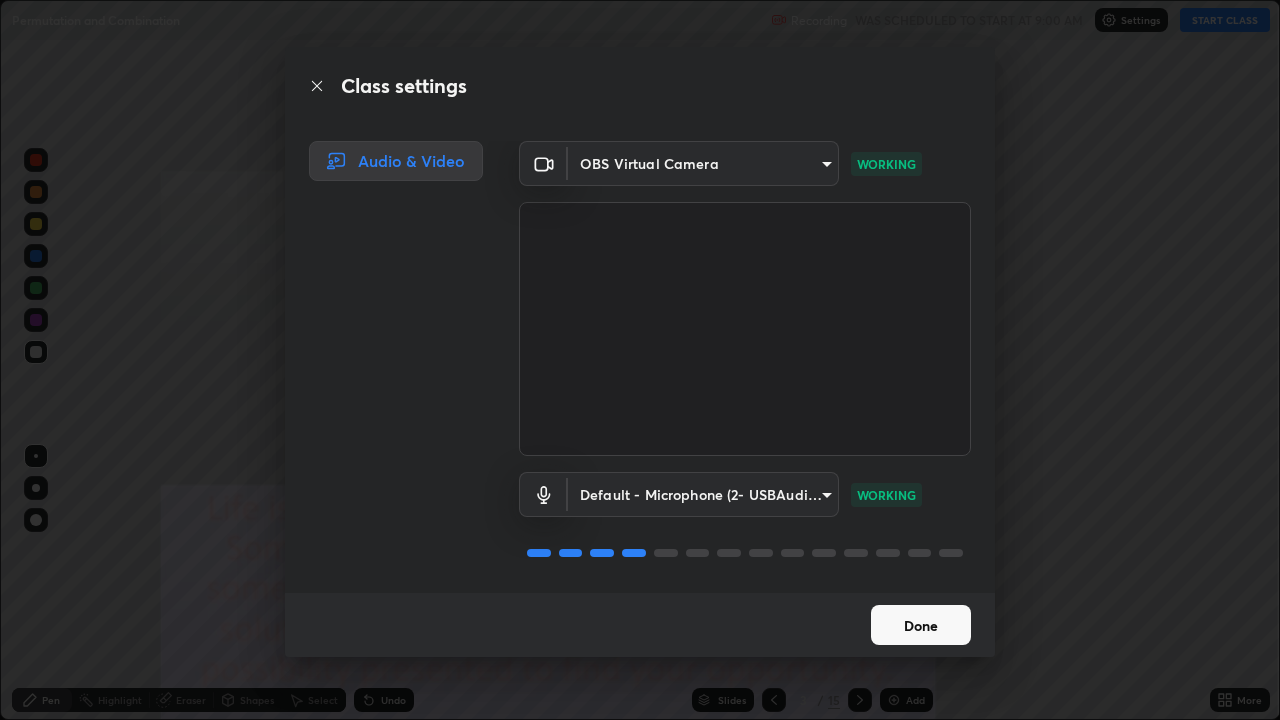click on "Done" at bounding box center (921, 625) 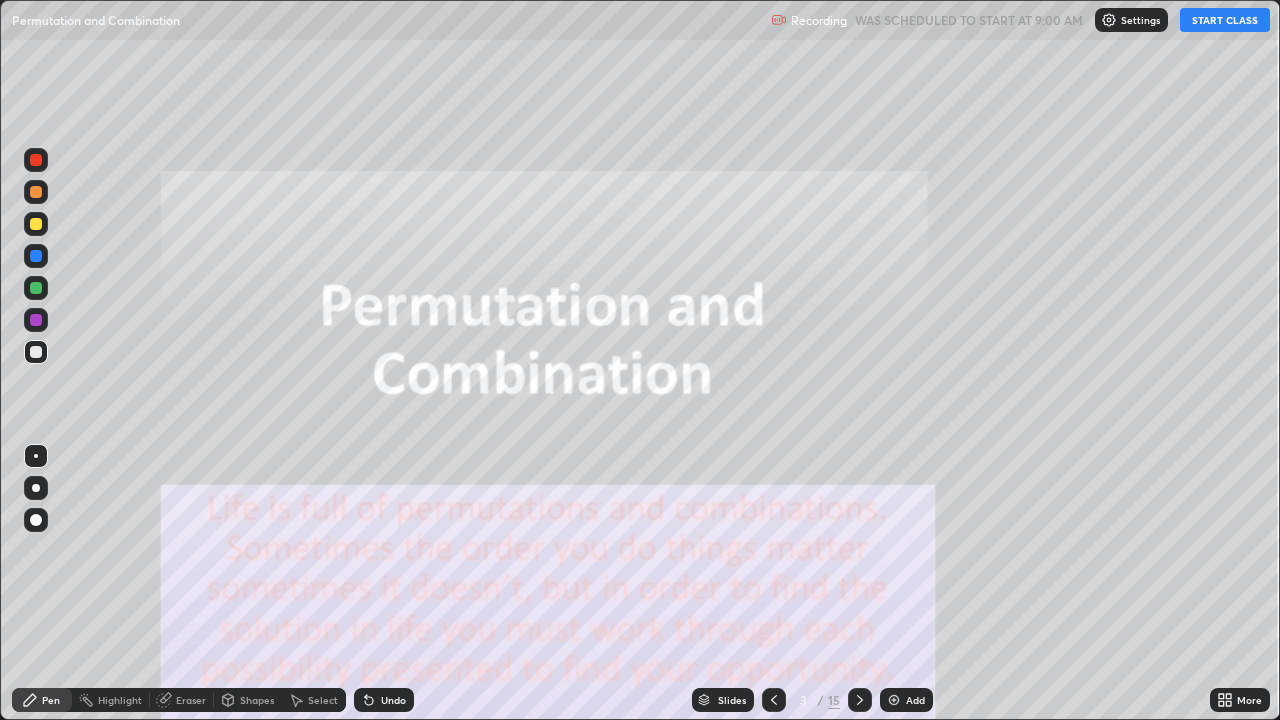 click on "START CLASS" at bounding box center (1225, 20) 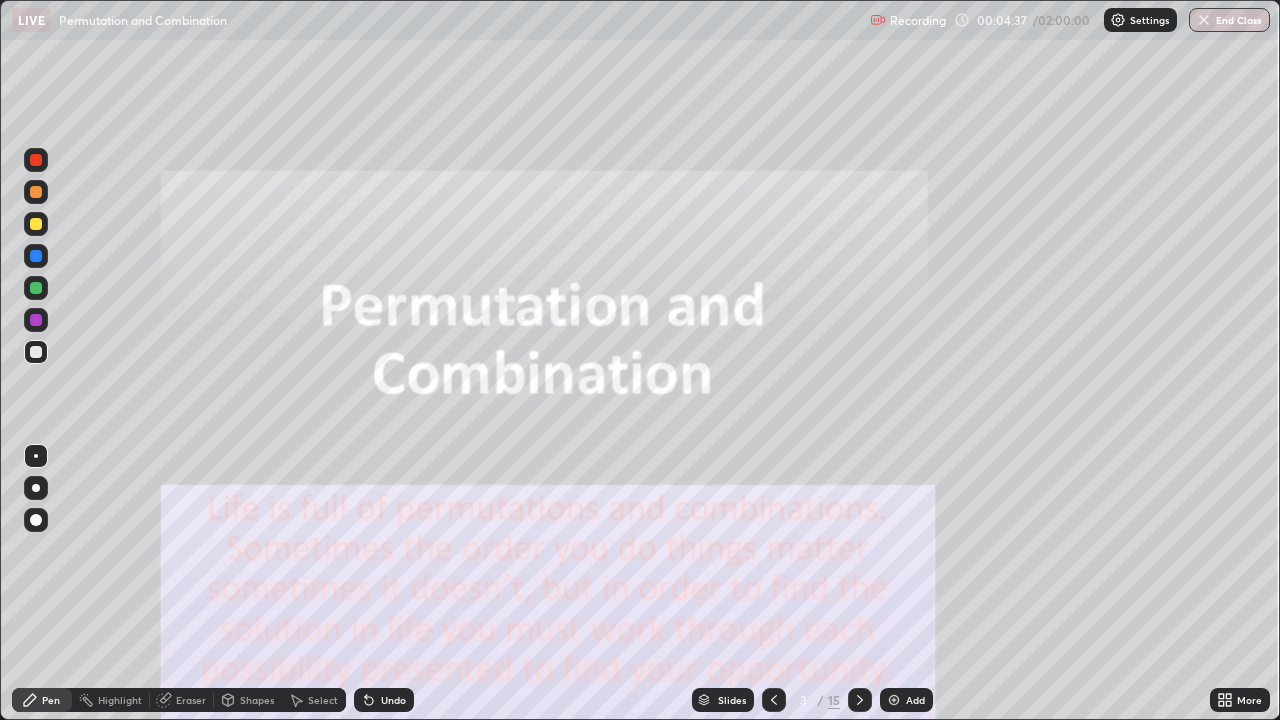 click 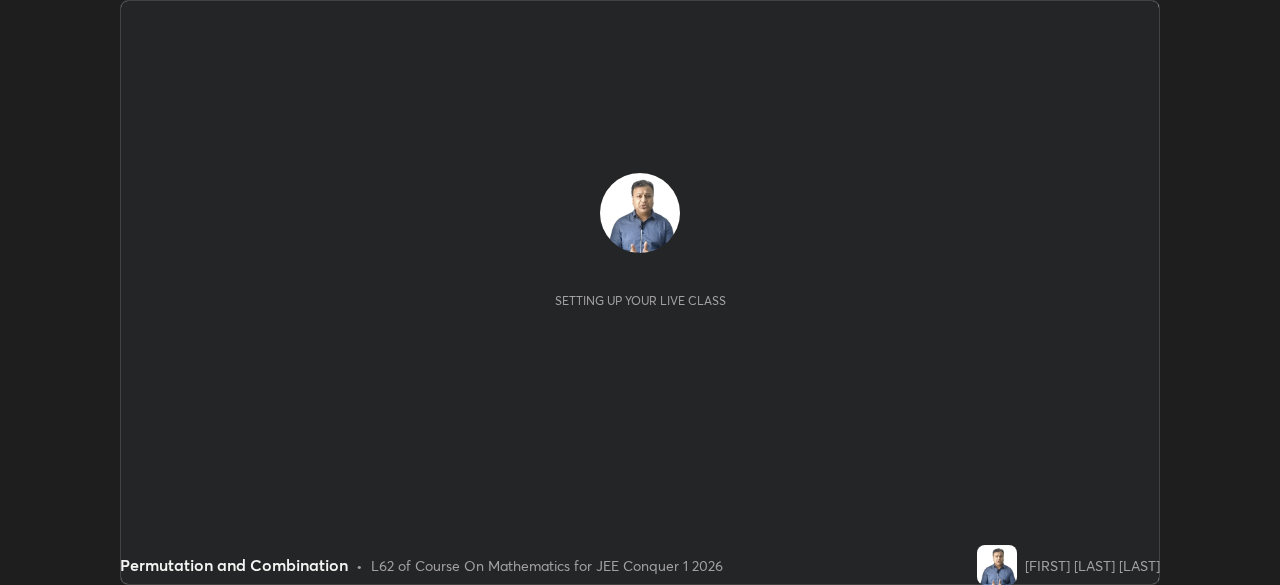 scroll, scrollTop: 0, scrollLeft: 0, axis: both 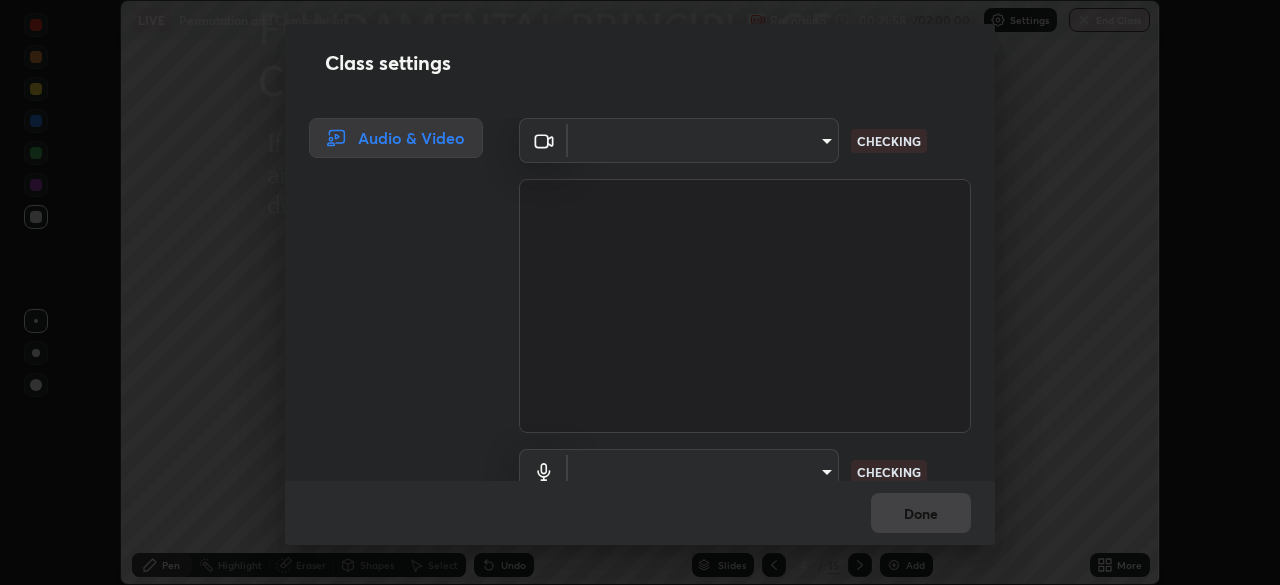 type on "9c5db0e3d6bf80210af106929d999d9f929c5ea5bbb961195660b7f823e2c793" 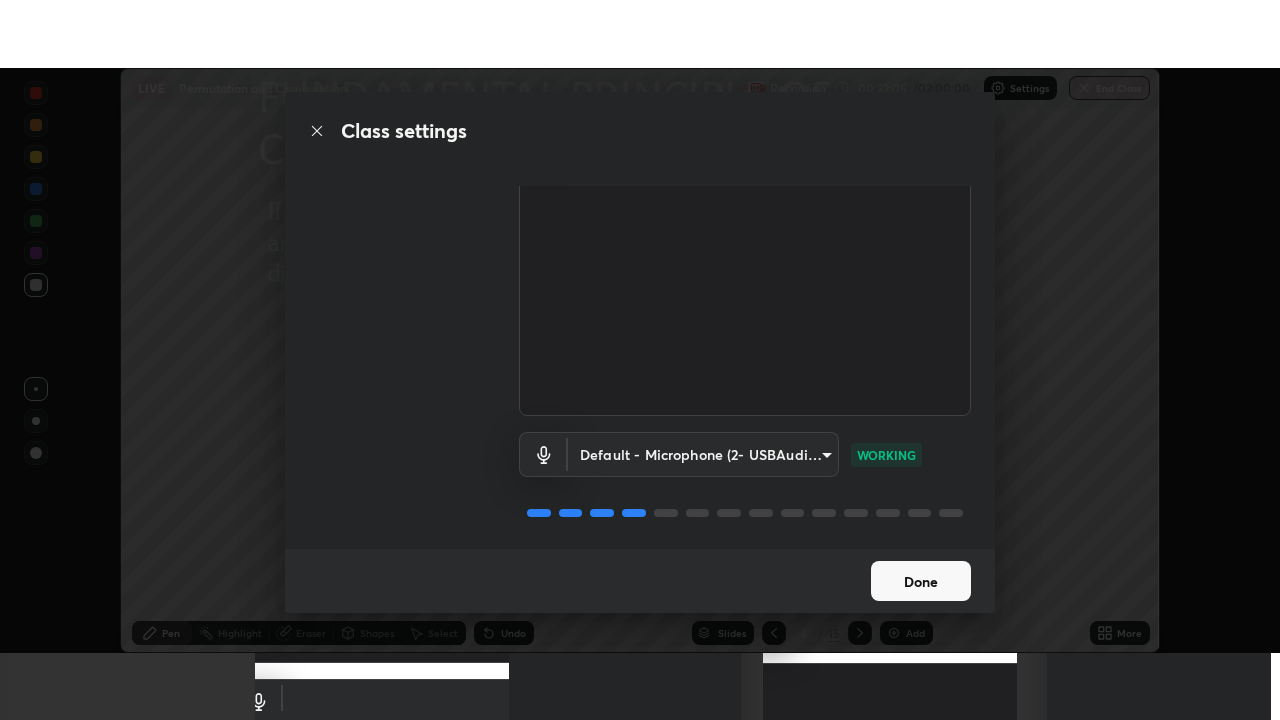 scroll, scrollTop: 0, scrollLeft: 0, axis: both 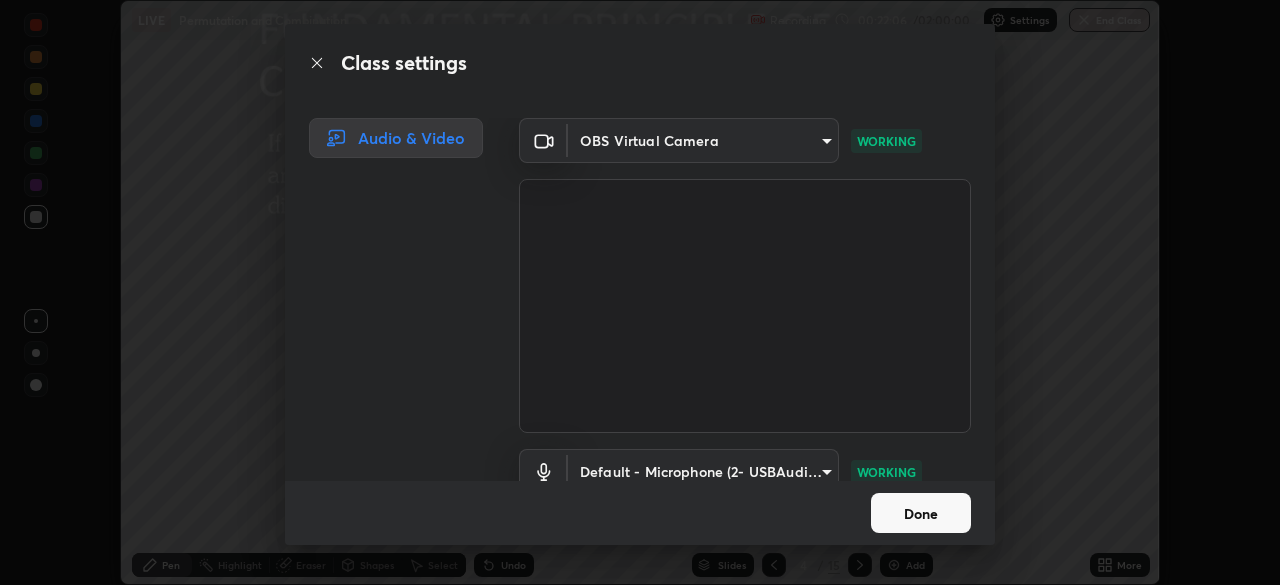 click on "Done" at bounding box center [921, 513] 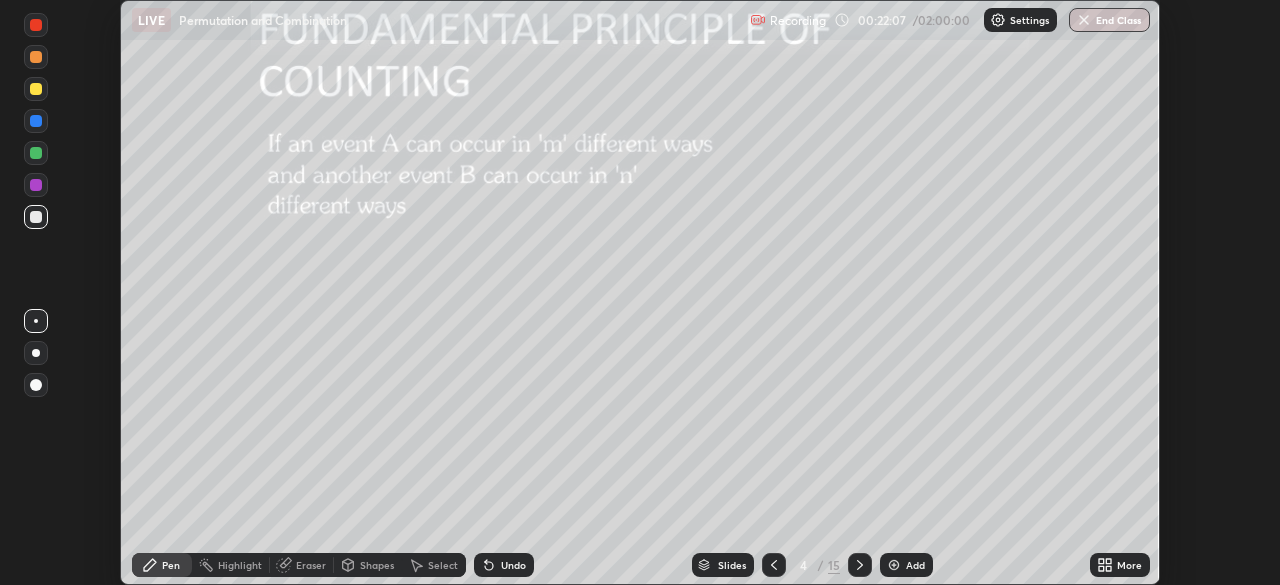 click on "More" at bounding box center (1129, 565) 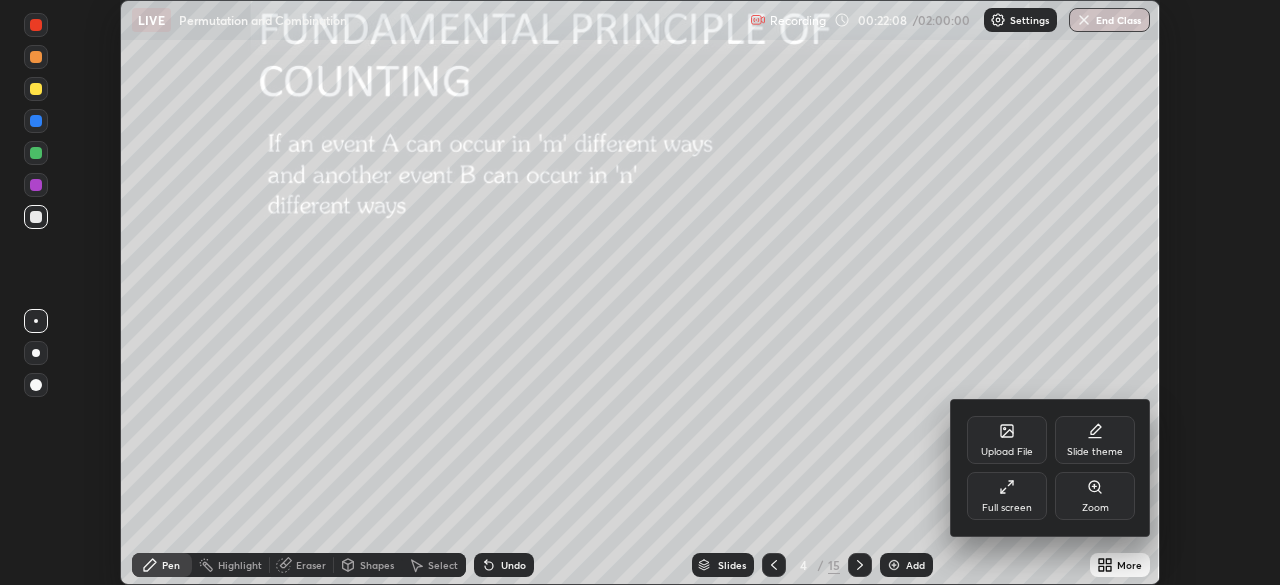 click 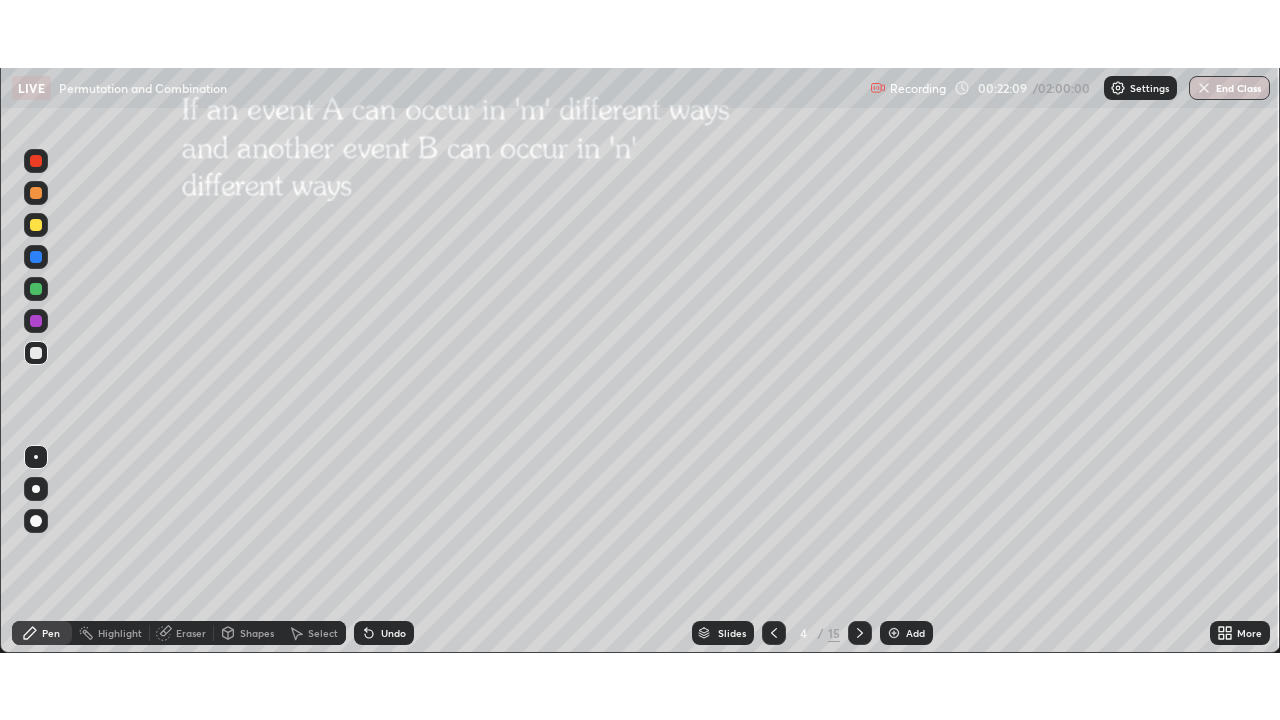 scroll, scrollTop: 99280, scrollLeft: 98720, axis: both 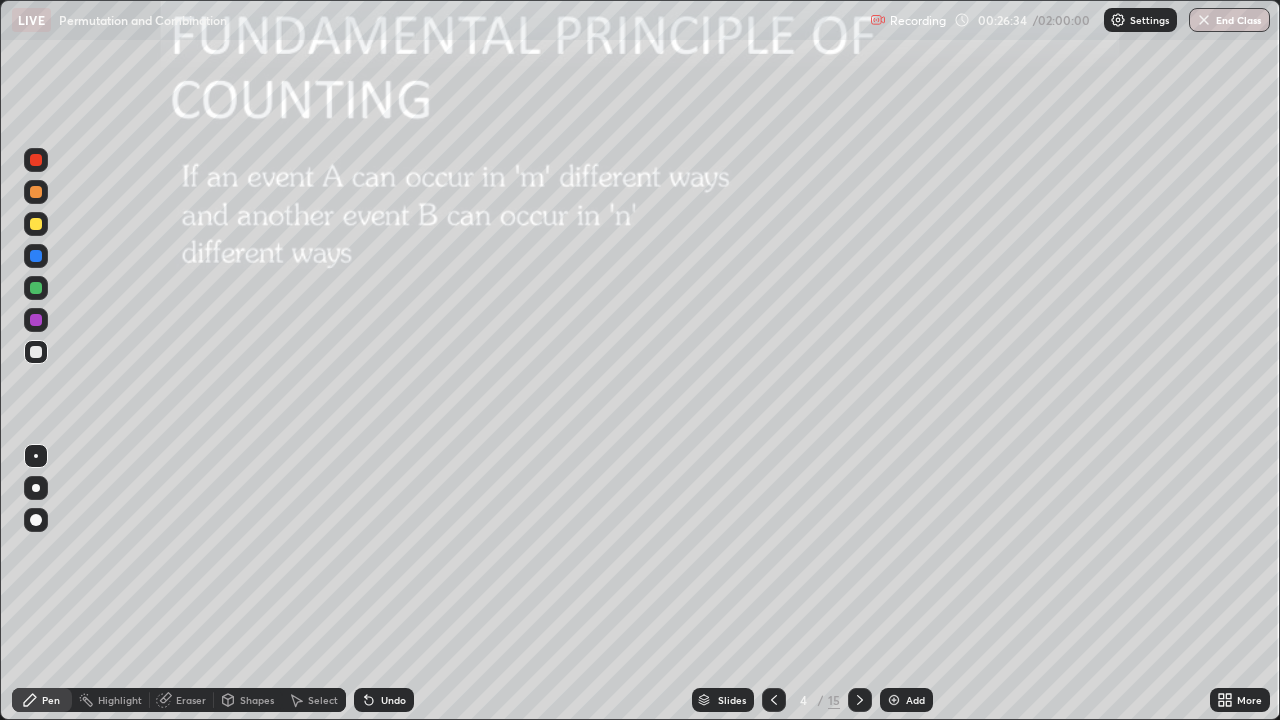 click 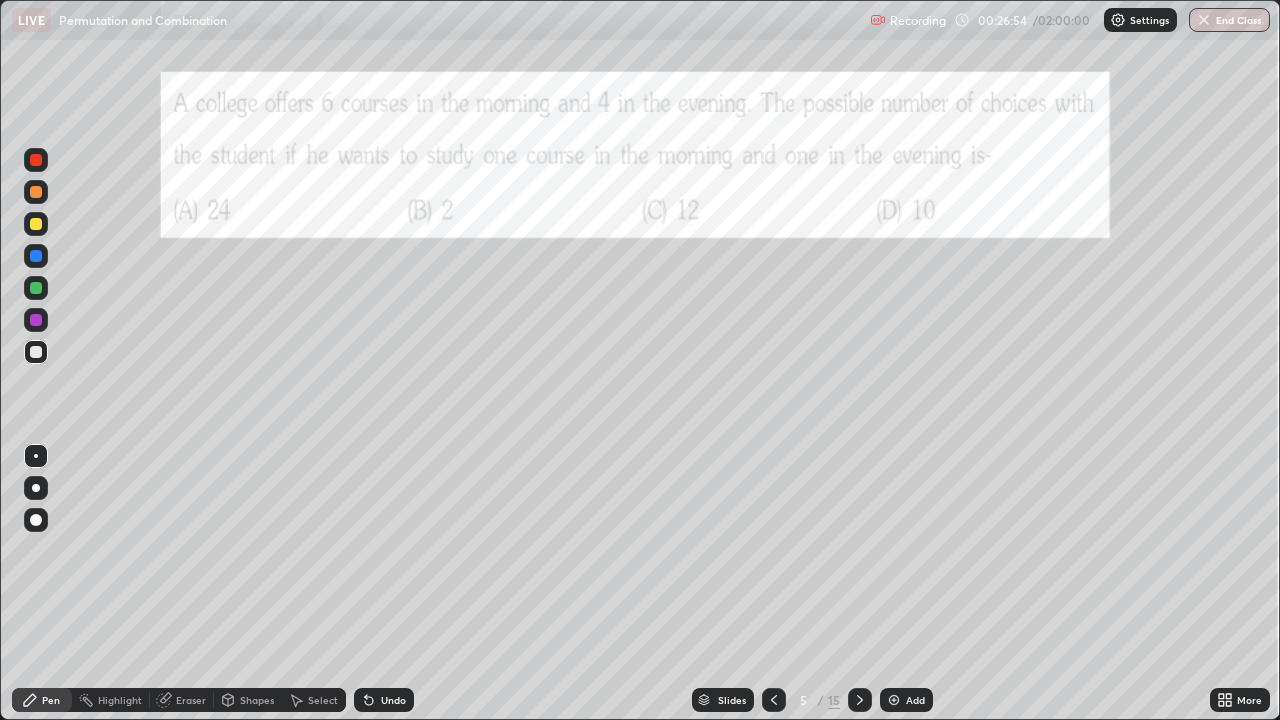 click at bounding box center [36, 224] 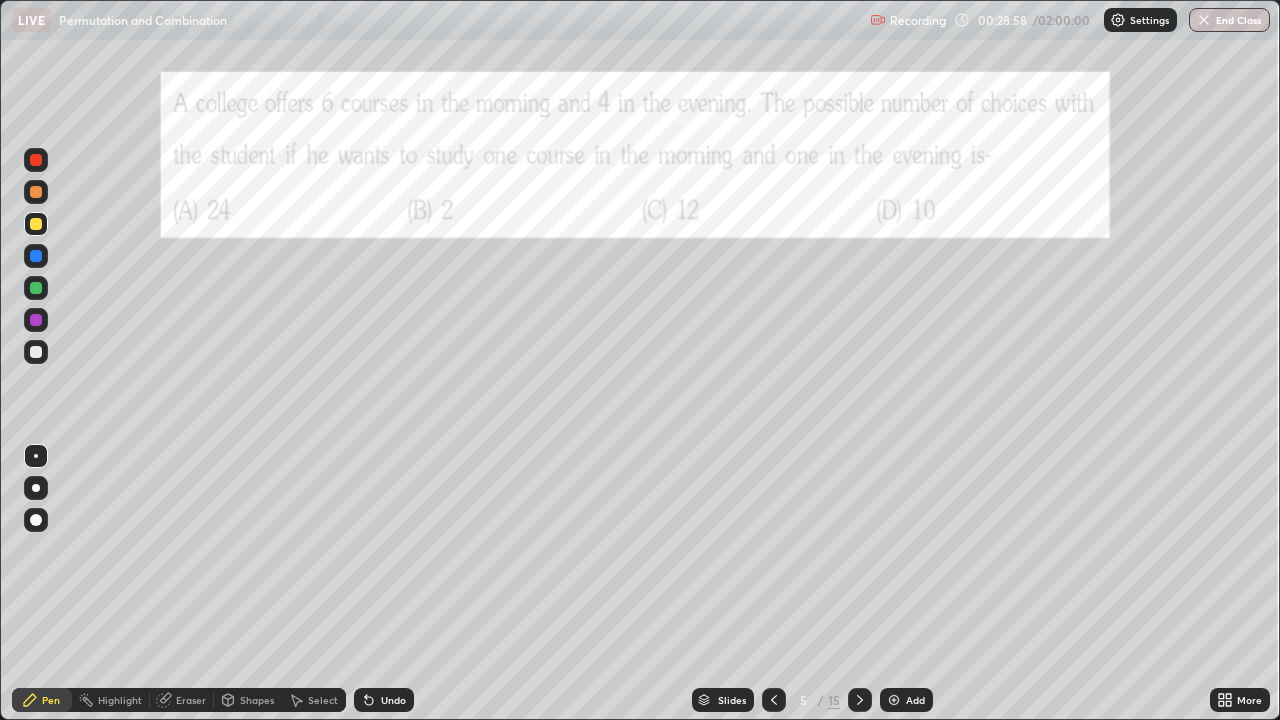 click 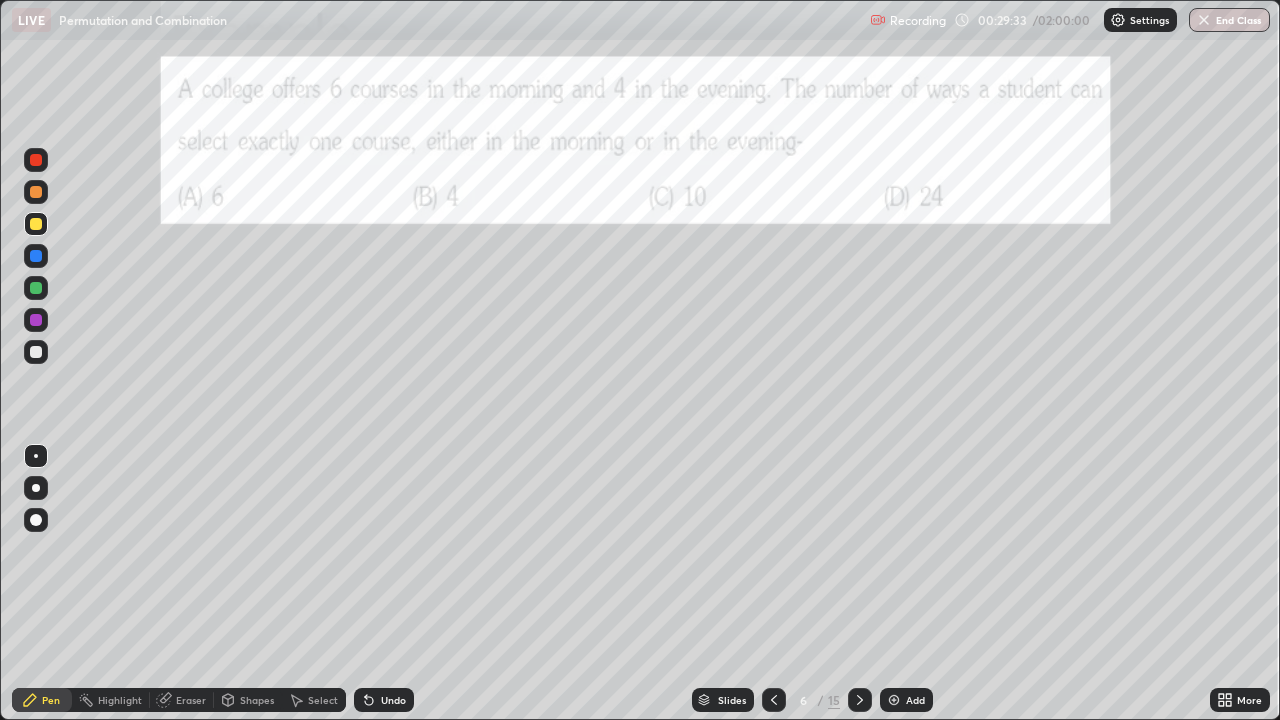 click 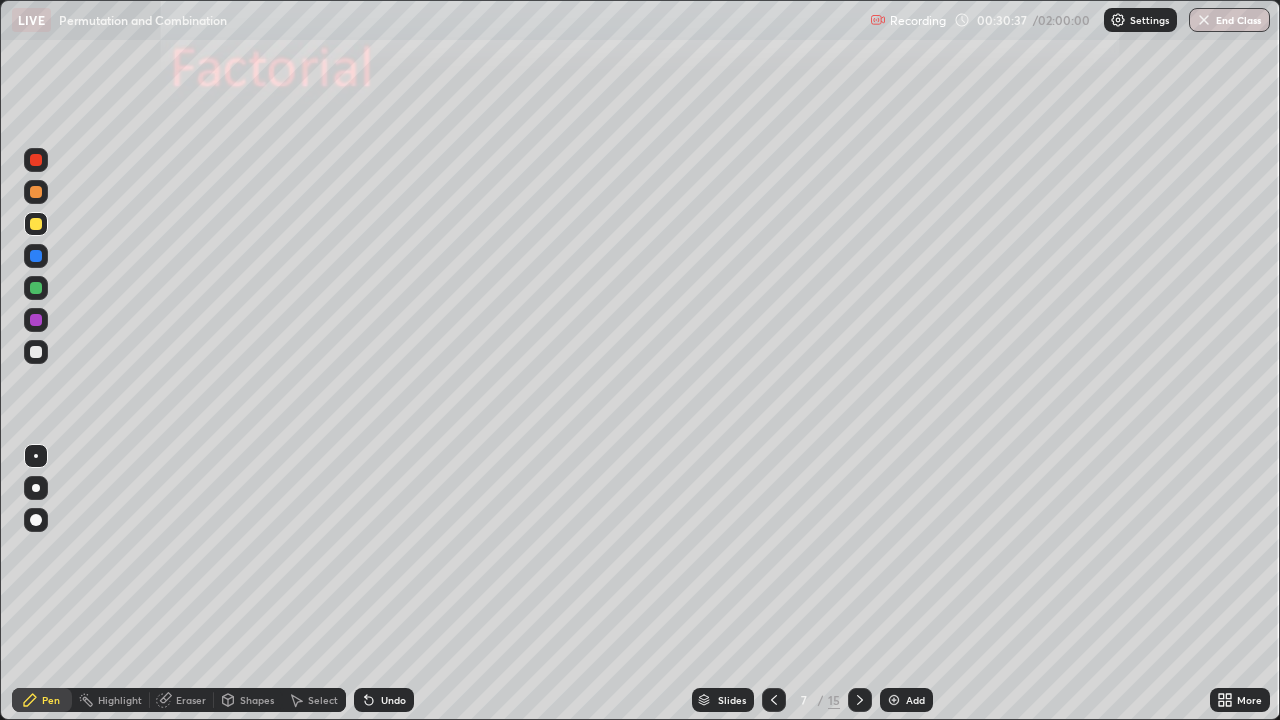 click 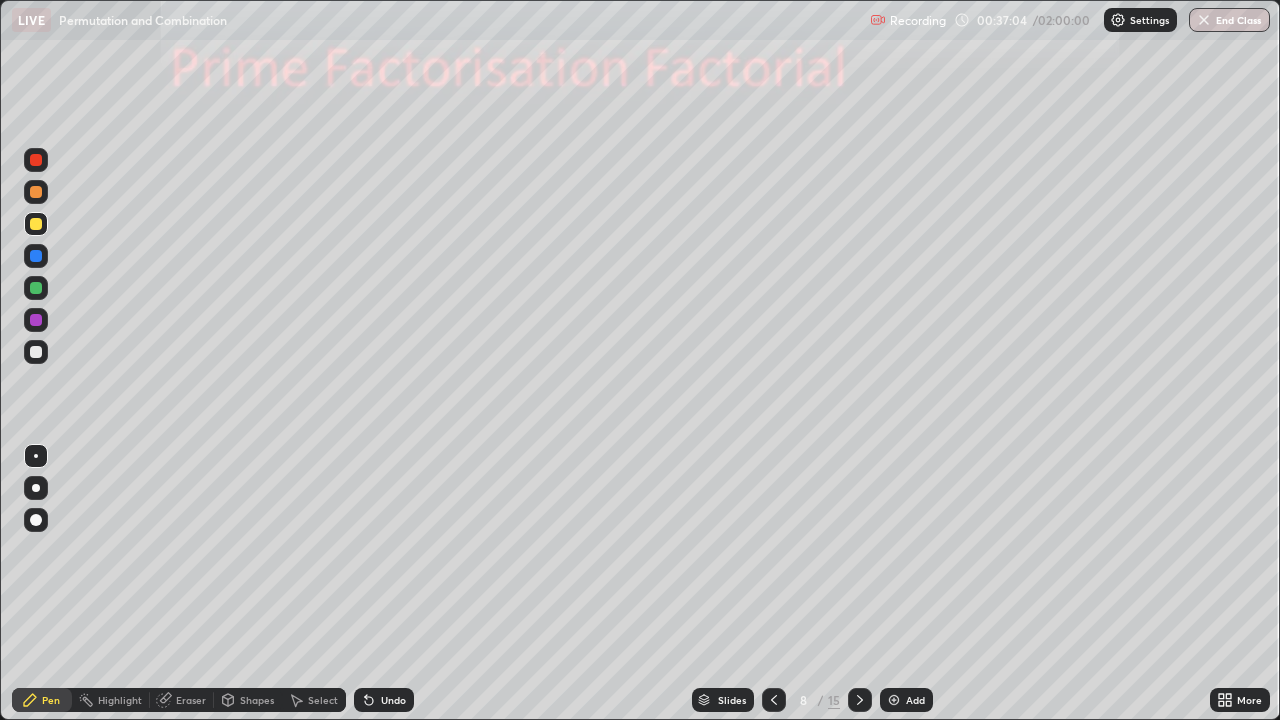 click at bounding box center [36, 352] 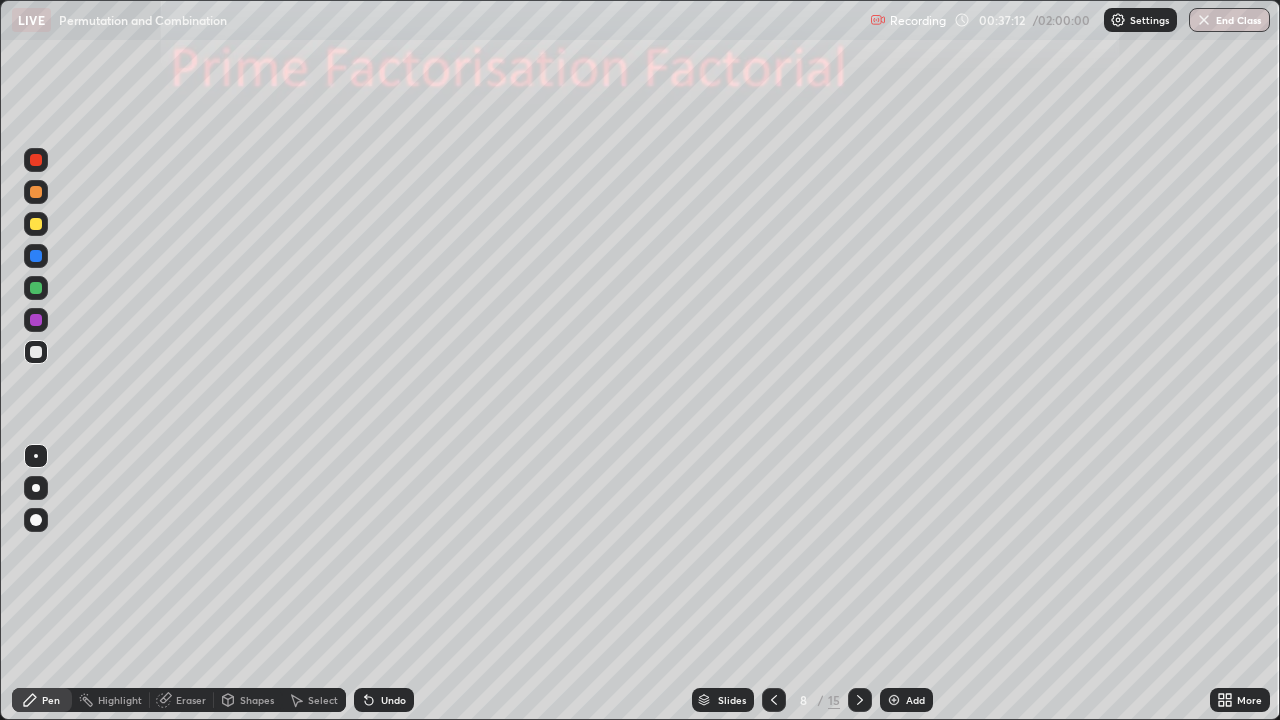 click 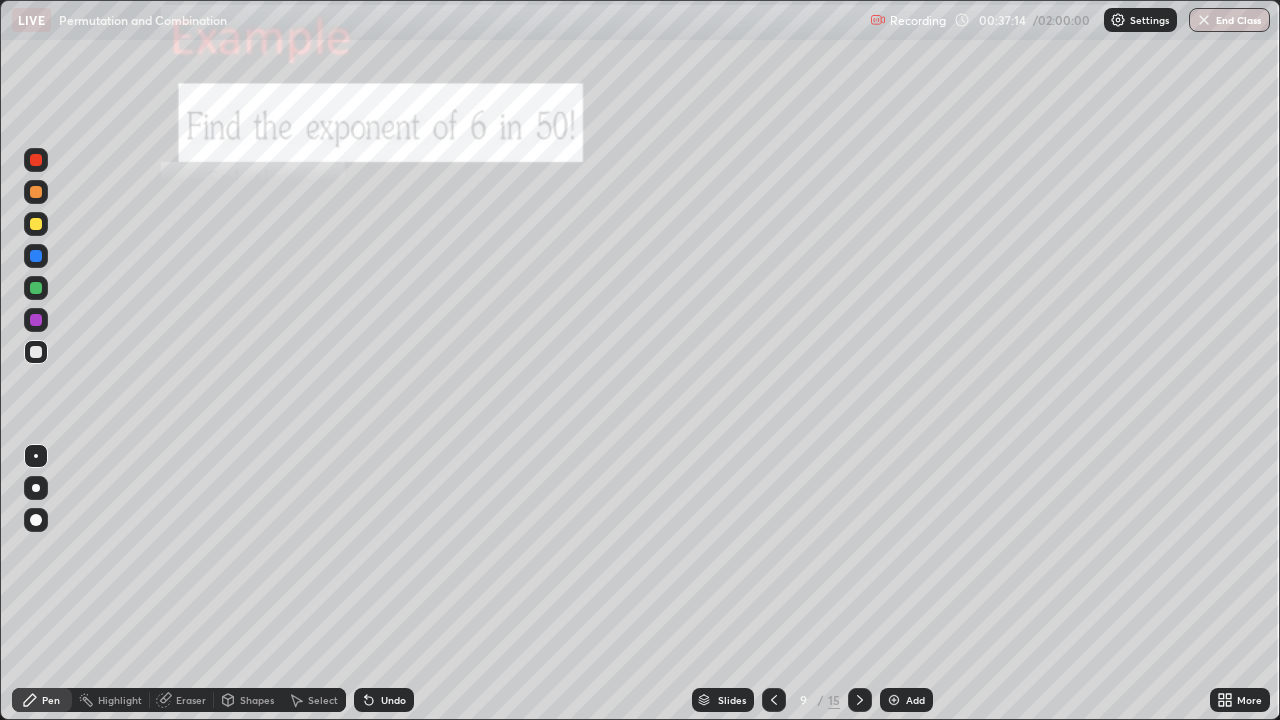 click 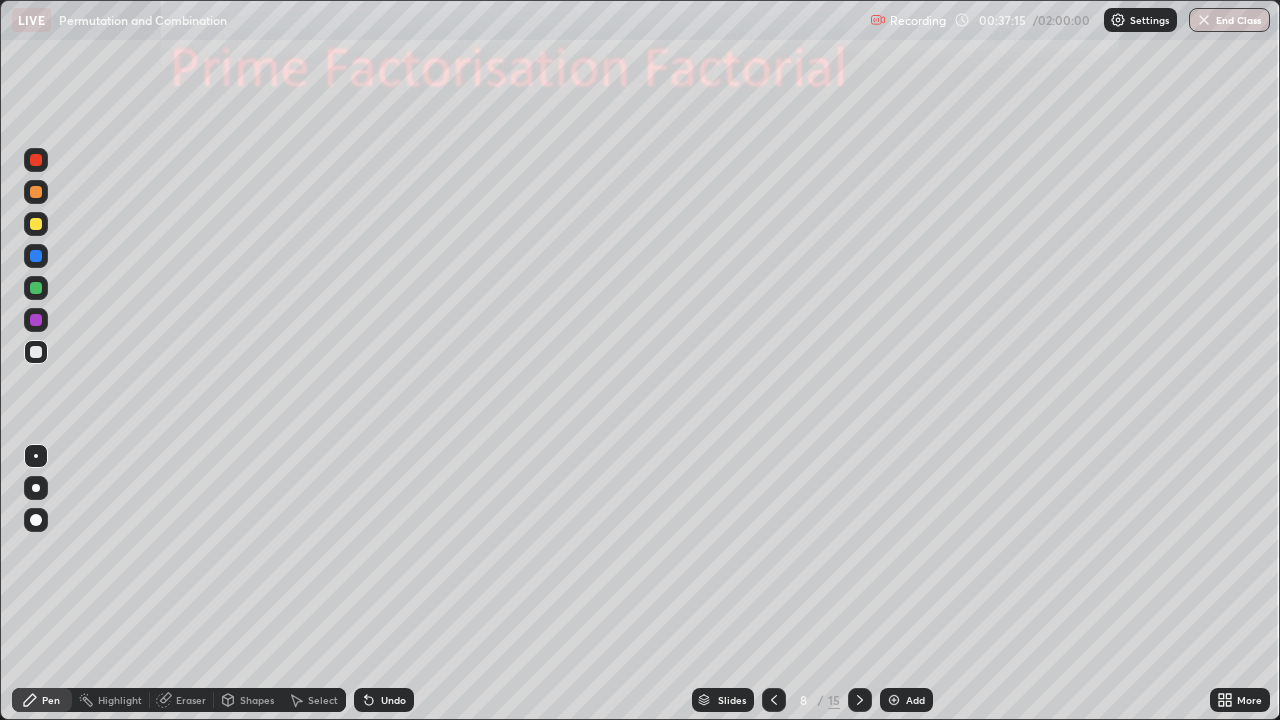 click at bounding box center [894, 700] 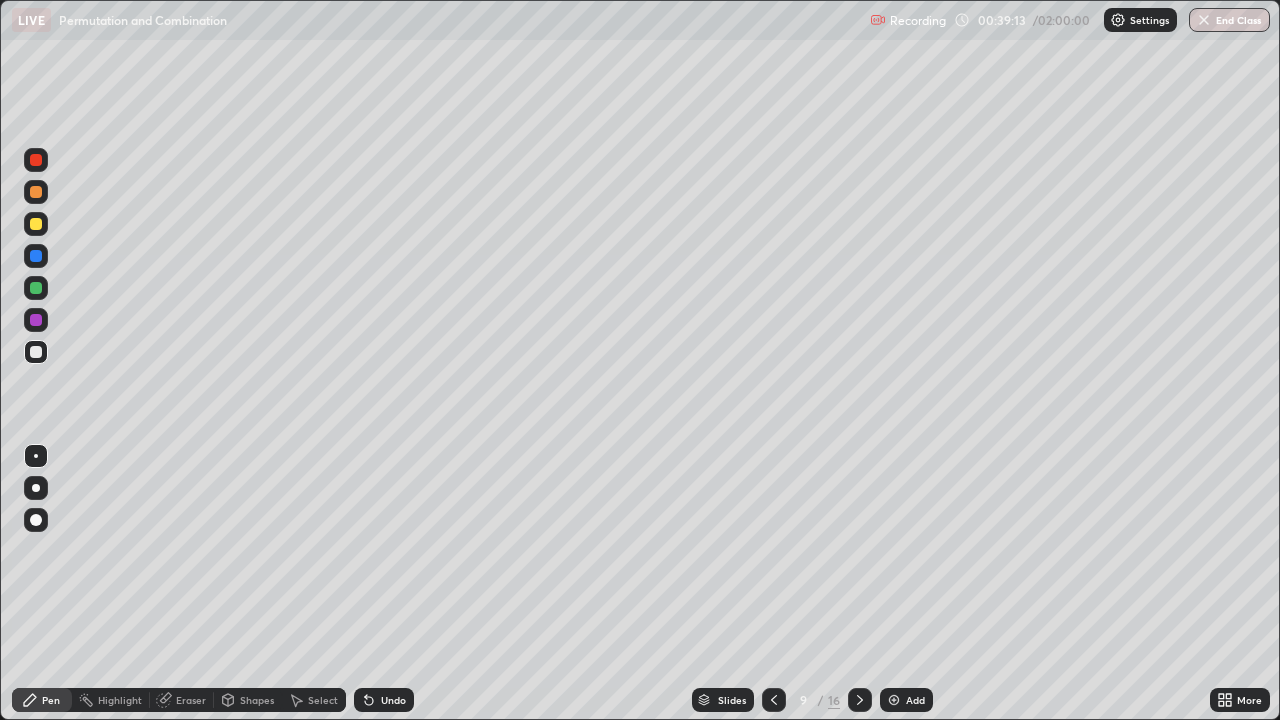 click 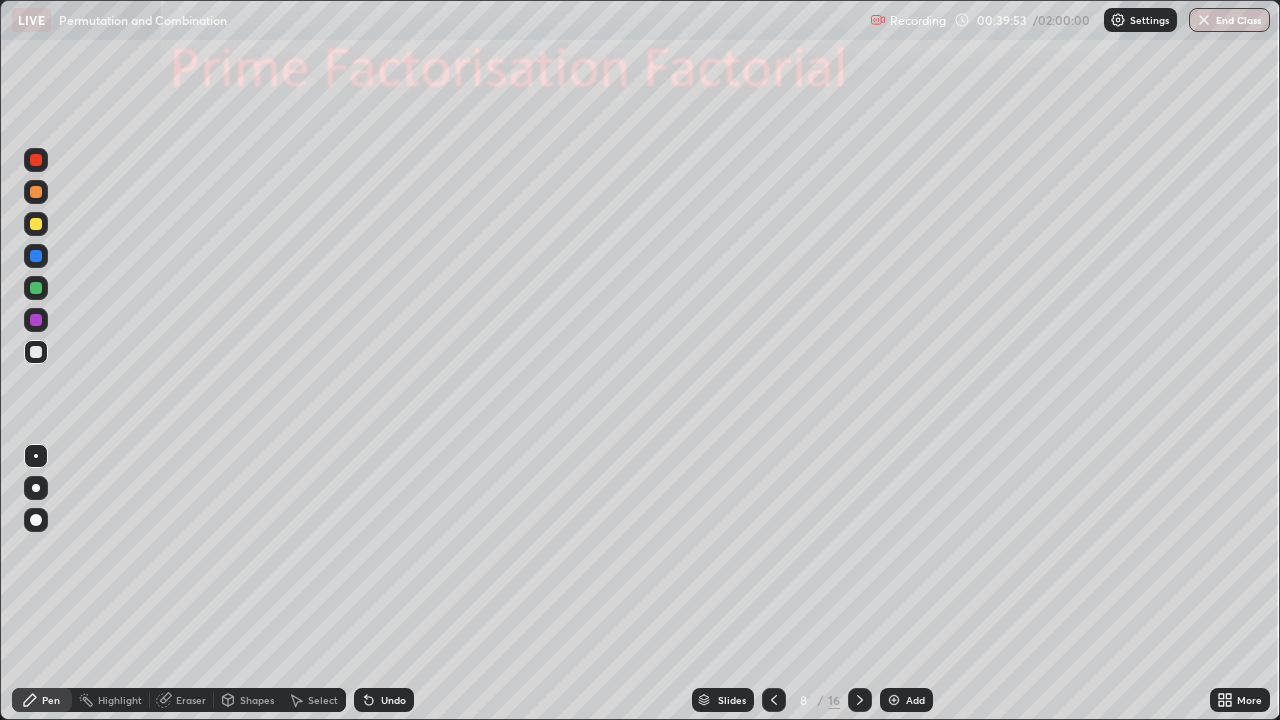 click 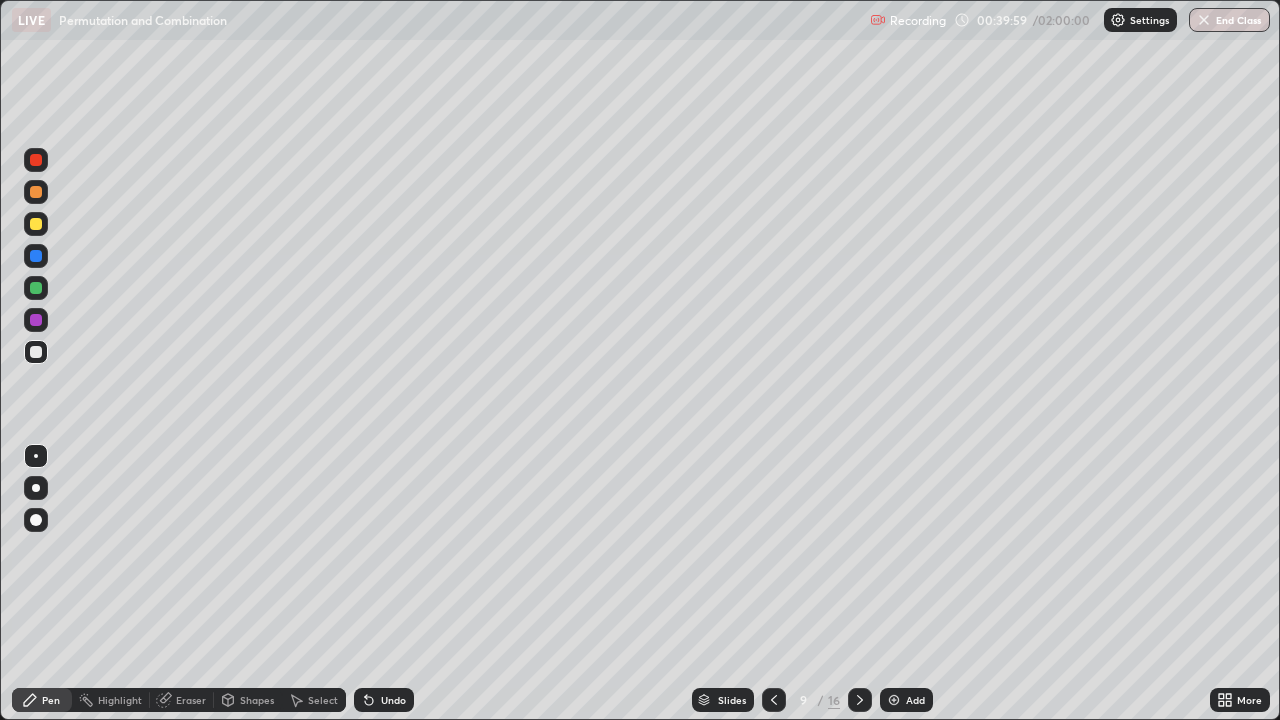 click on "Add" at bounding box center [906, 700] 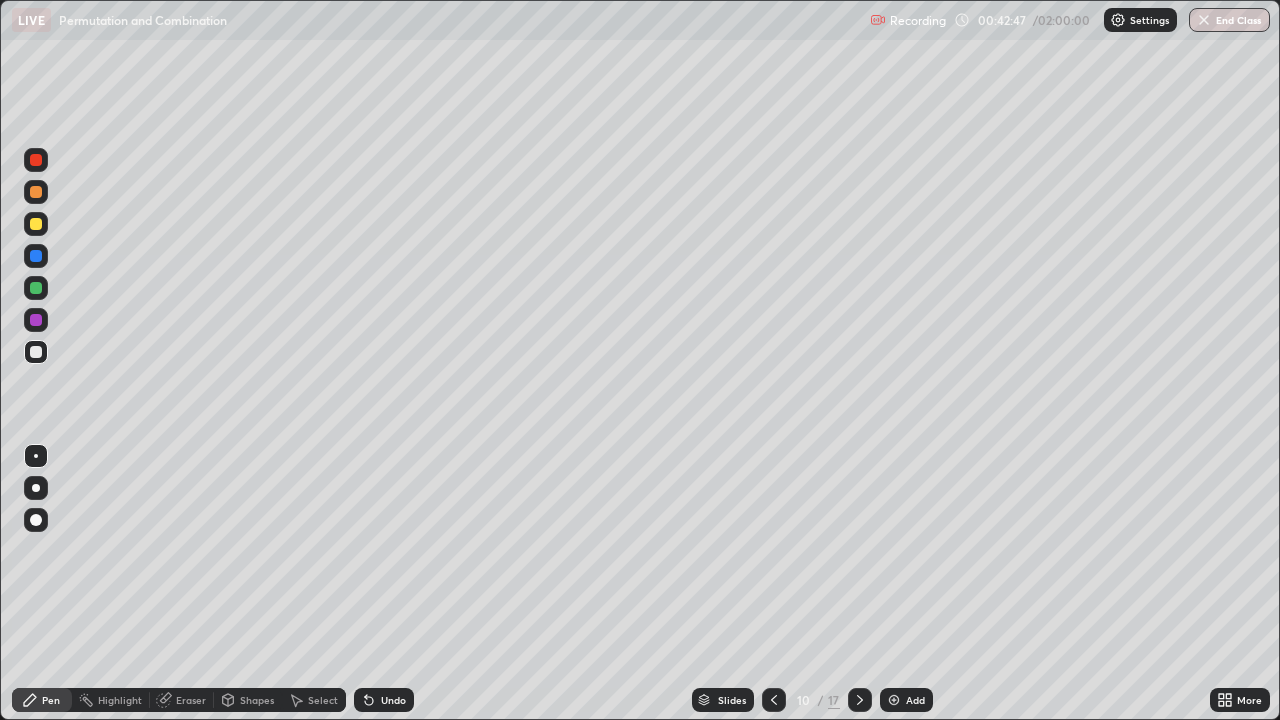 click 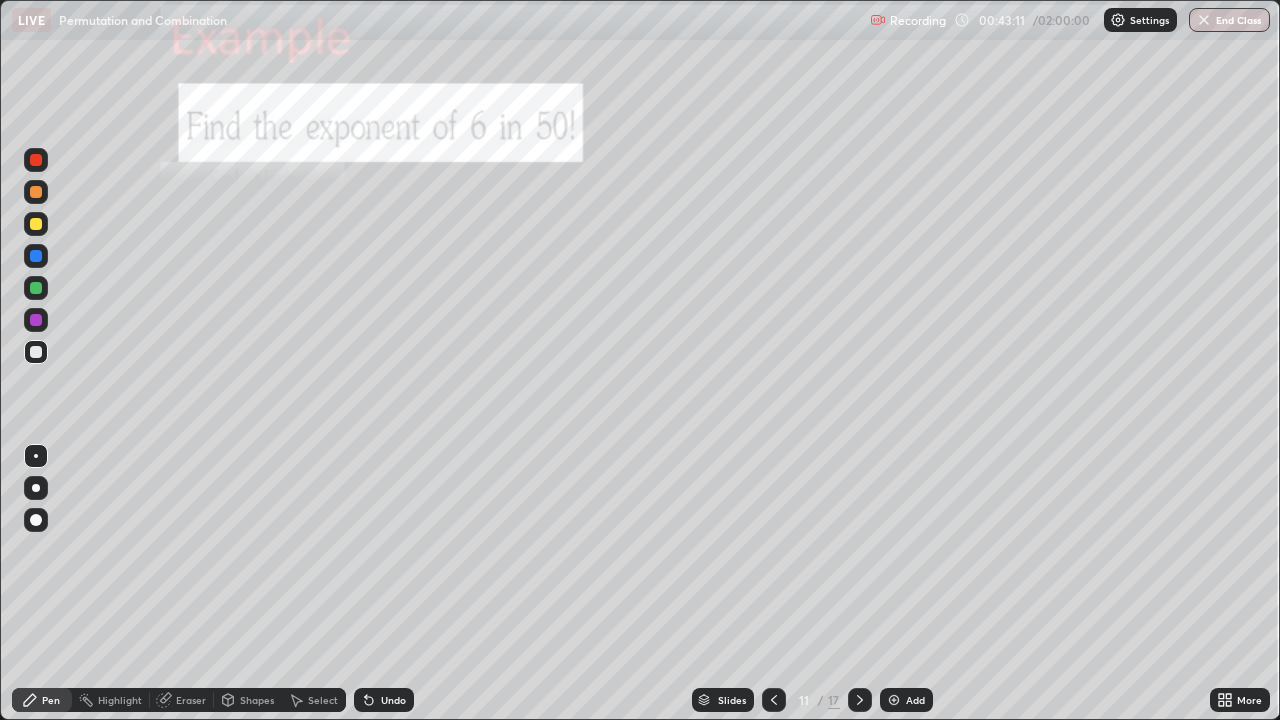 click 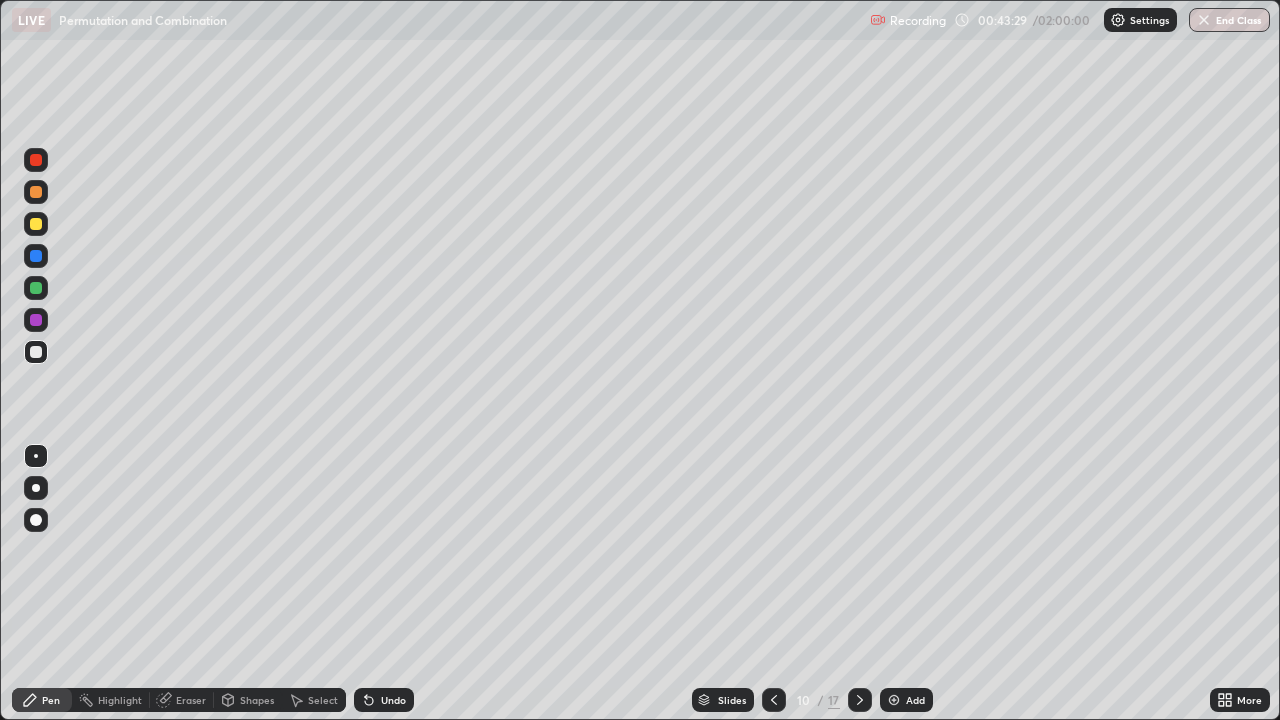 click 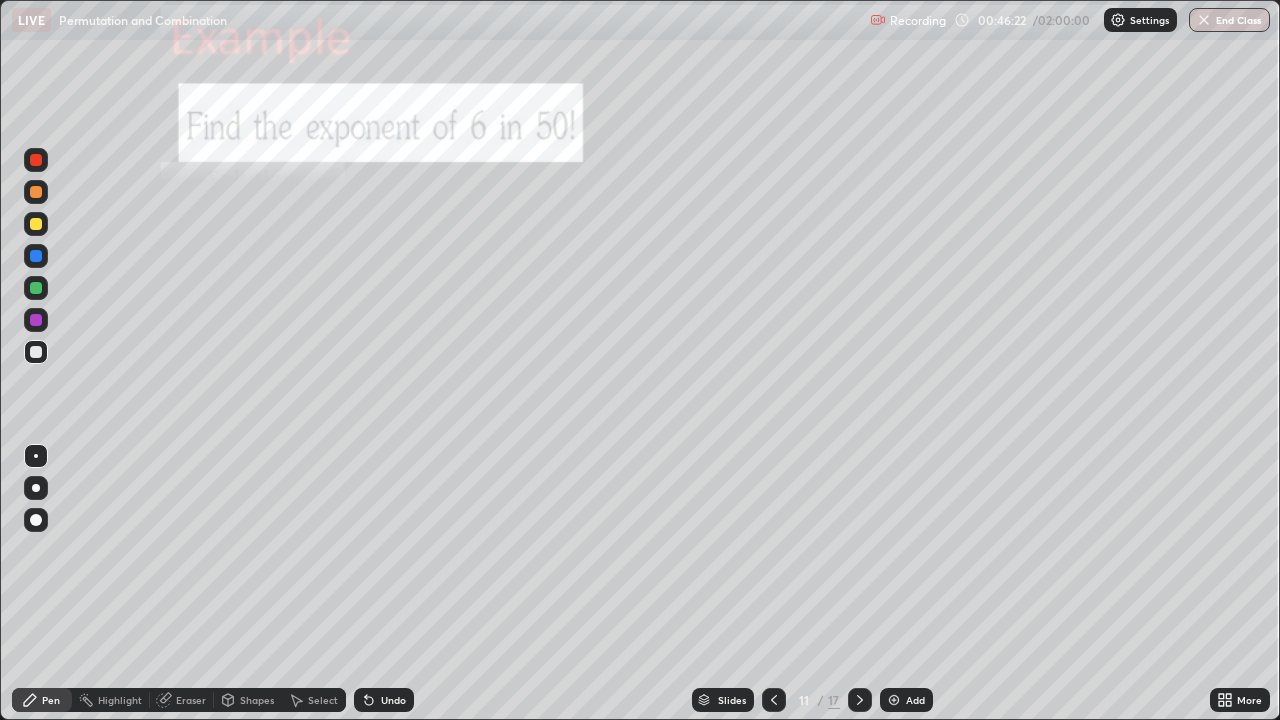 click 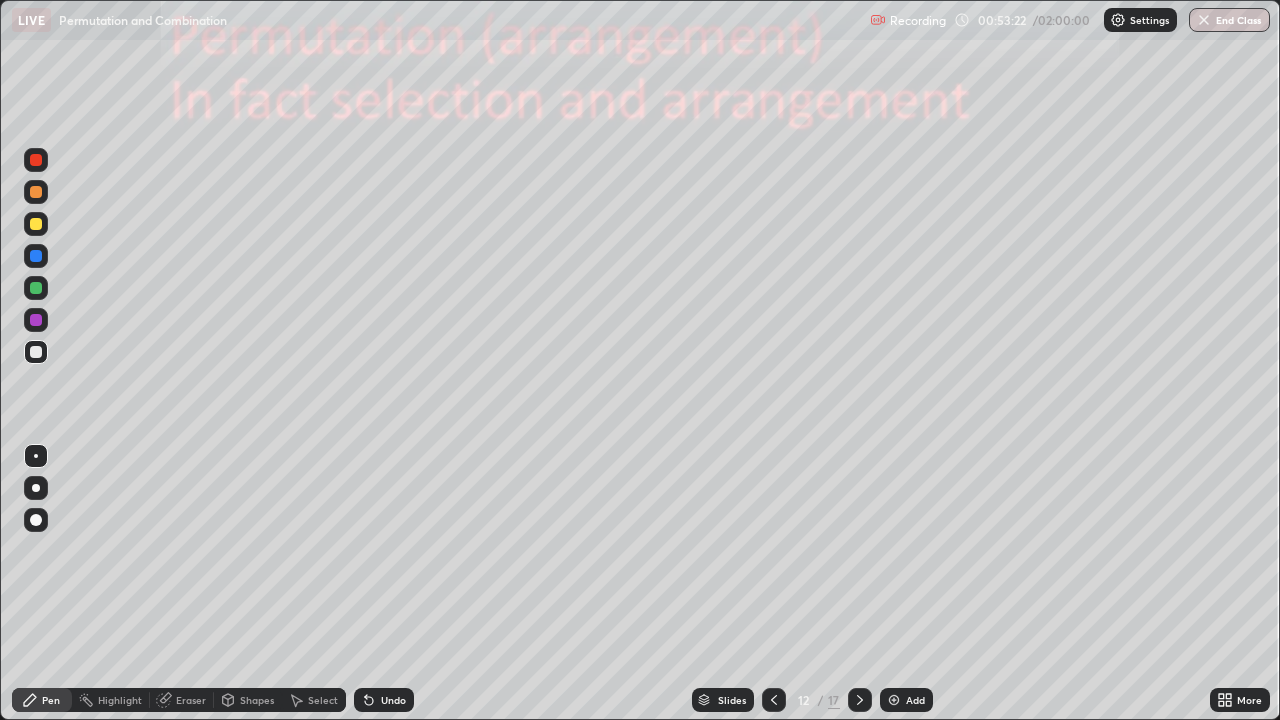 click at bounding box center (36, 224) 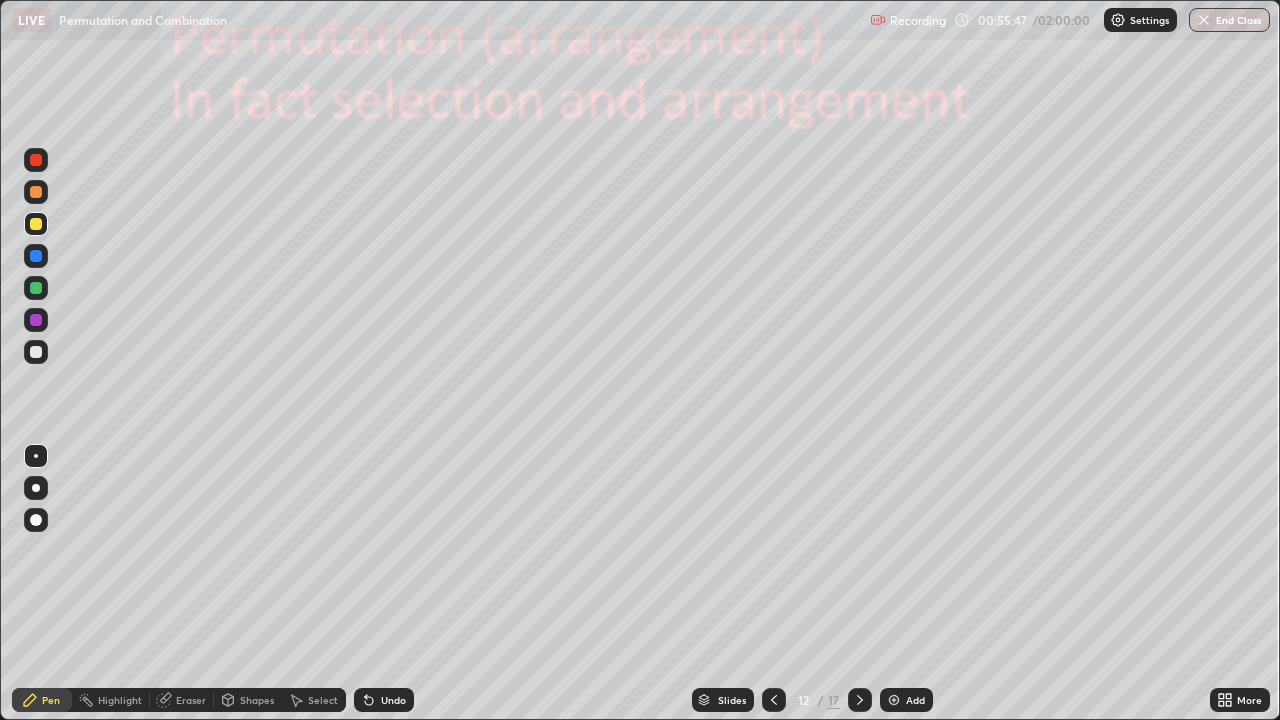 click 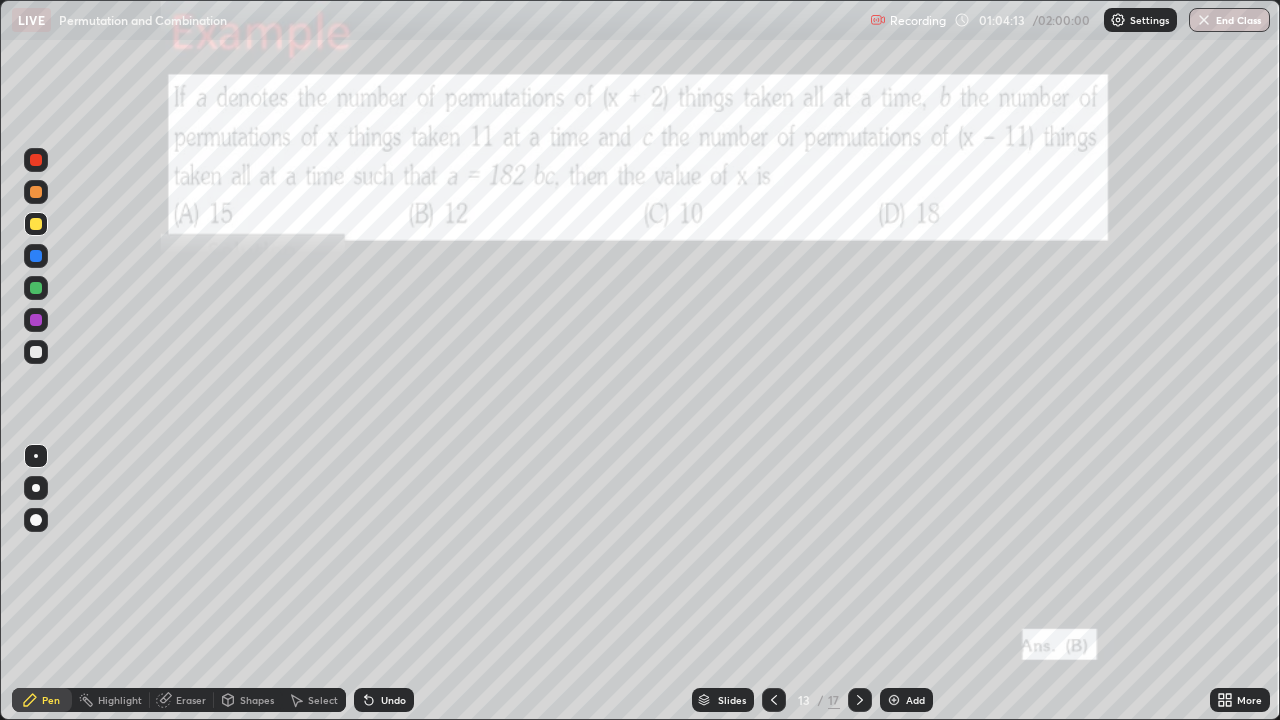 click 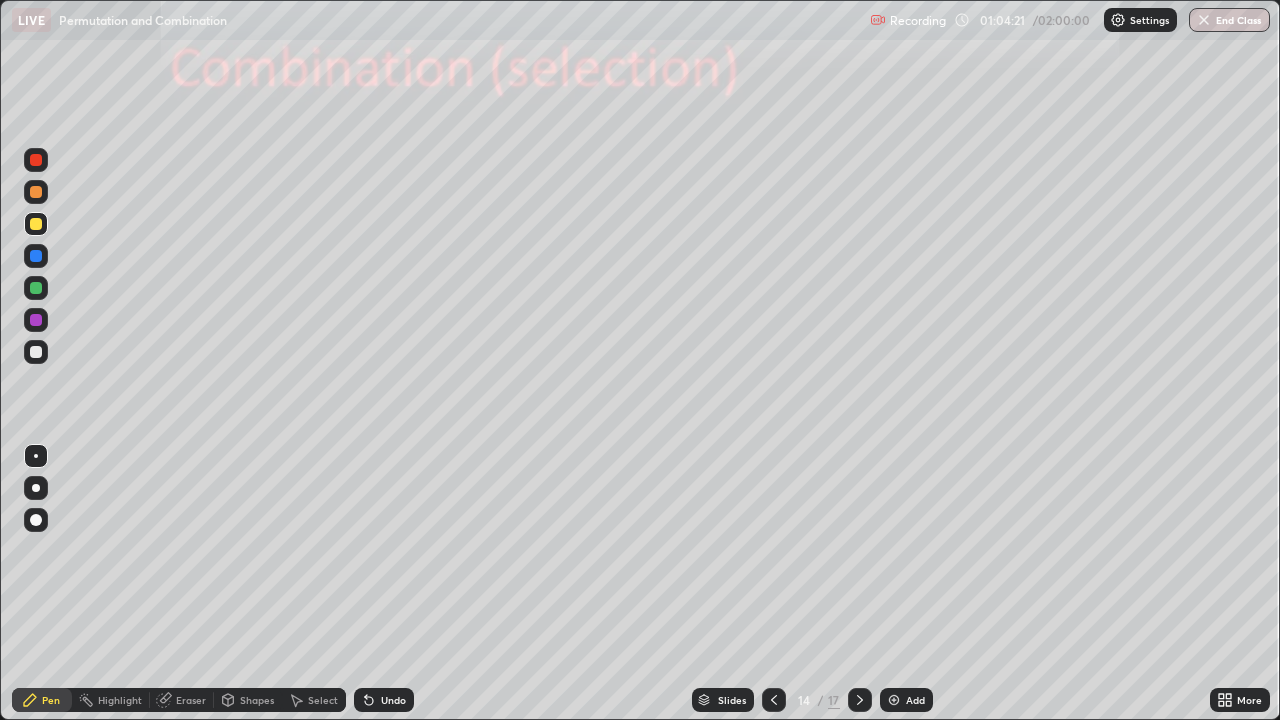 click 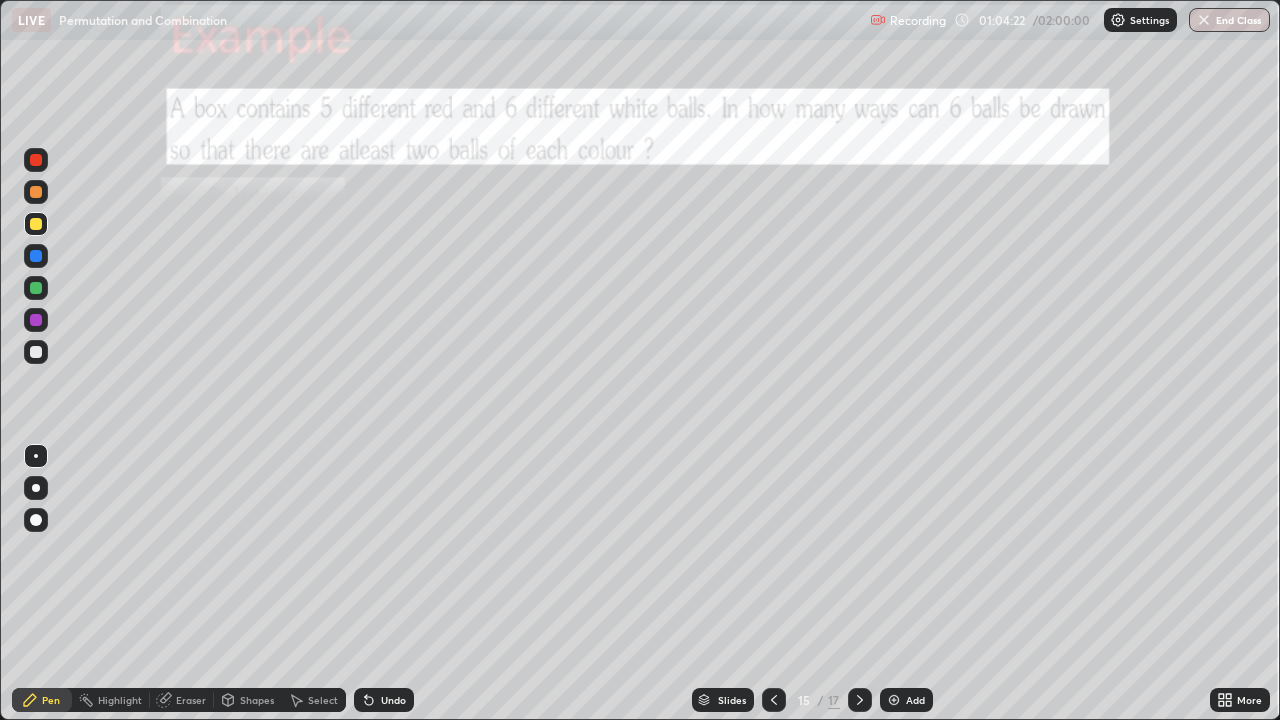 click 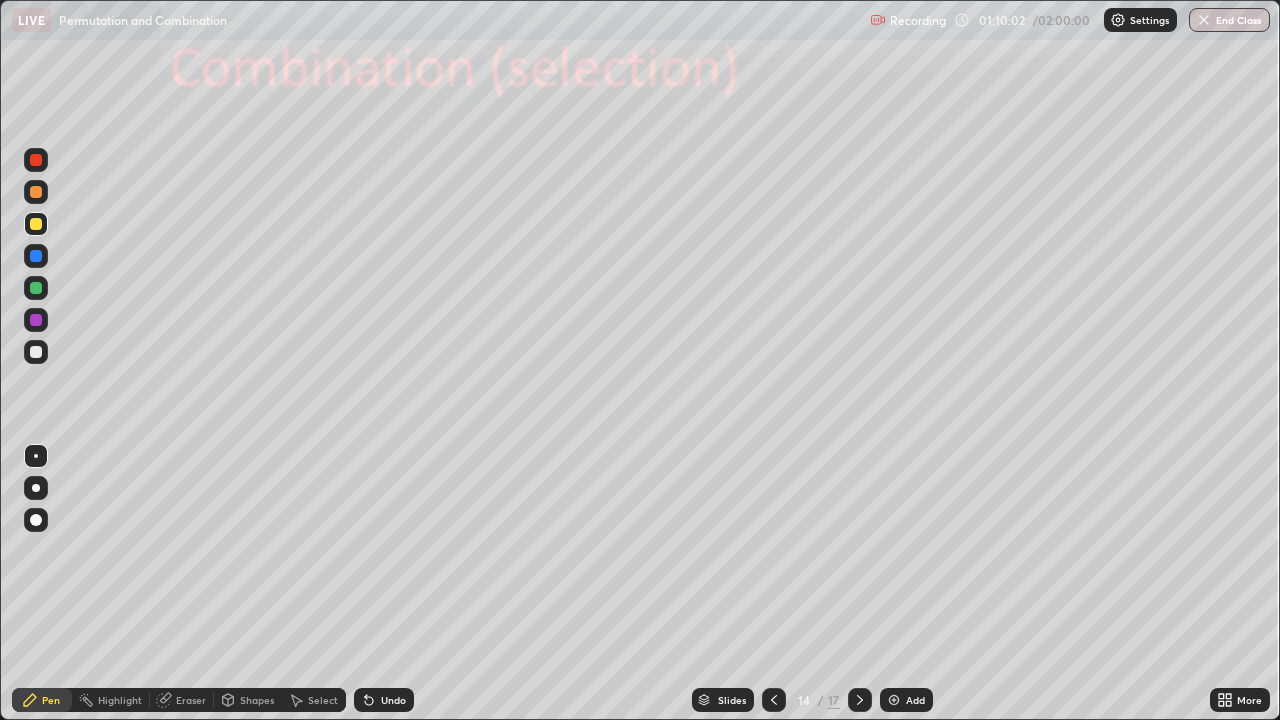 click 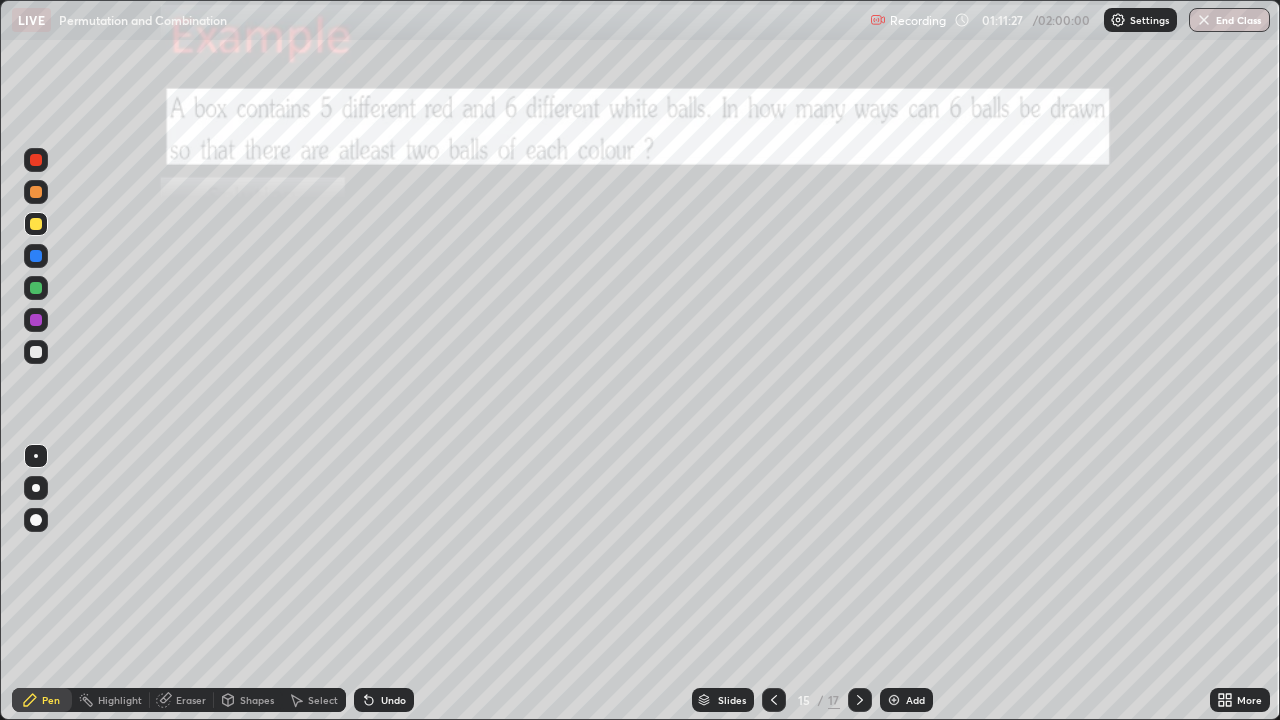 click on "Undo" at bounding box center [384, 700] 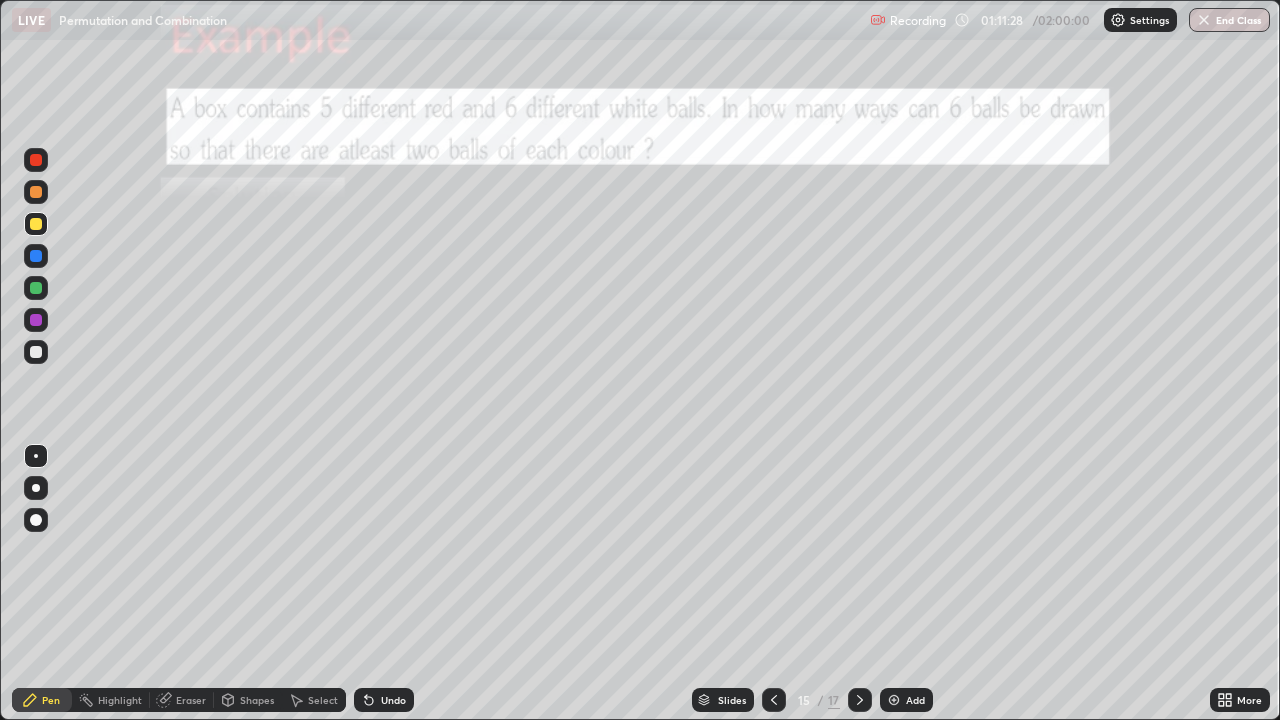 click on "Undo" at bounding box center (393, 700) 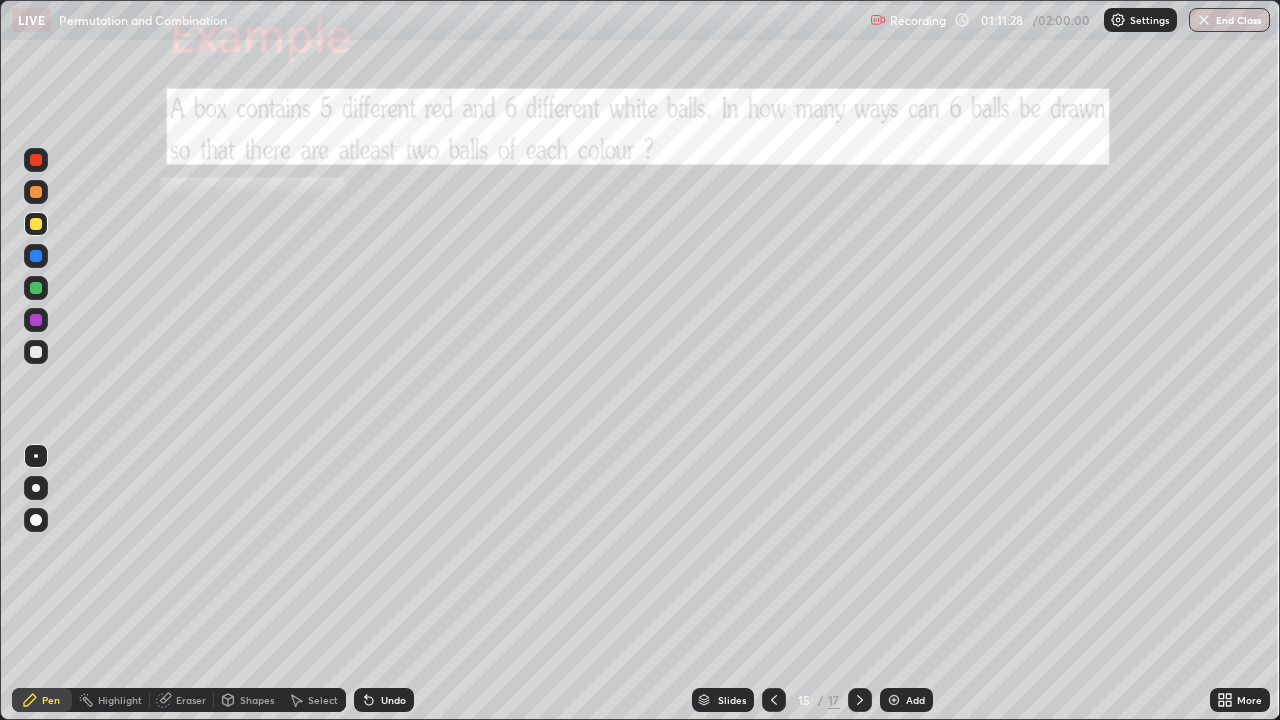click on "Undo" at bounding box center [384, 700] 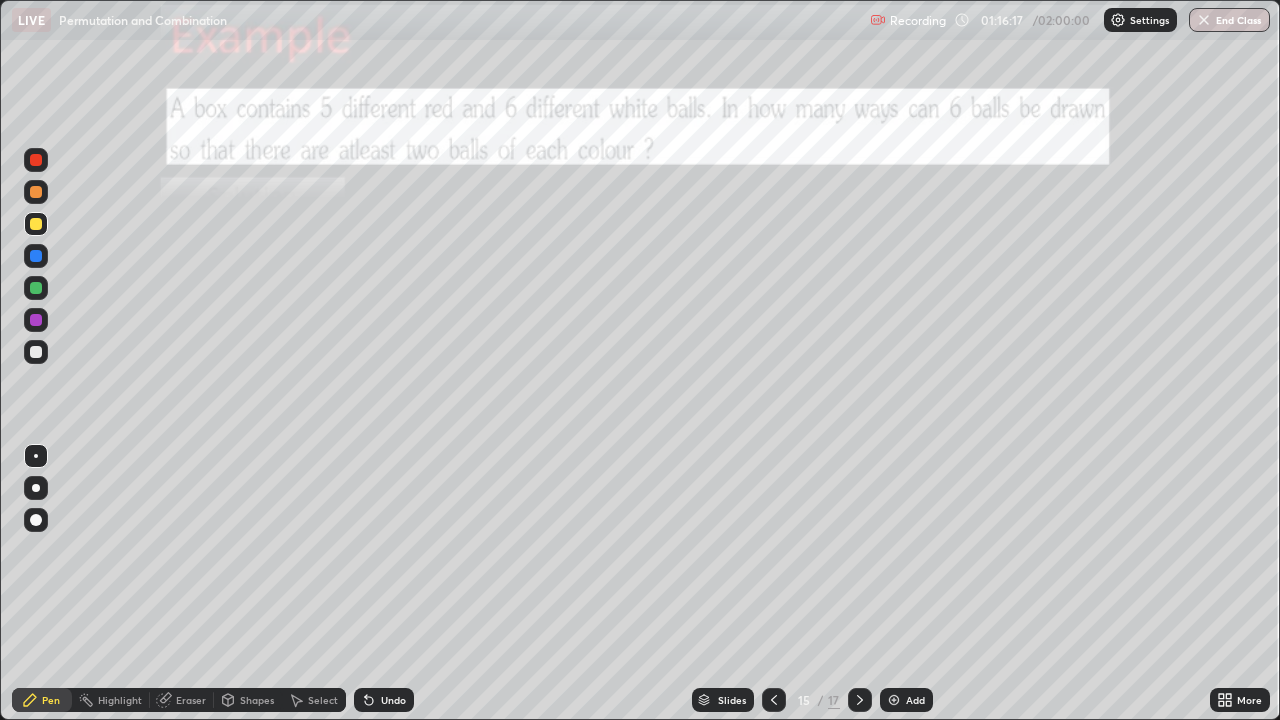 click 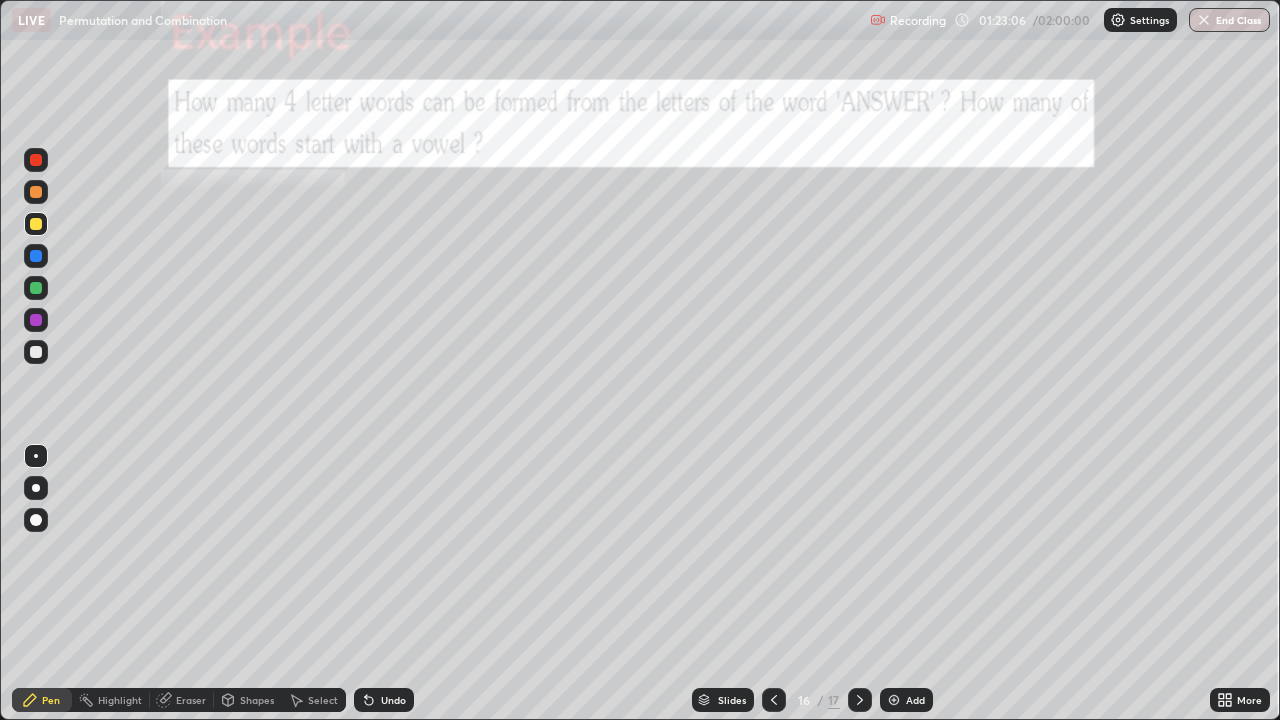 click 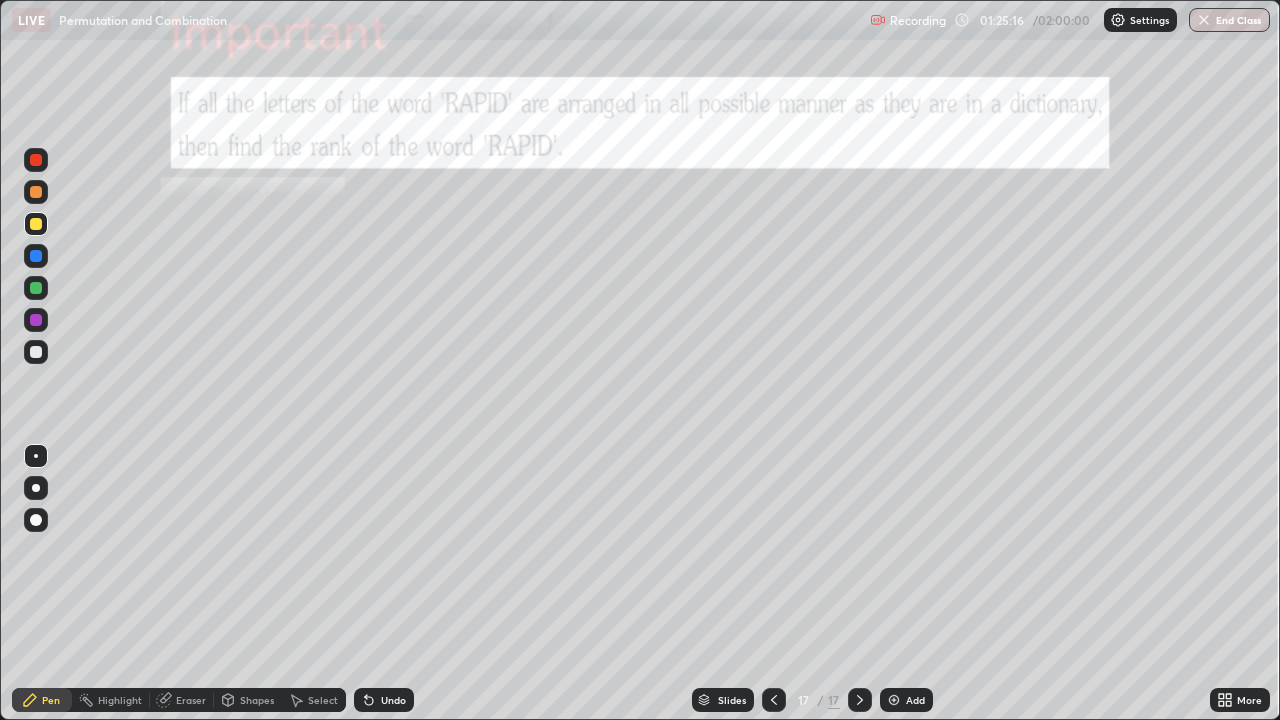 click on "Eraser" at bounding box center (191, 700) 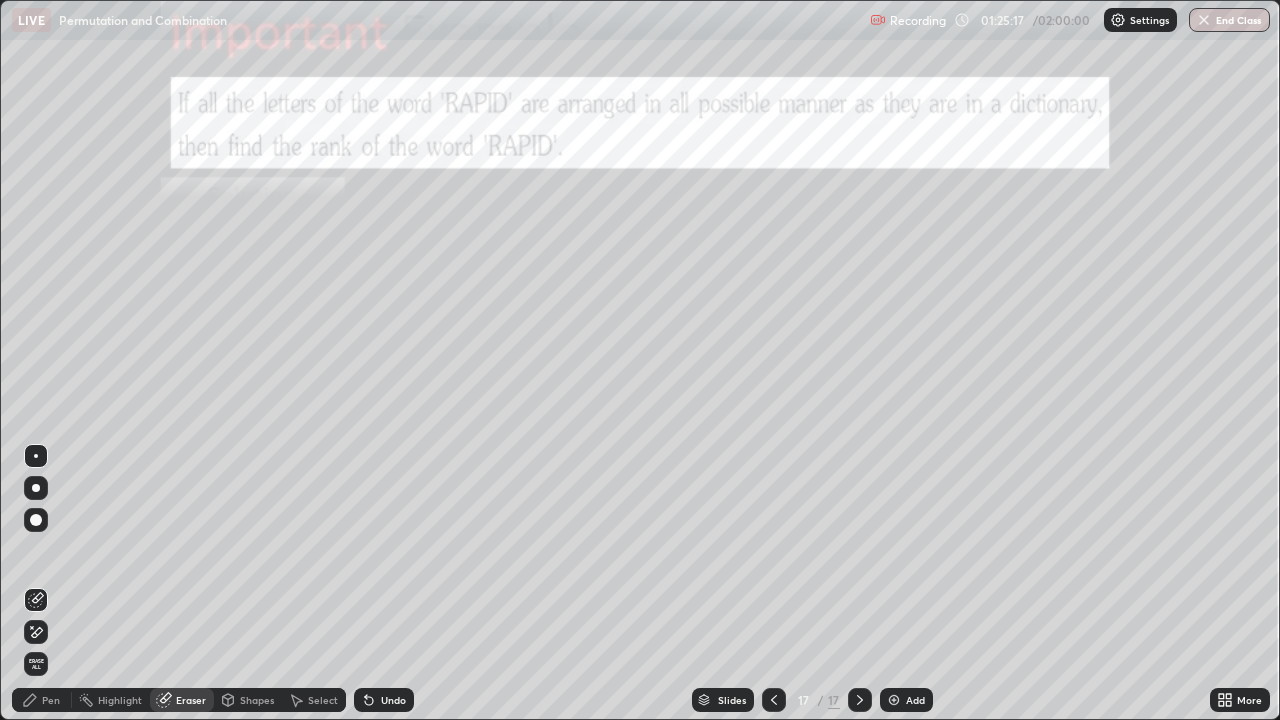 click on "Erase all" at bounding box center [36, 664] 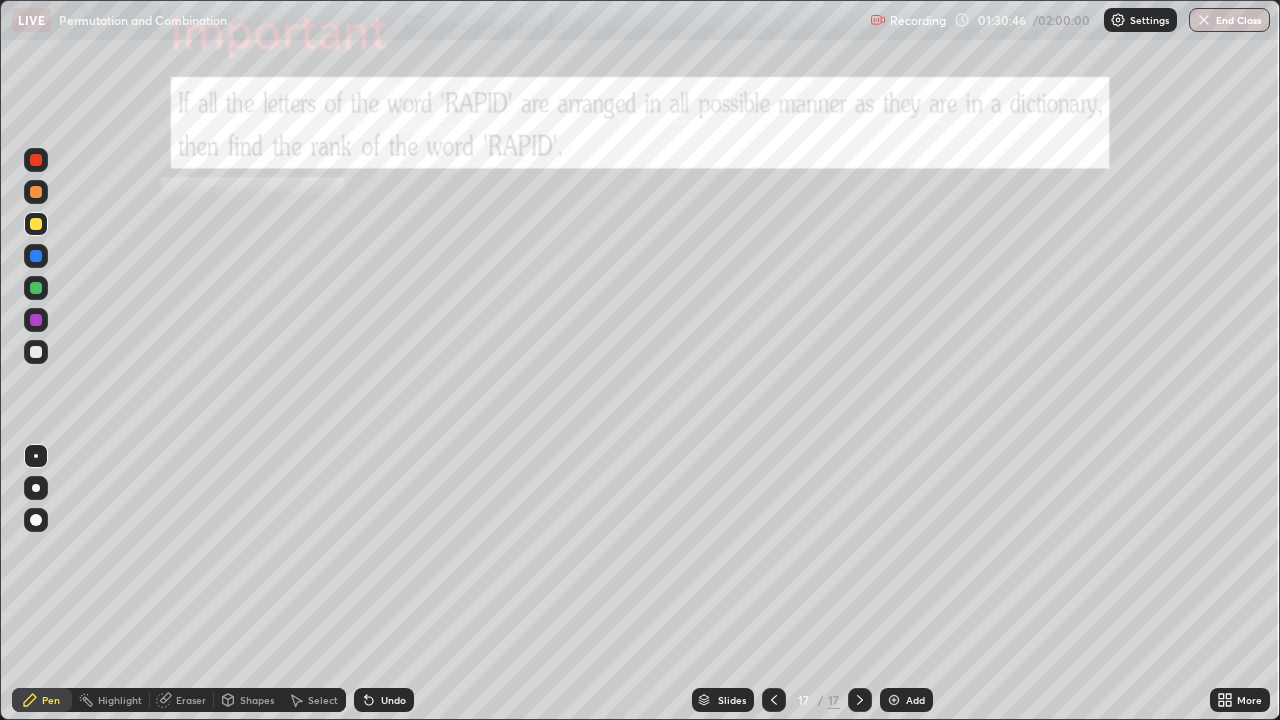 click on "Select" at bounding box center [323, 700] 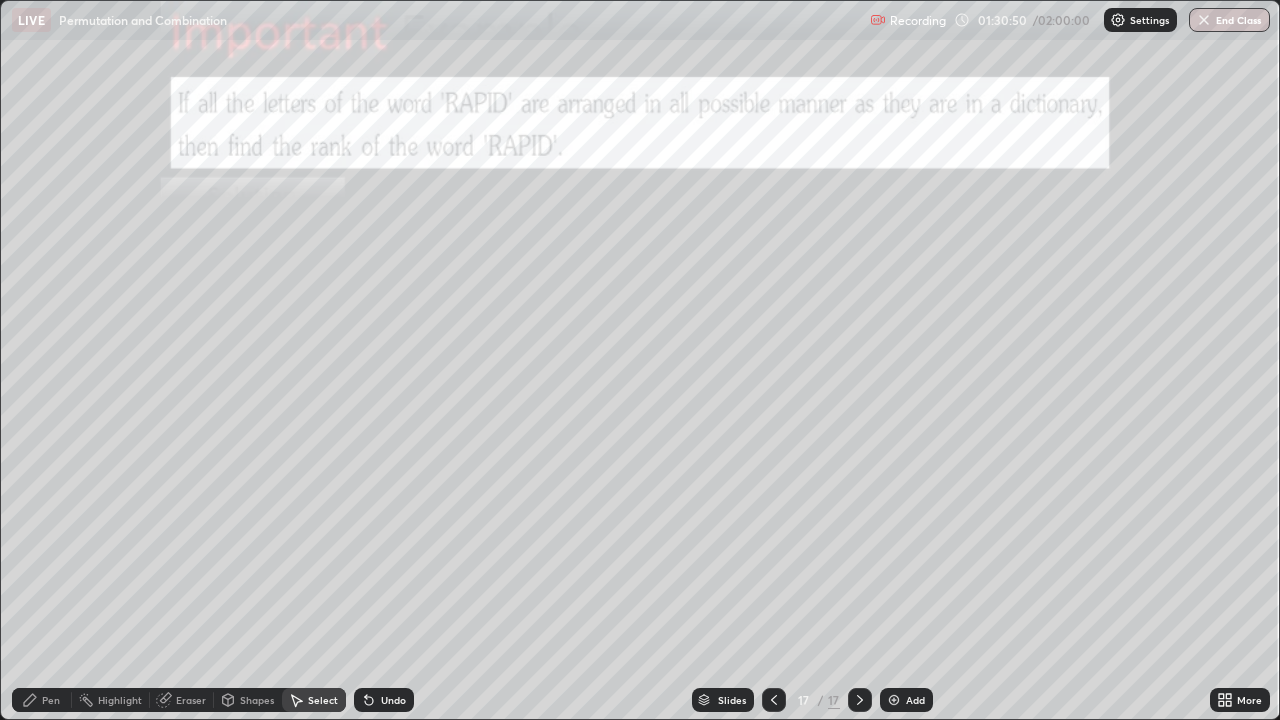 click on "Pen" at bounding box center [51, 700] 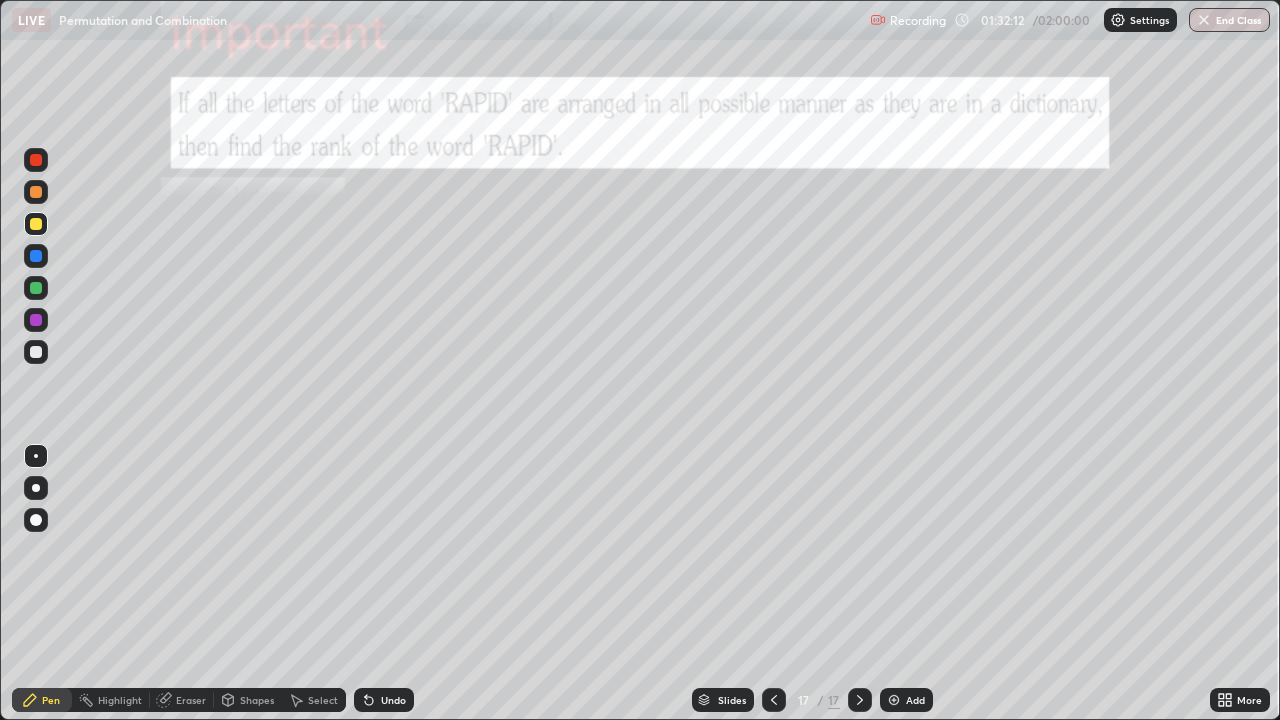 click 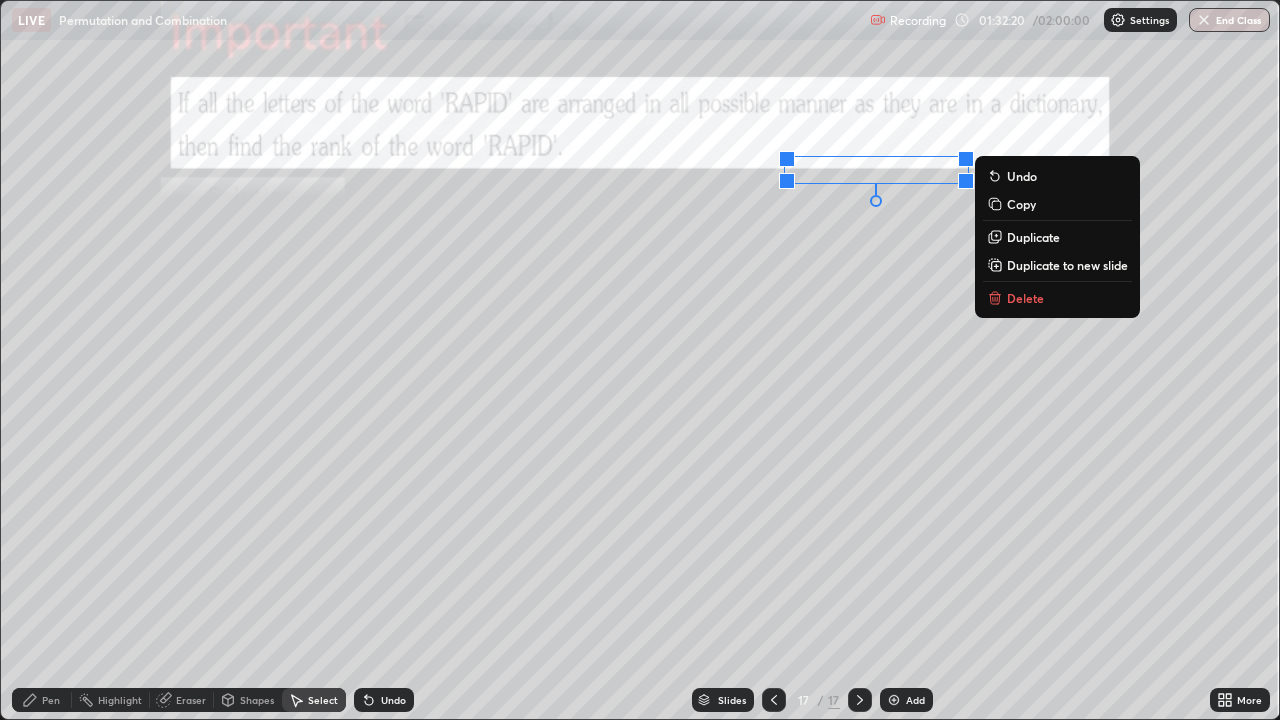 click on "0 ° Undo Copy Duplicate Duplicate to new slide Delete" at bounding box center (640, 360) 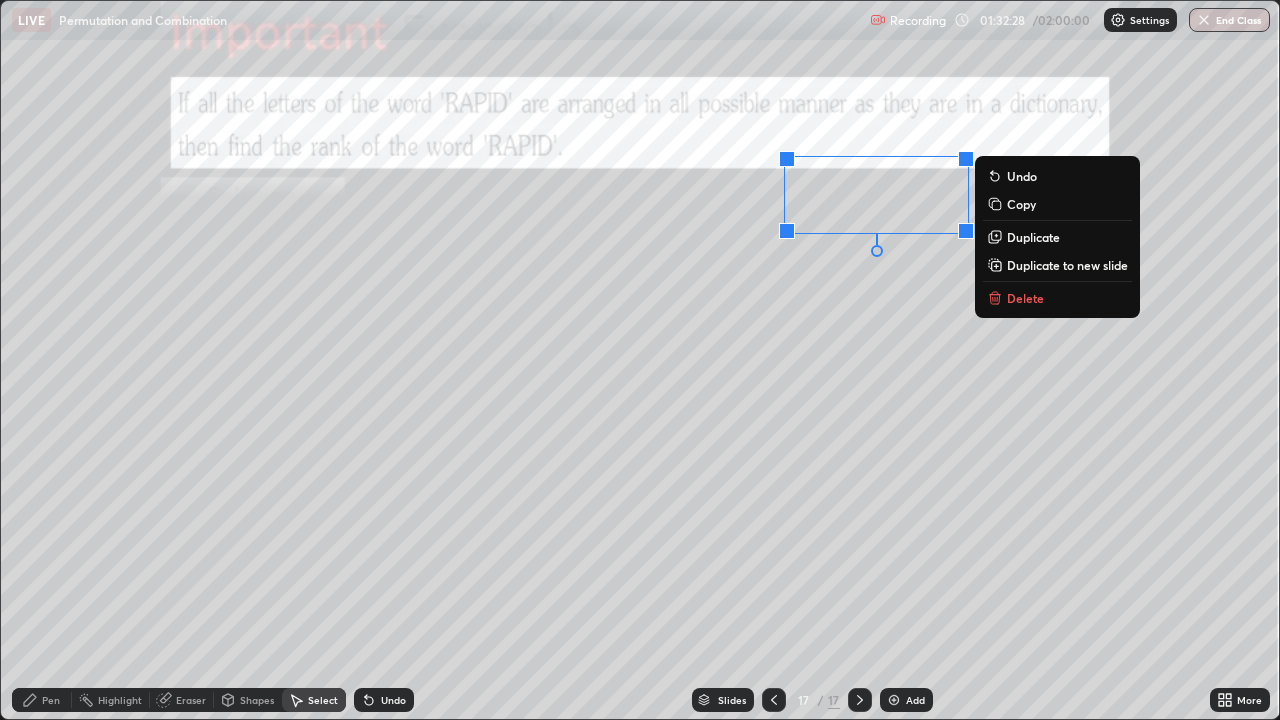 click on "0 ° Undo Copy Duplicate Duplicate to new slide Delete" at bounding box center (640, 360) 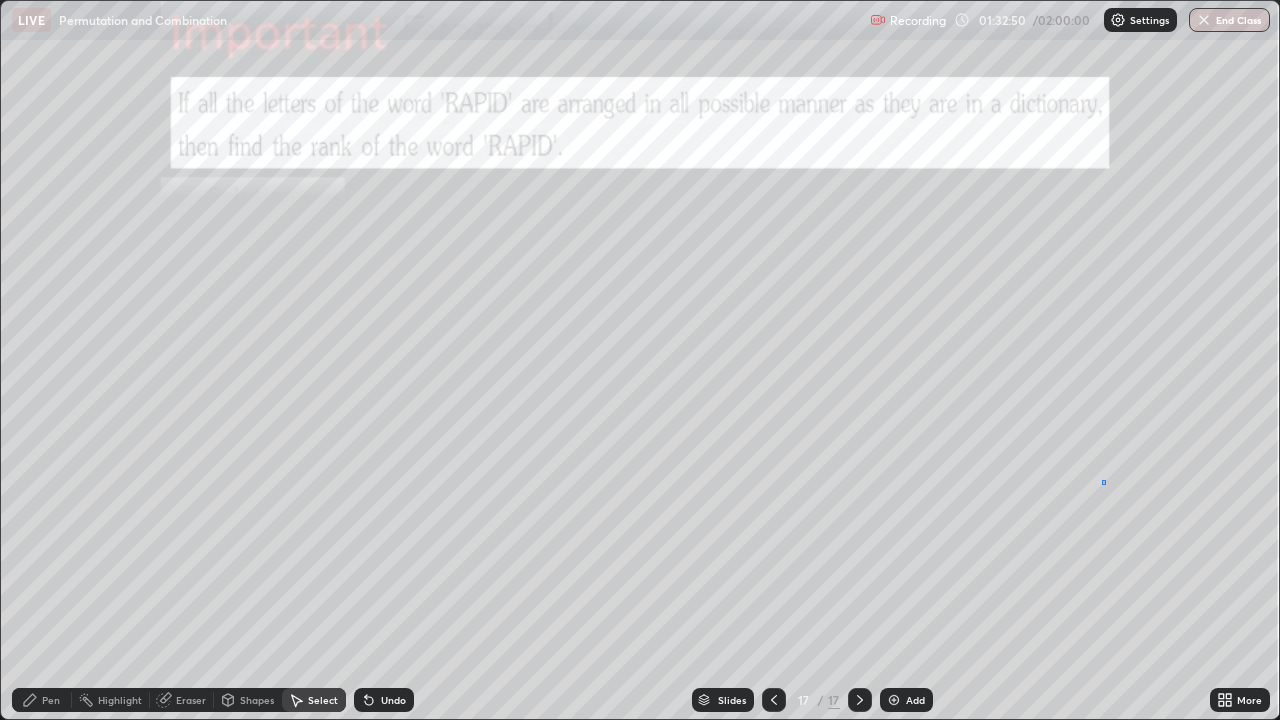 click on "0 ° Undo Copy Duplicate Duplicate to new slide Delete" at bounding box center (640, 360) 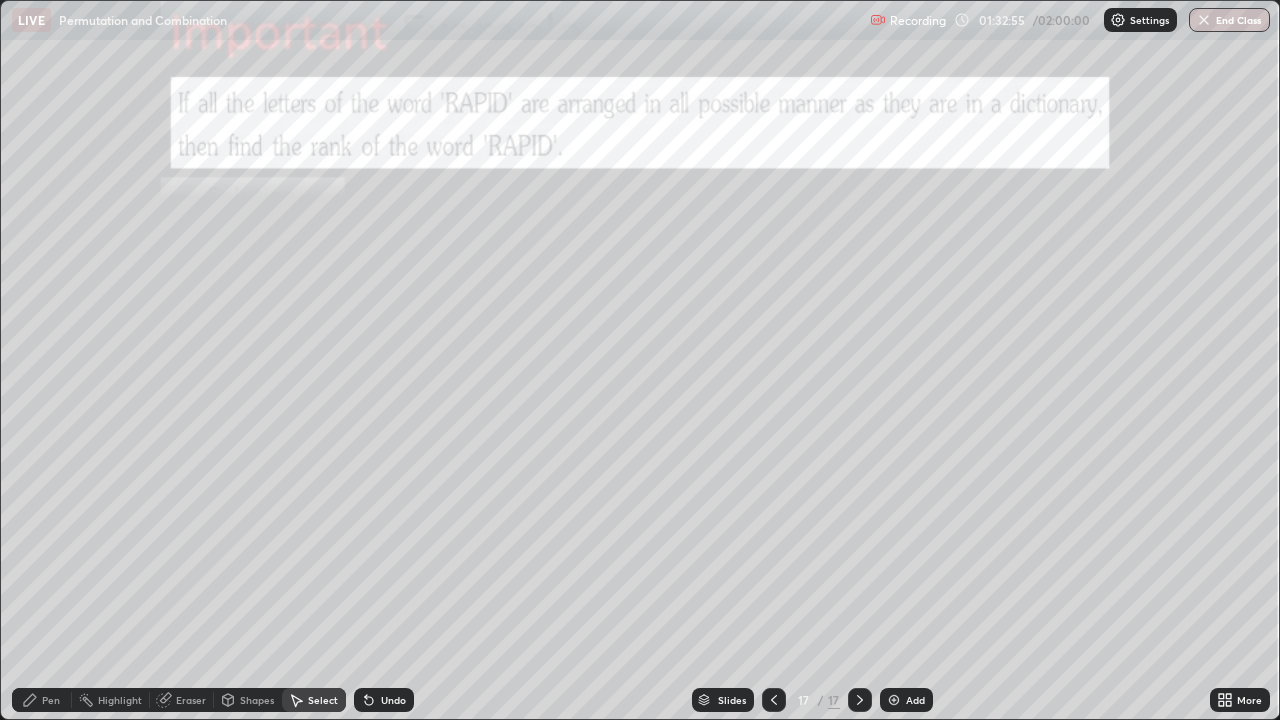 click on "Eraser" at bounding box center [182, 700] 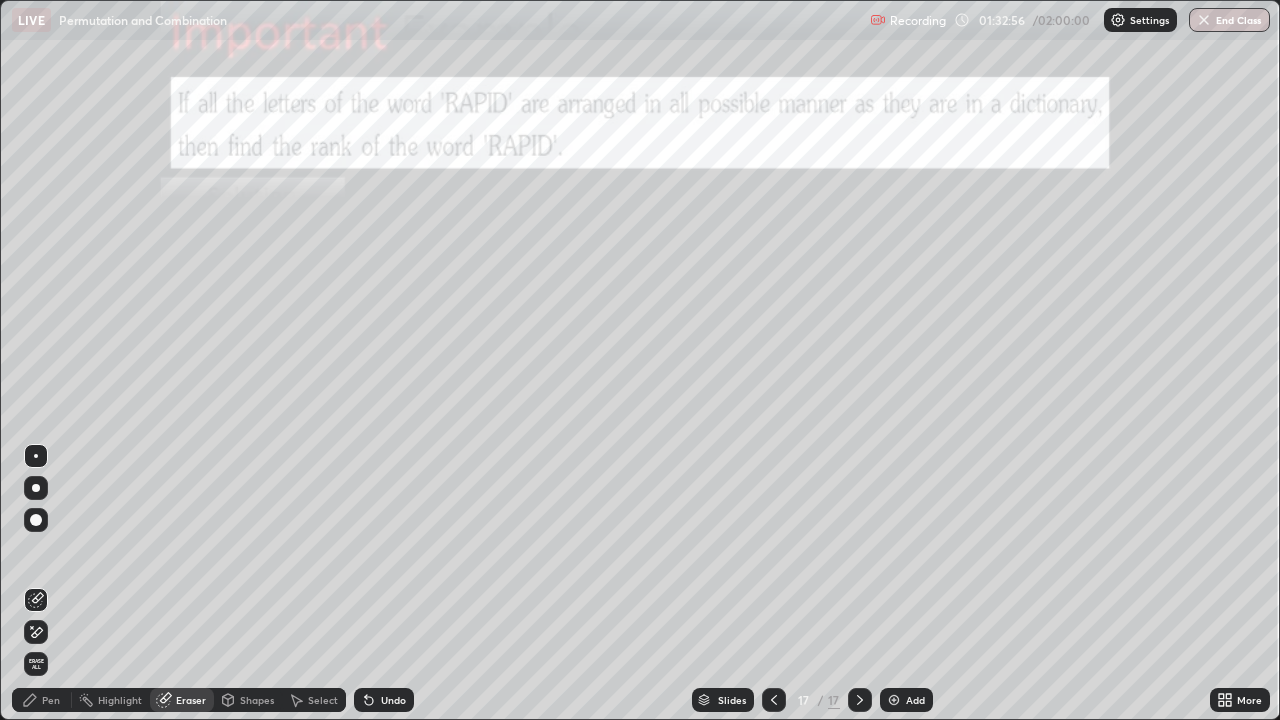 click on "Erase all" at bounding box center [36, 664] 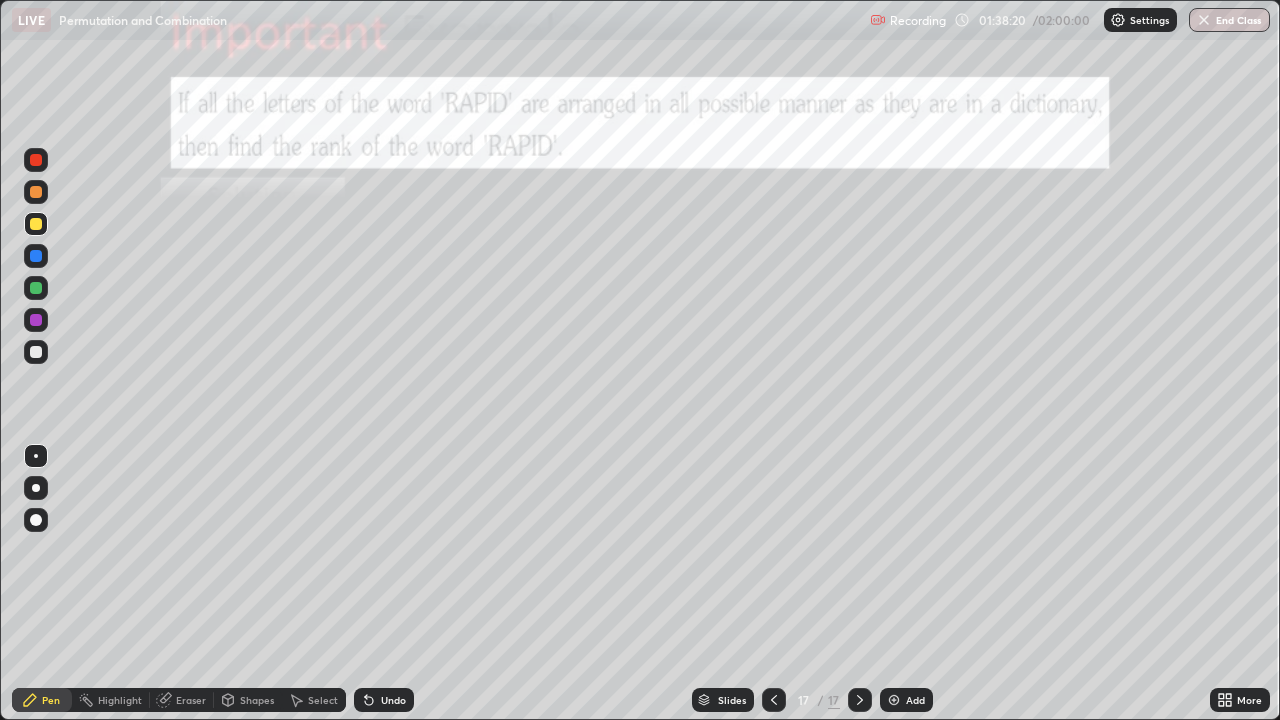 click on "Add" at bounding box center [915, 700] 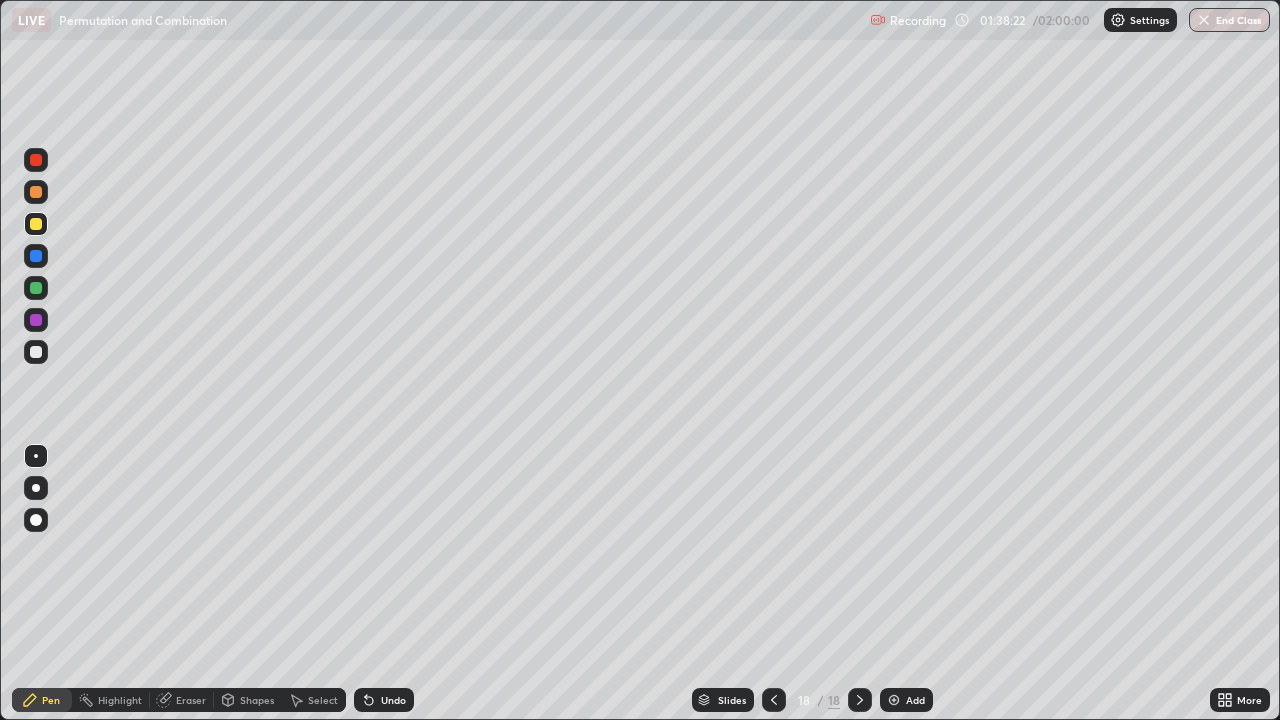 click 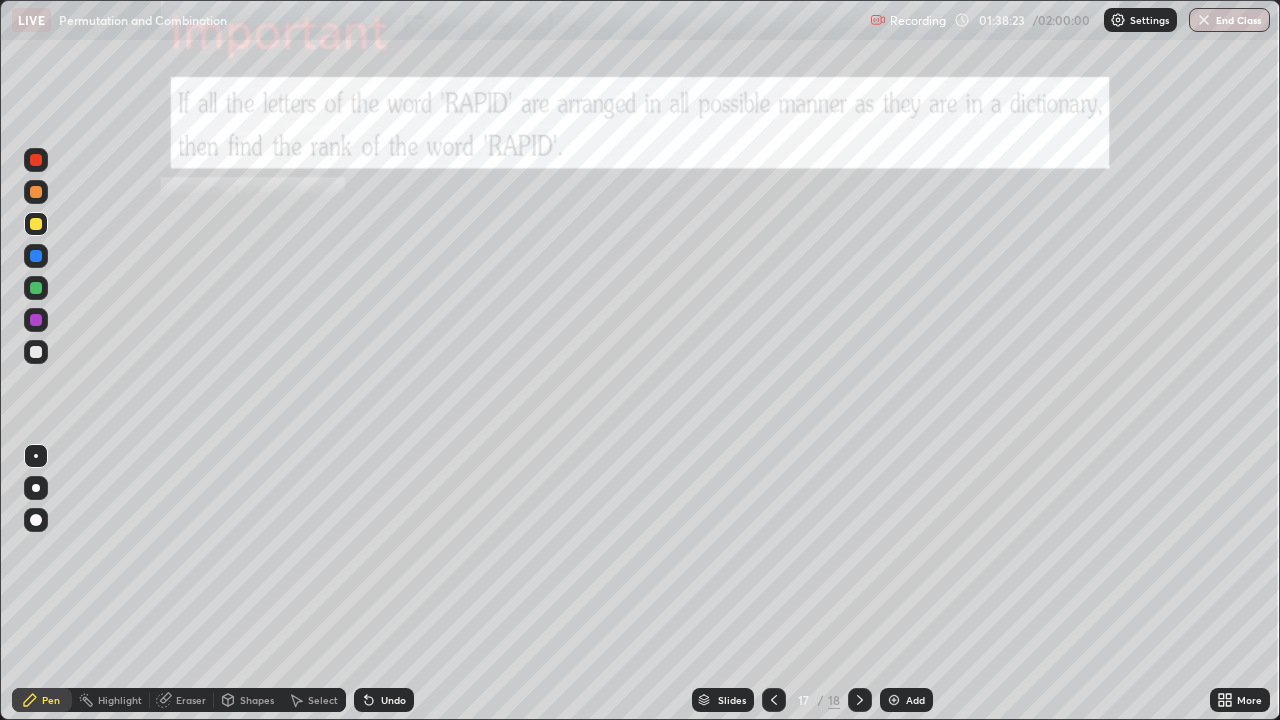 click on "More" at bounding box center (1249, 700) 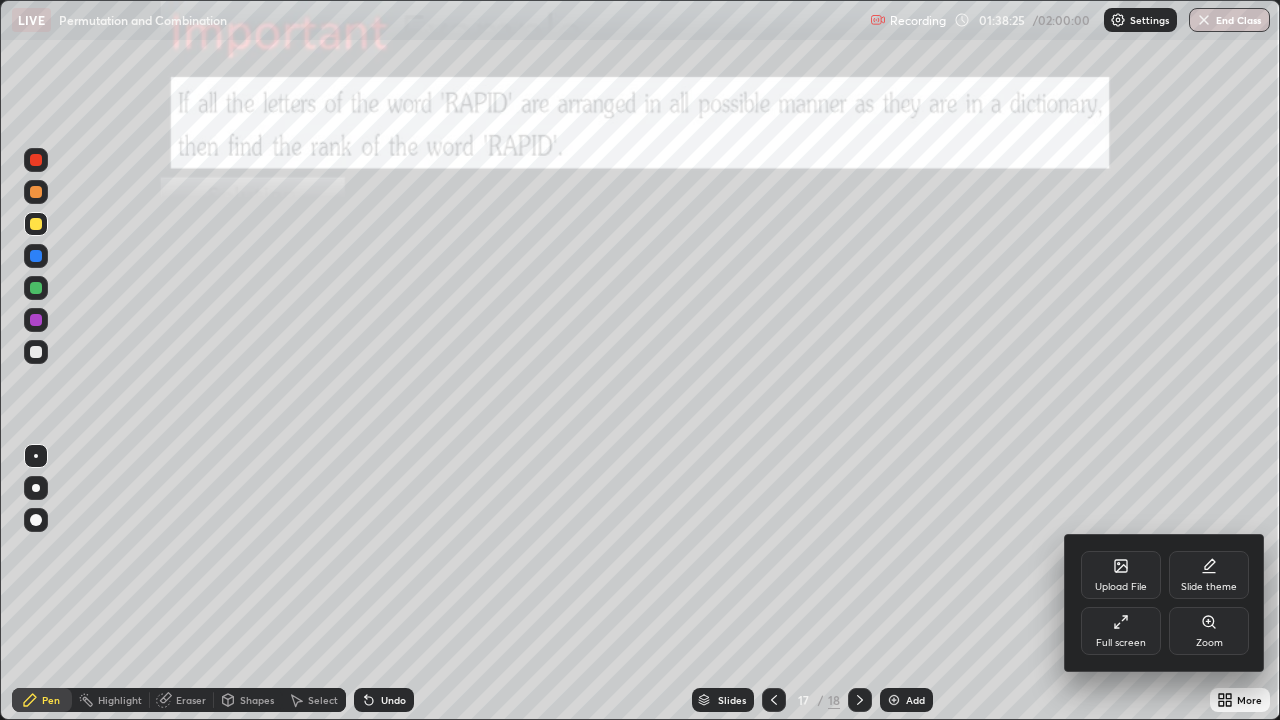 click 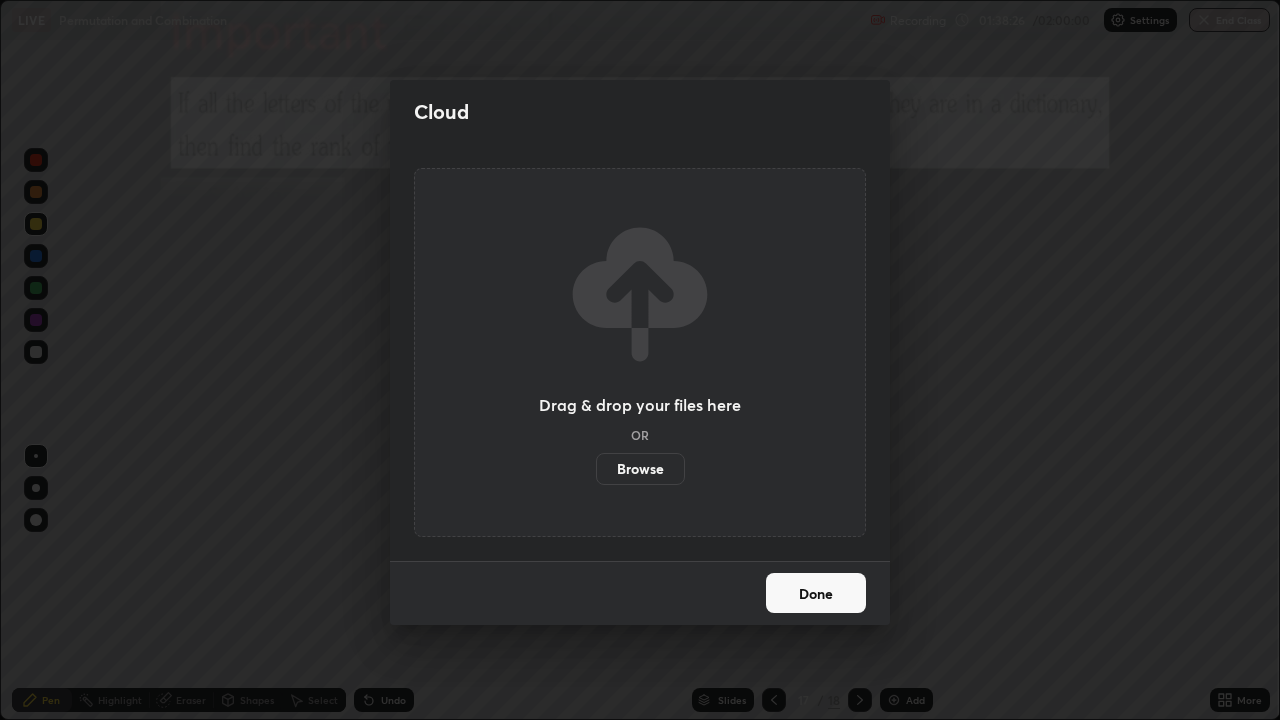 click on "Browse" at bounding box center (640, 469) 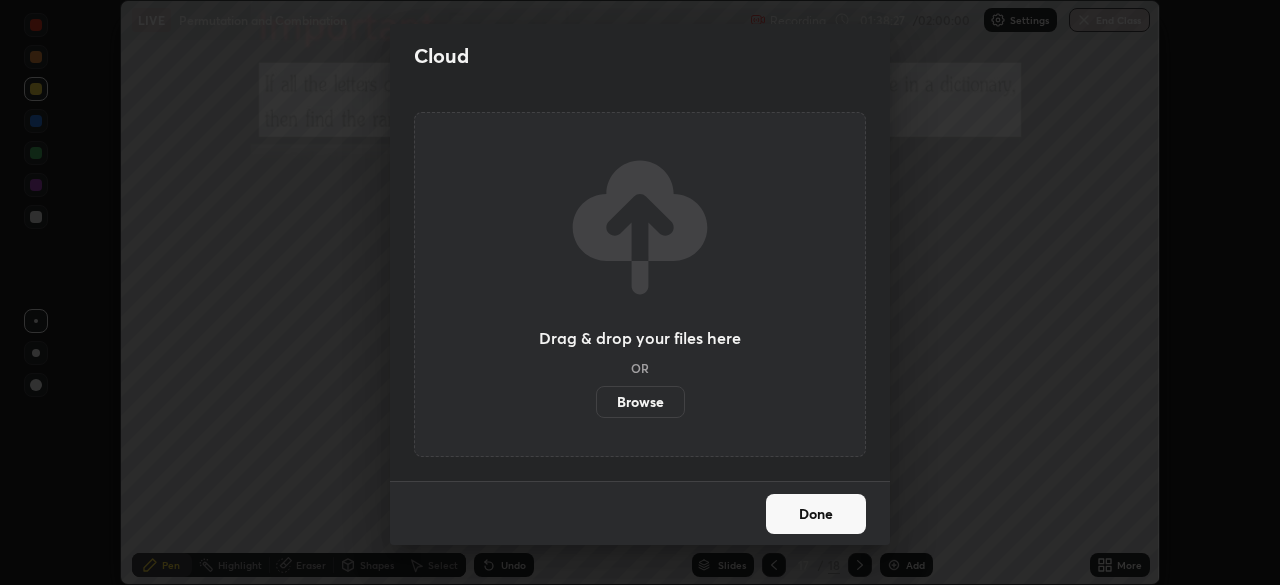 scroll, scrollTop: 585, scrollLeft: 1280, axis: both 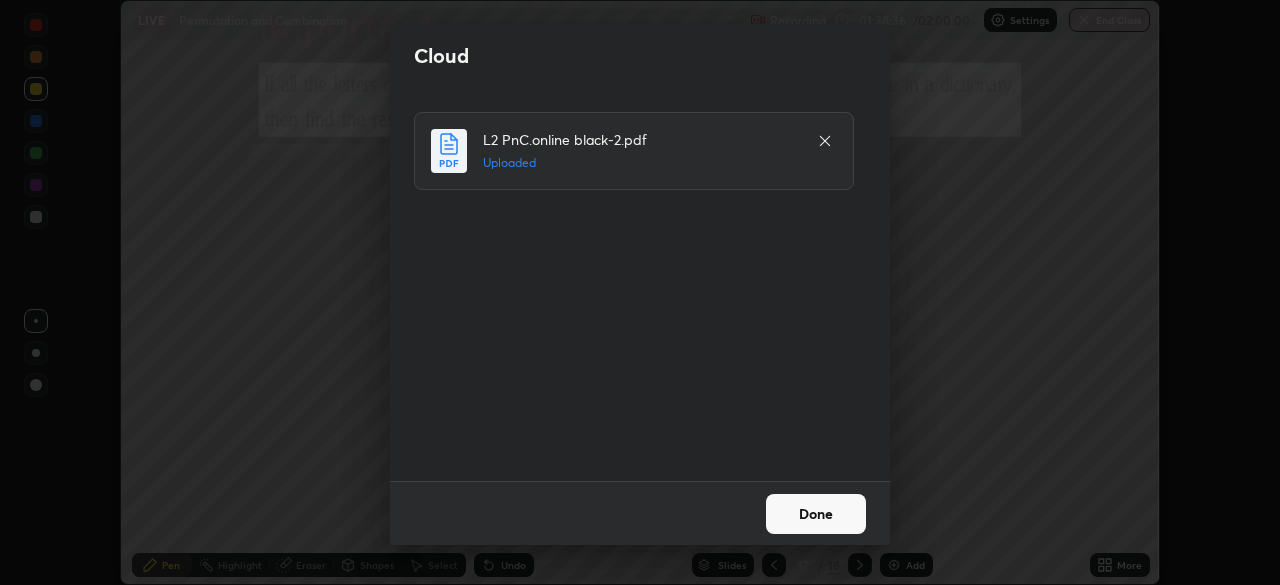 click on "Done" at bounding box center (816, 514) 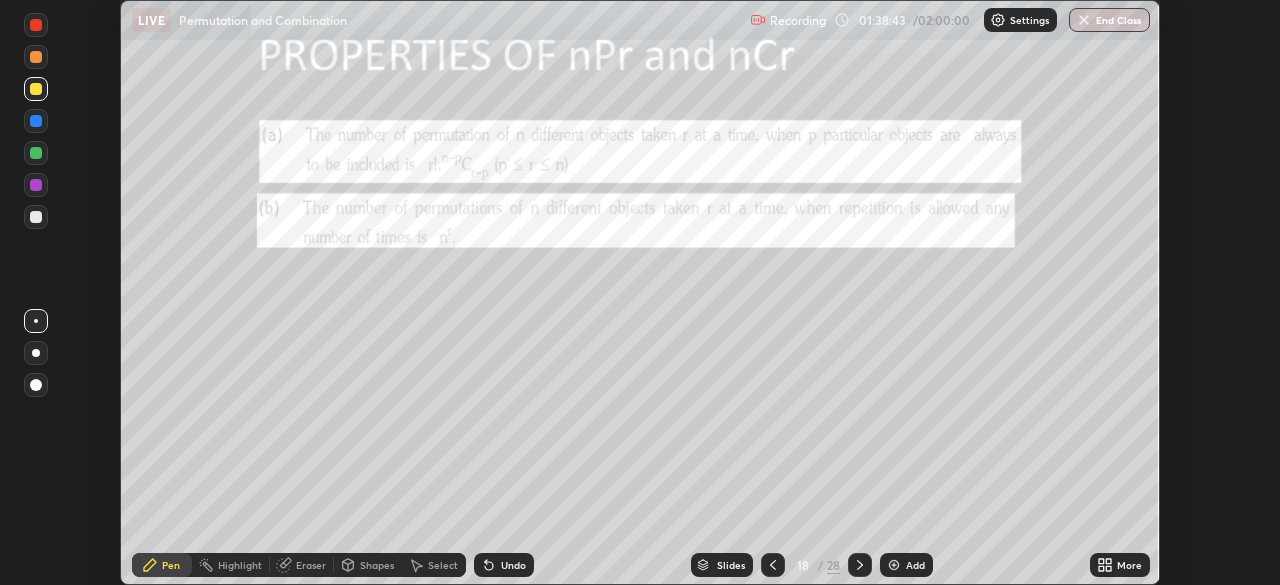 click 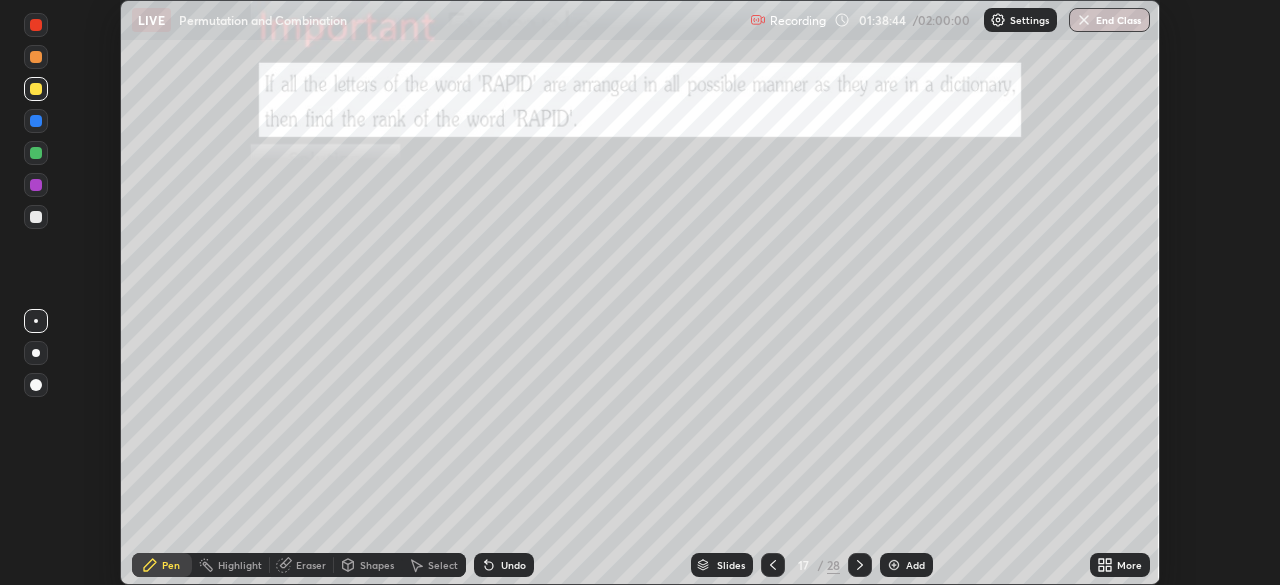 click 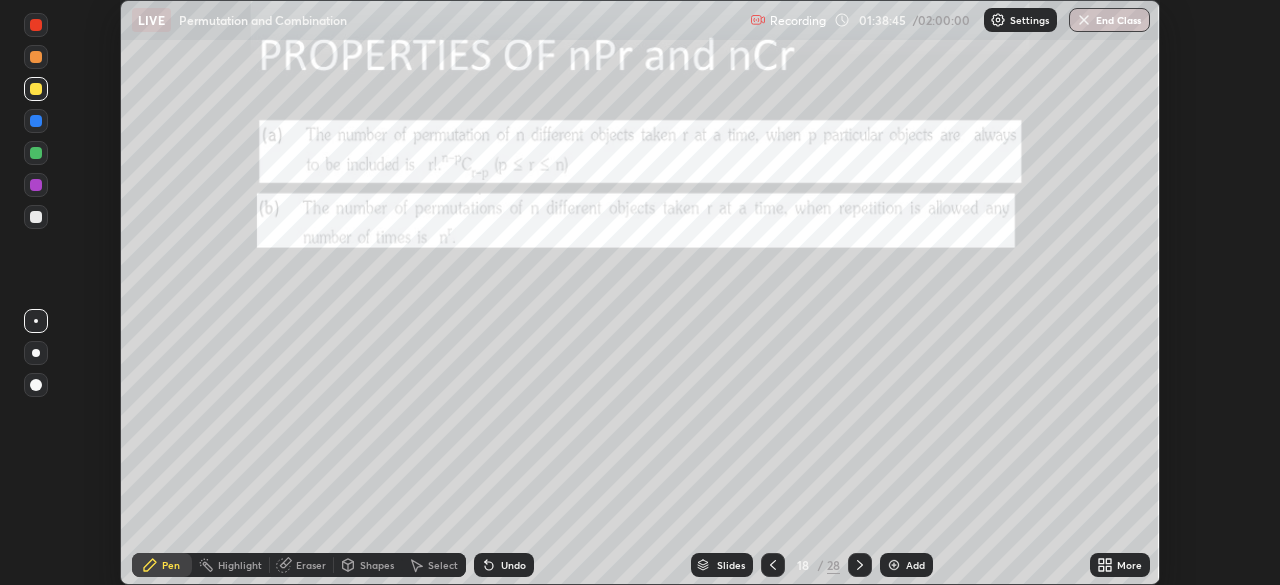 click on "More" at bounding box center (1120, 565) 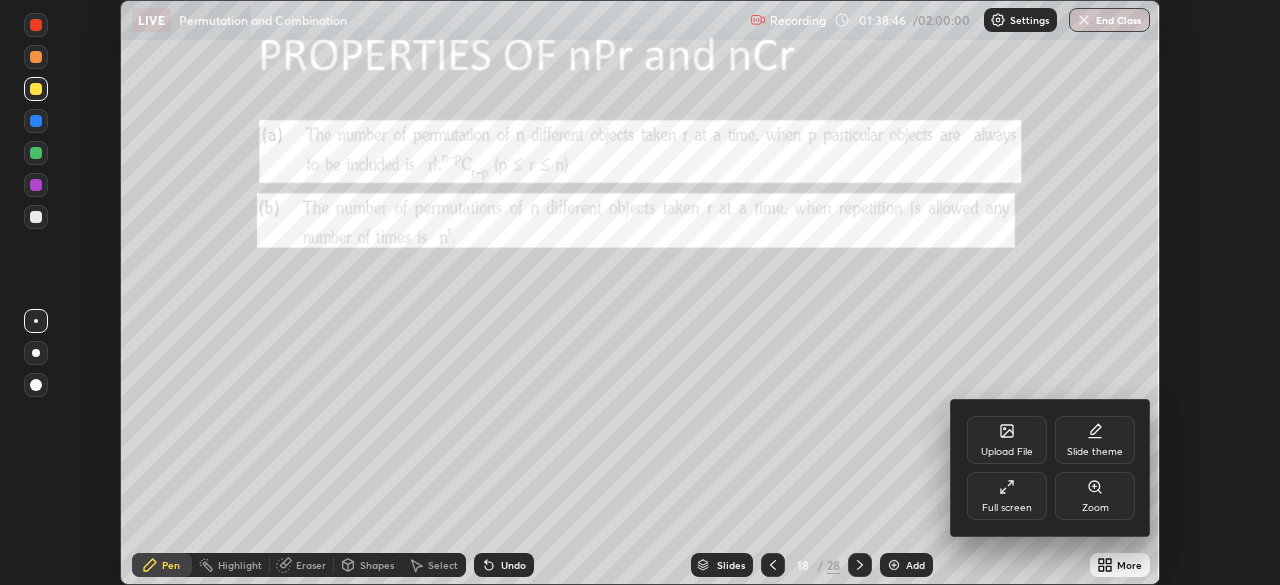 click 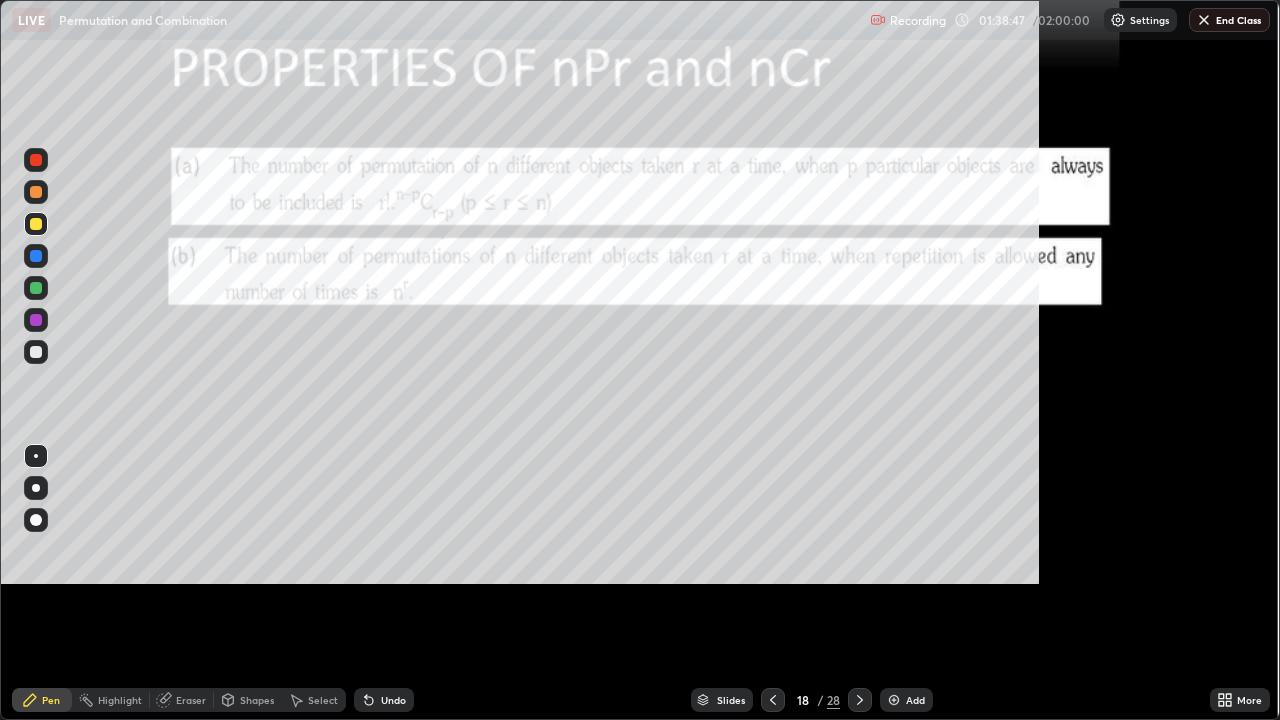 scroll, scrollTop: 99280, scrollLeft: 98720, axis: both 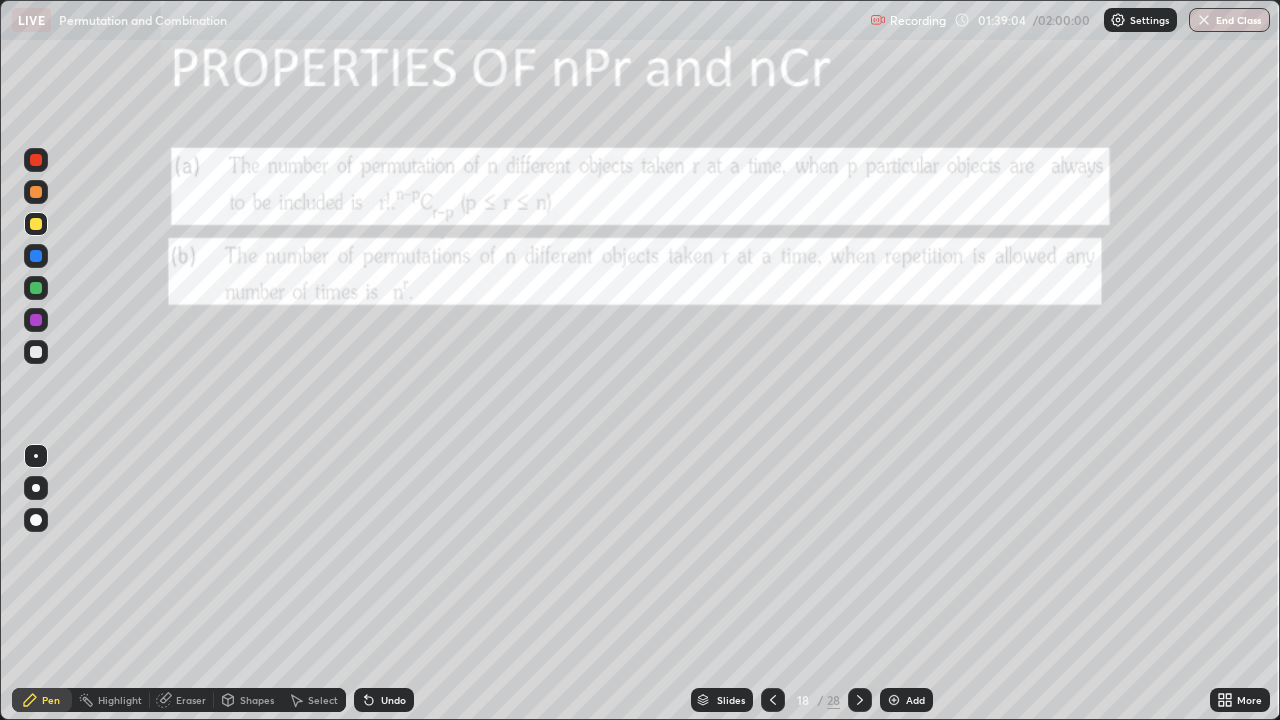 click at bounding box center [860, 700] 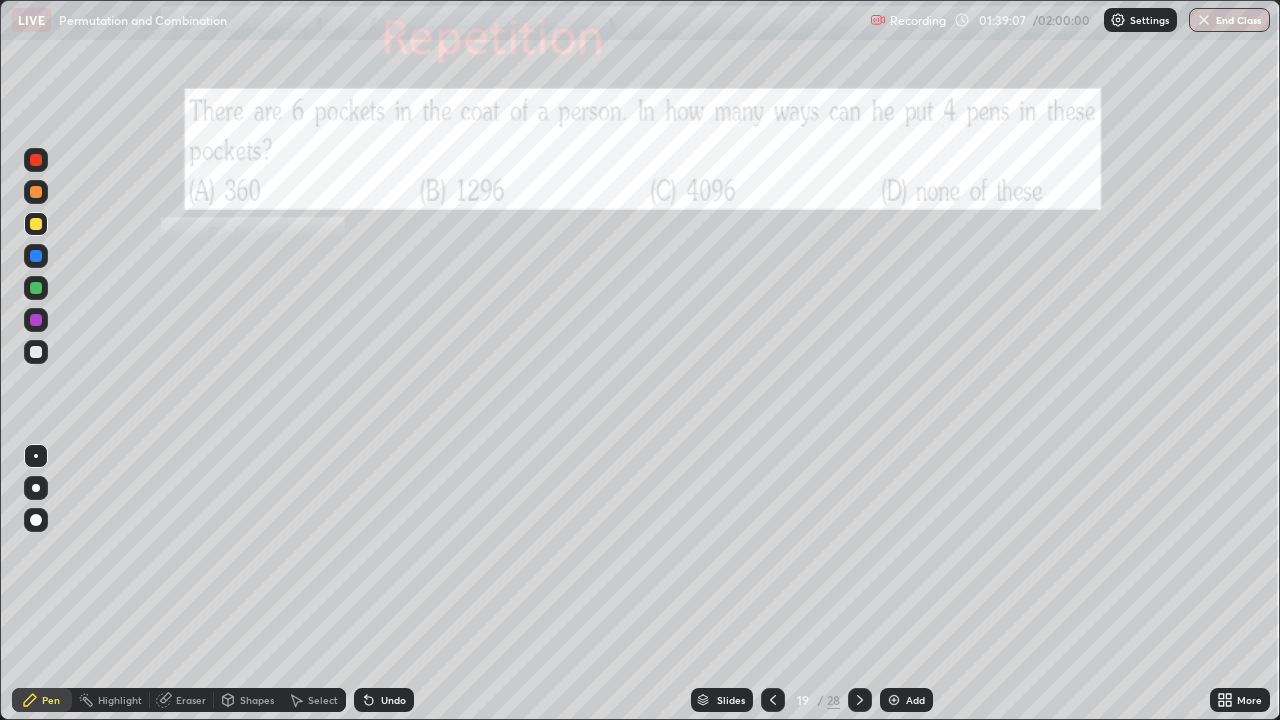 click 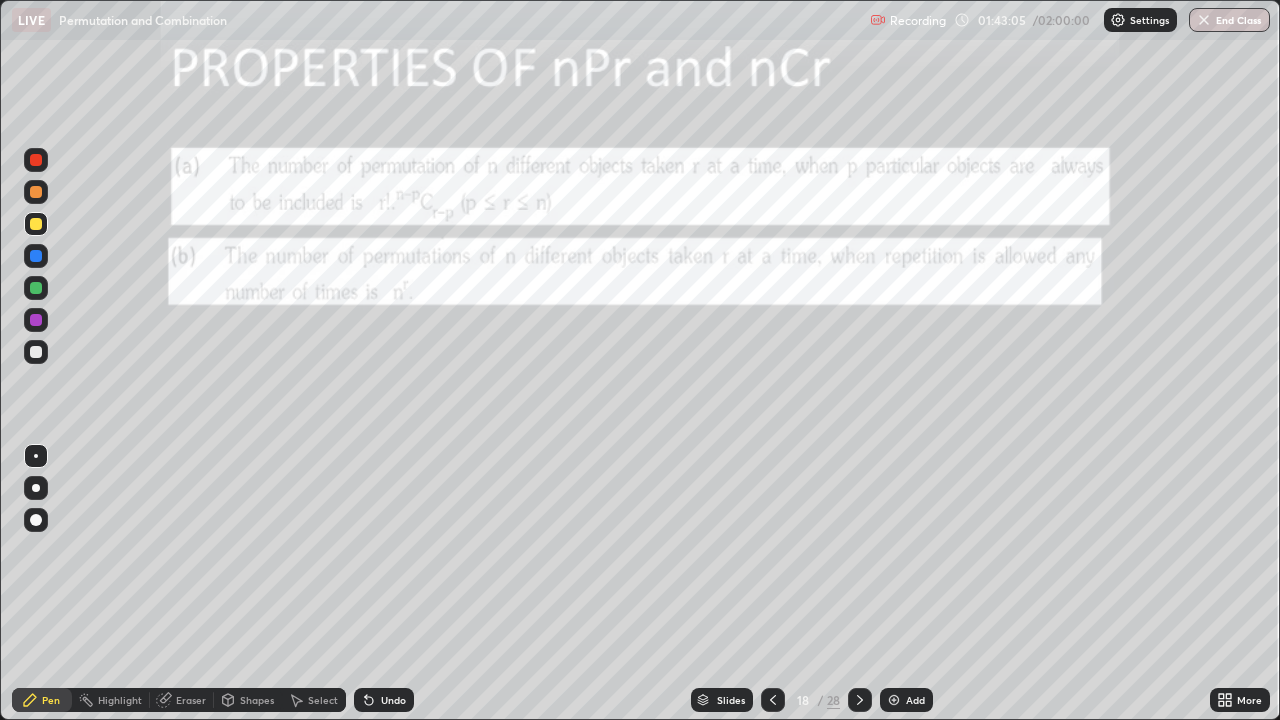 click 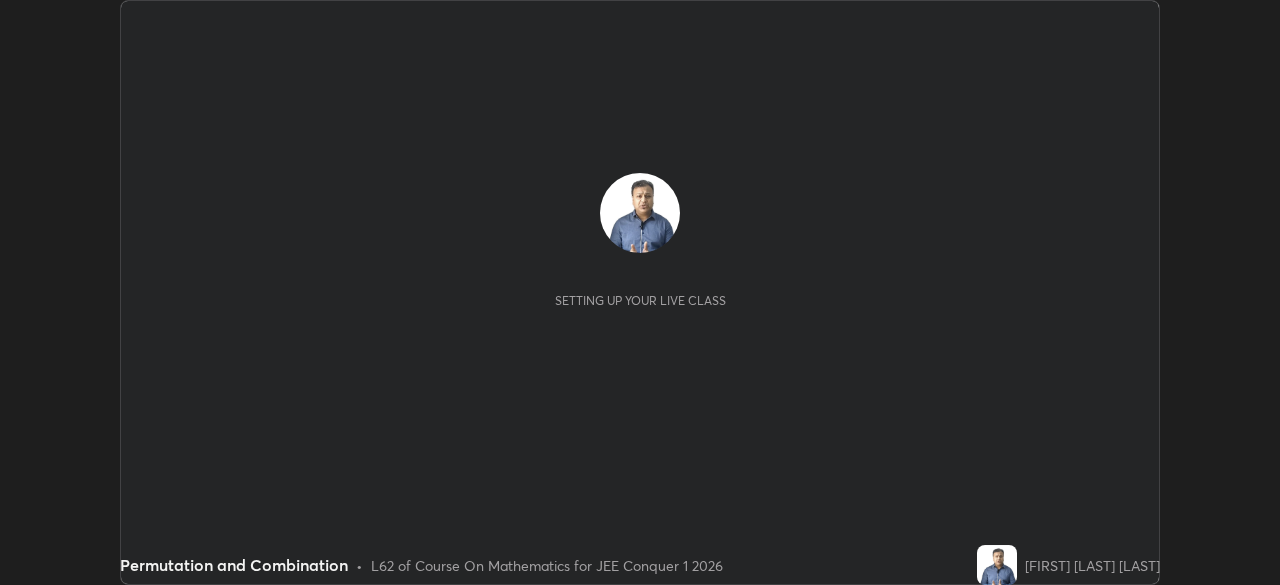 scroll, scrollTop: 0, scrollLeft: 0, axis: both 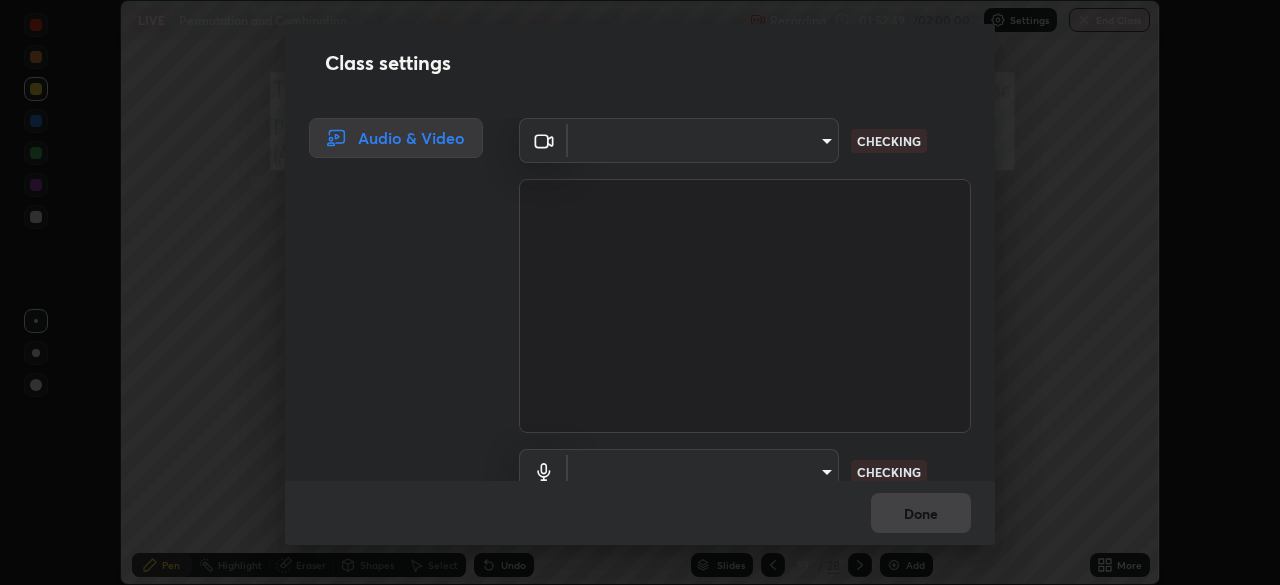 click on "Class settings Audio & Video ​ CHECKING ​ CHECKING Done" at bounding box center (640, 292) 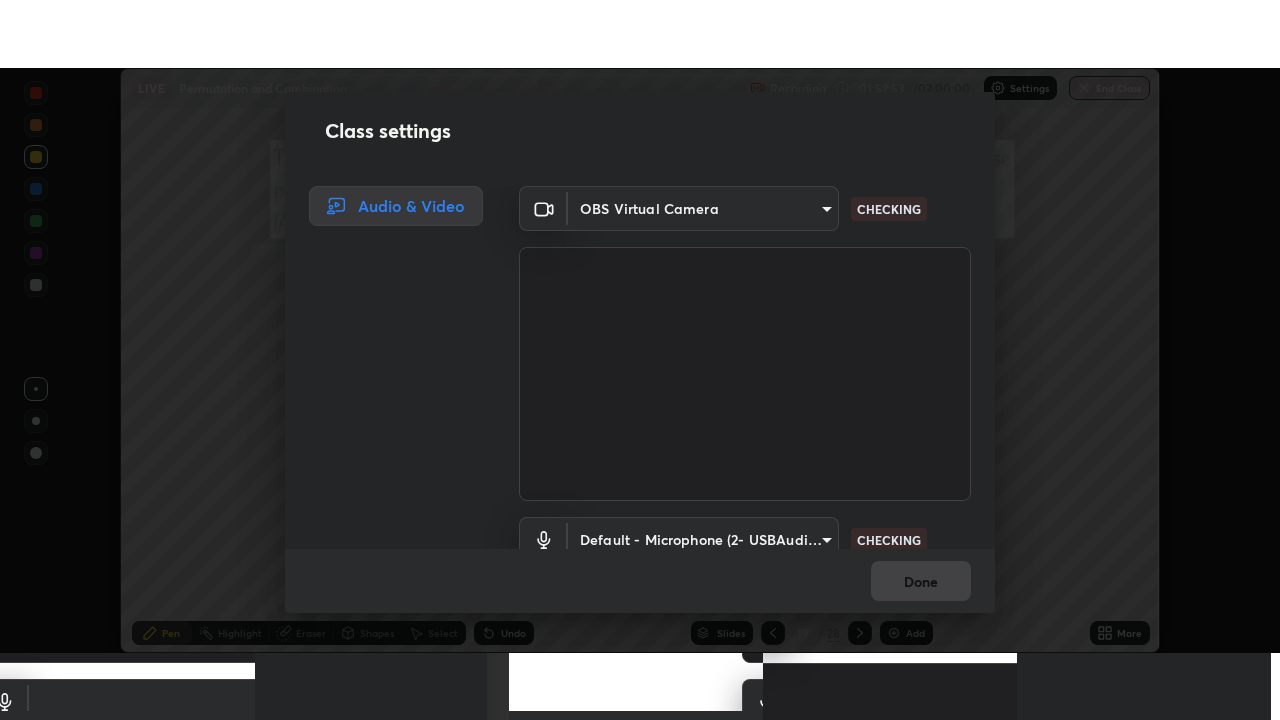 scroll, scrollTop: 91, scrollLeft: 0, axis: vertical 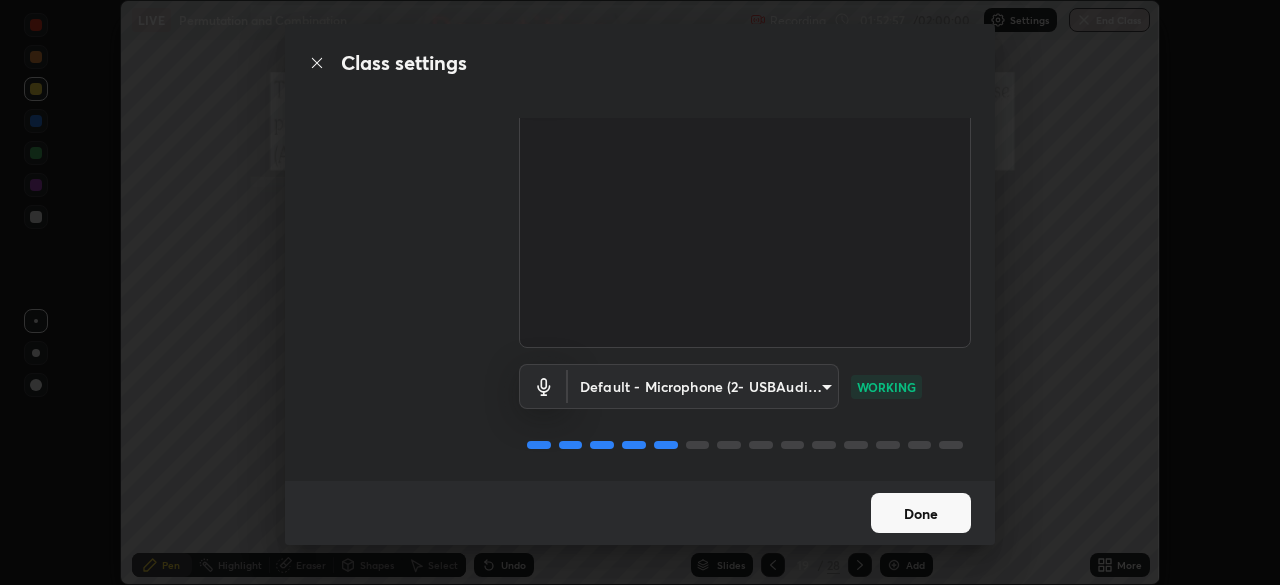click on "Done" at bounding box center (921, 513) 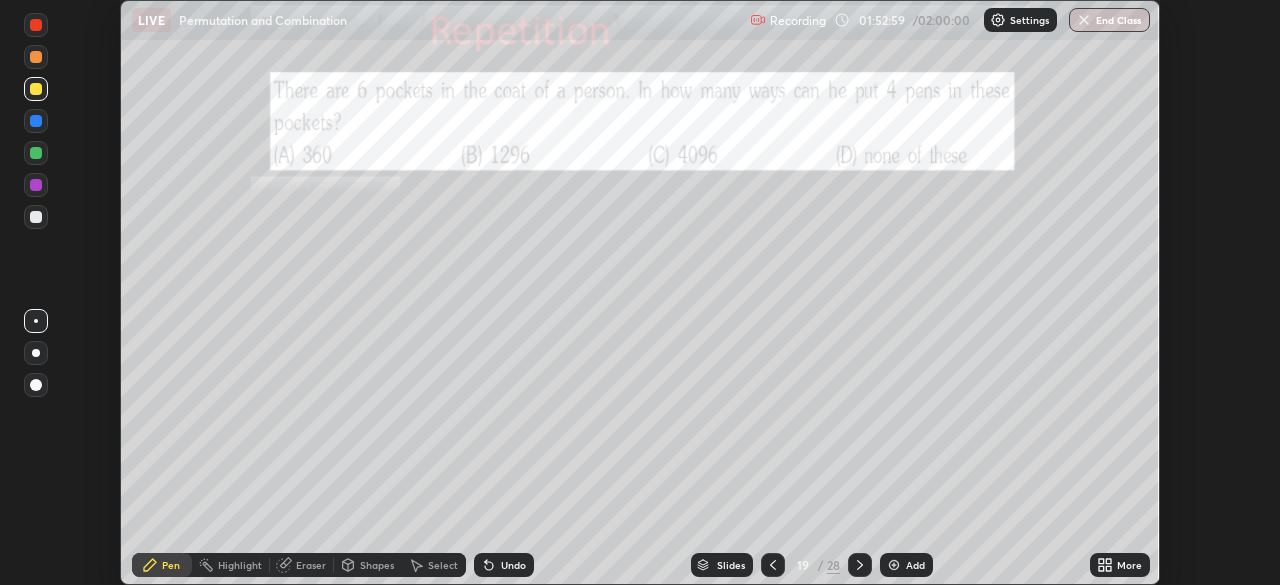 click 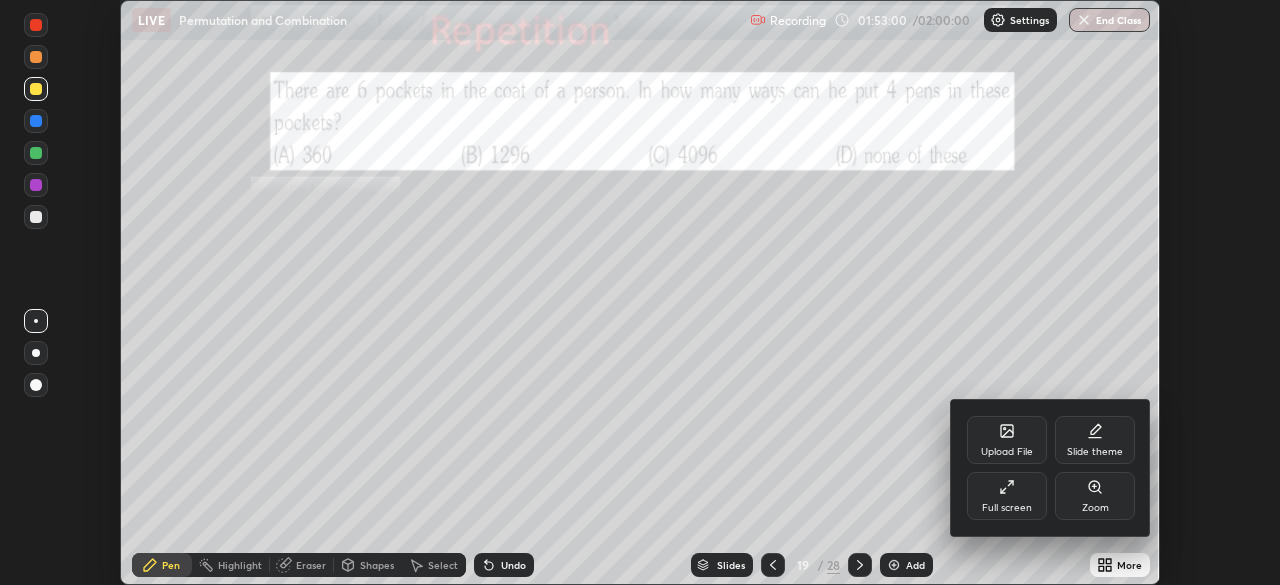 click on "Full screen" at bounding box center (1007, 496) 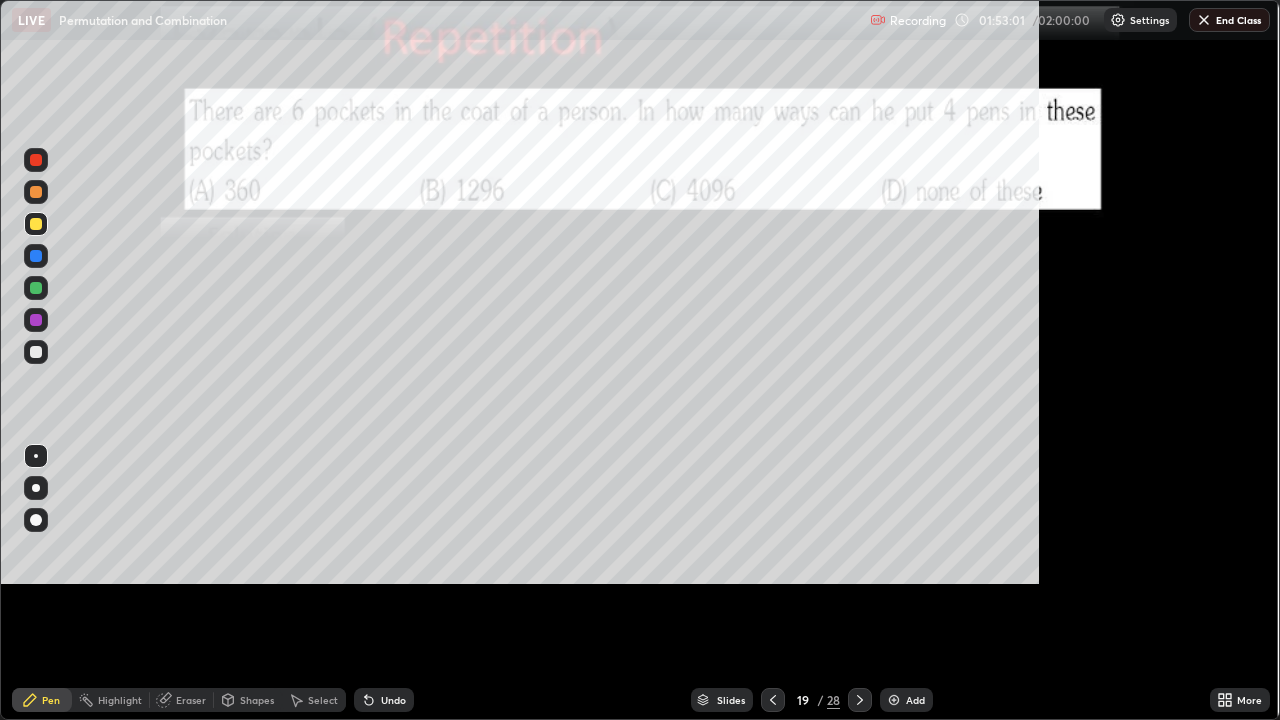 scroll, scrollTop: 99280, scrollLeft: 98720, axis: both 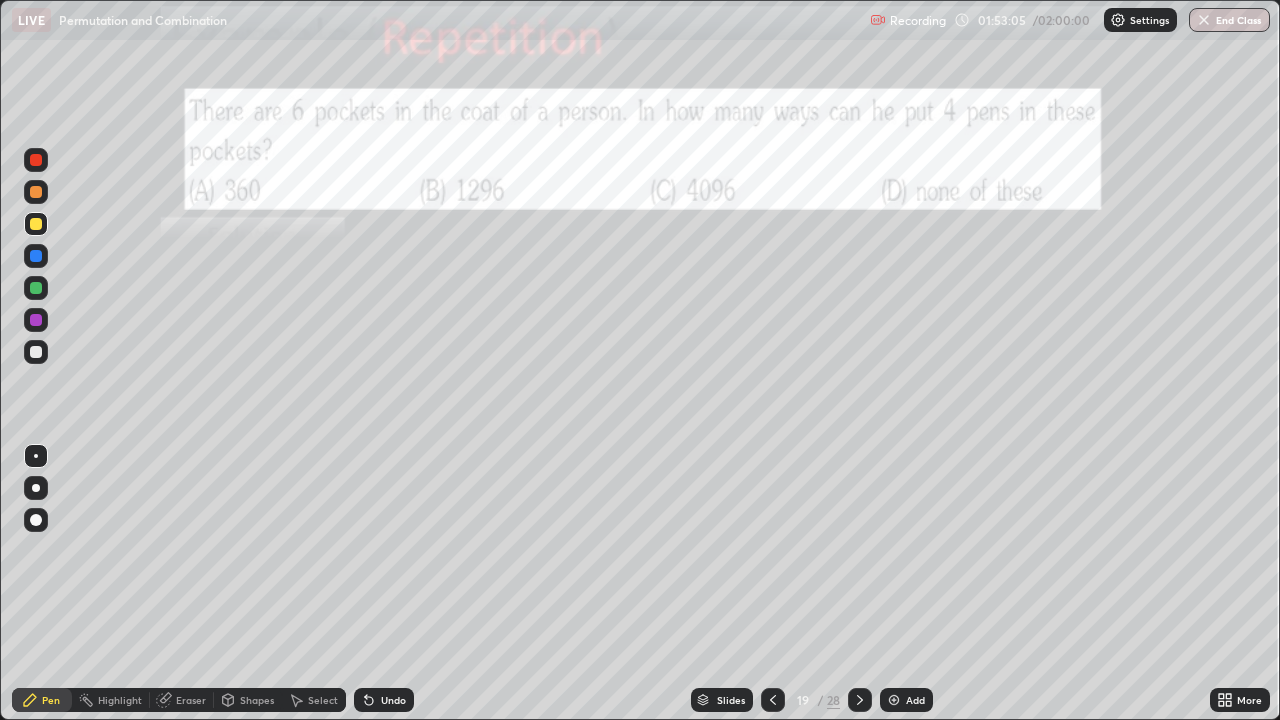 click 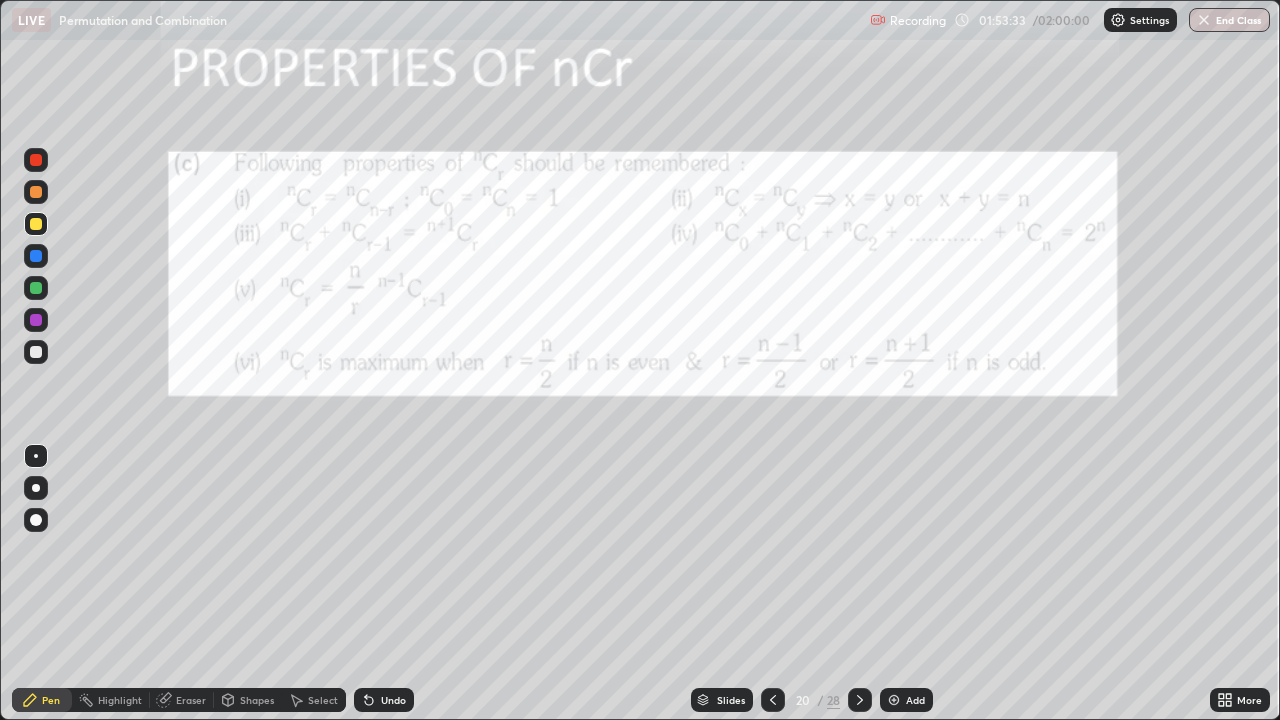 click at bounding box center [36, 256] 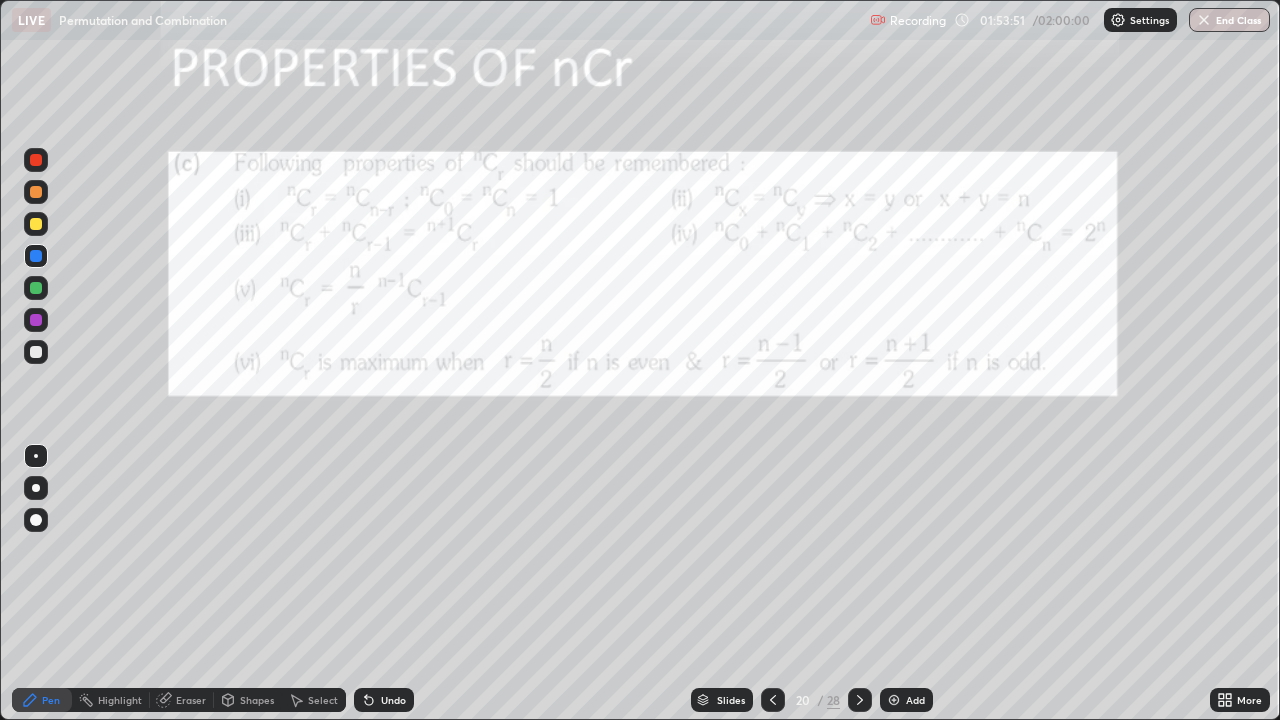 click 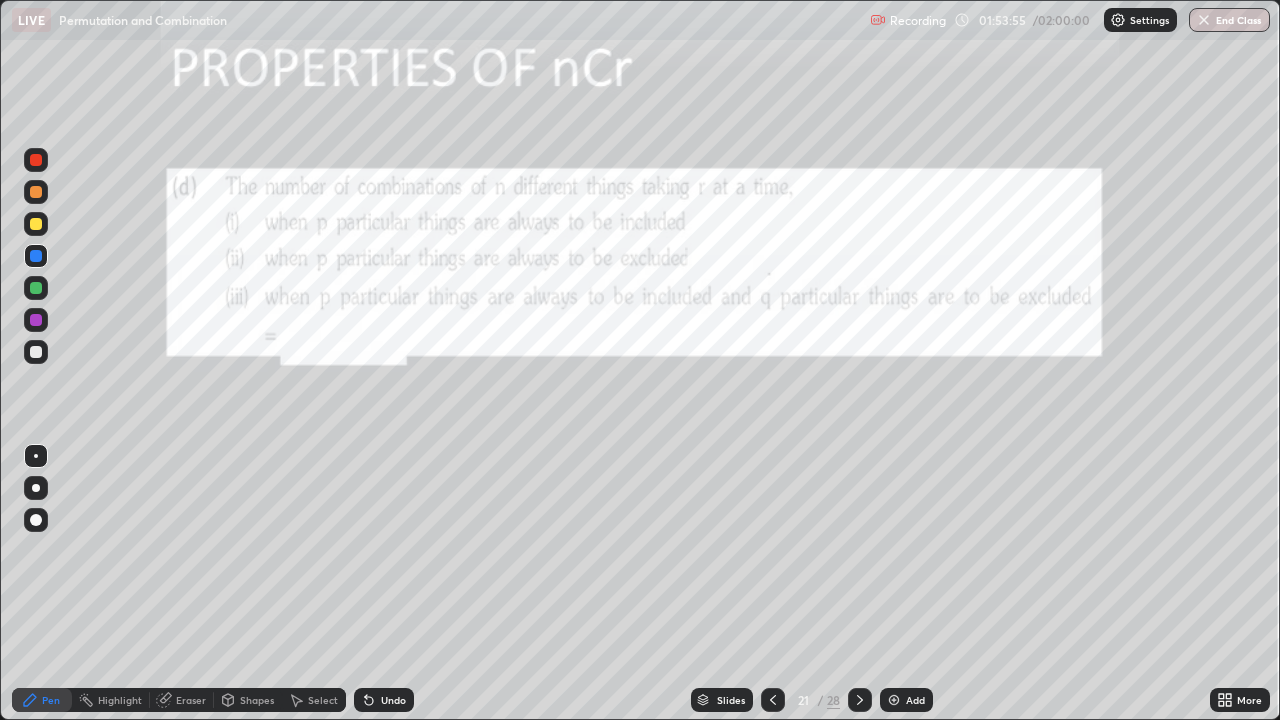 click 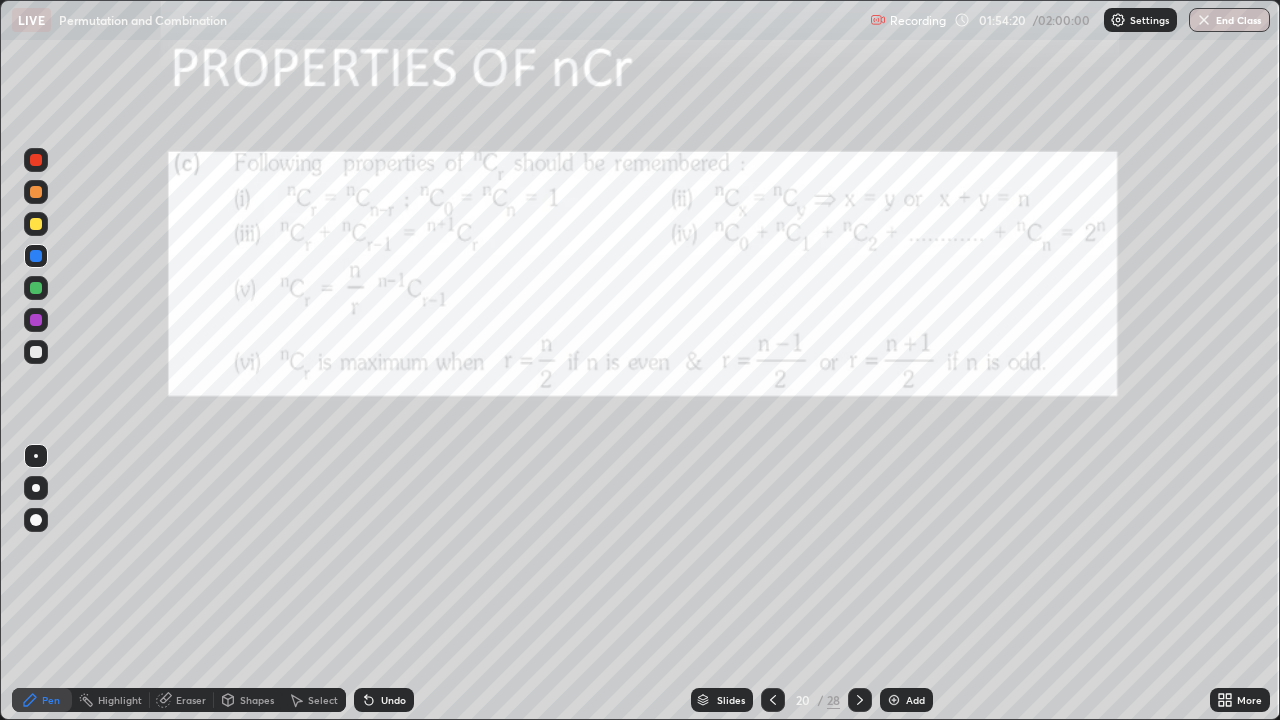 click 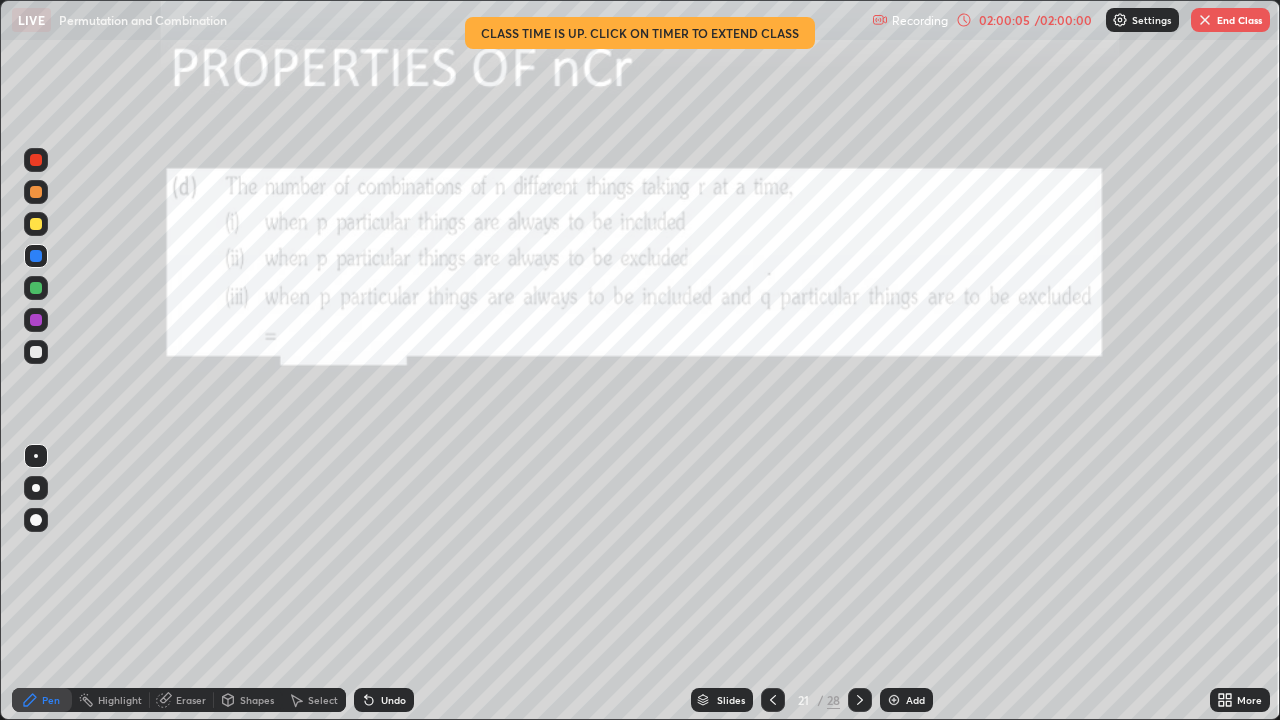 click on "/  02:00:00" at bounding box center (1063, 20) 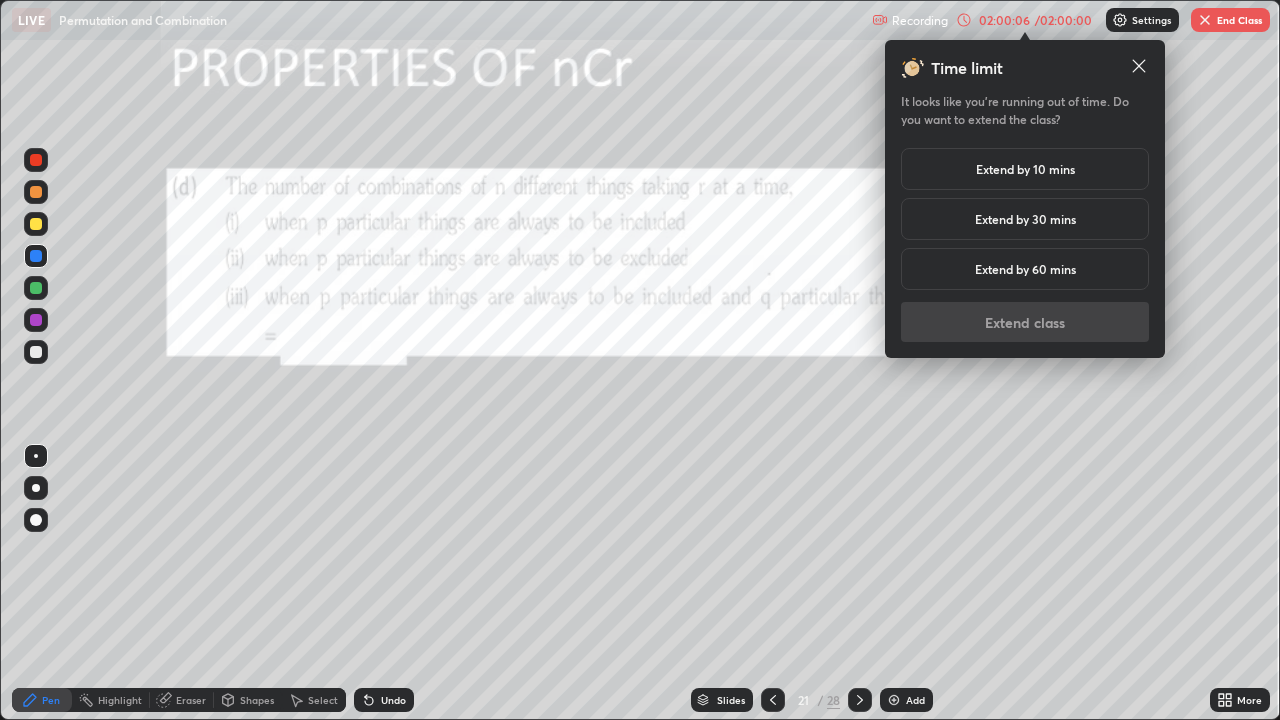click on "Extend by 10 mins" at bounding box center [1025, 169] 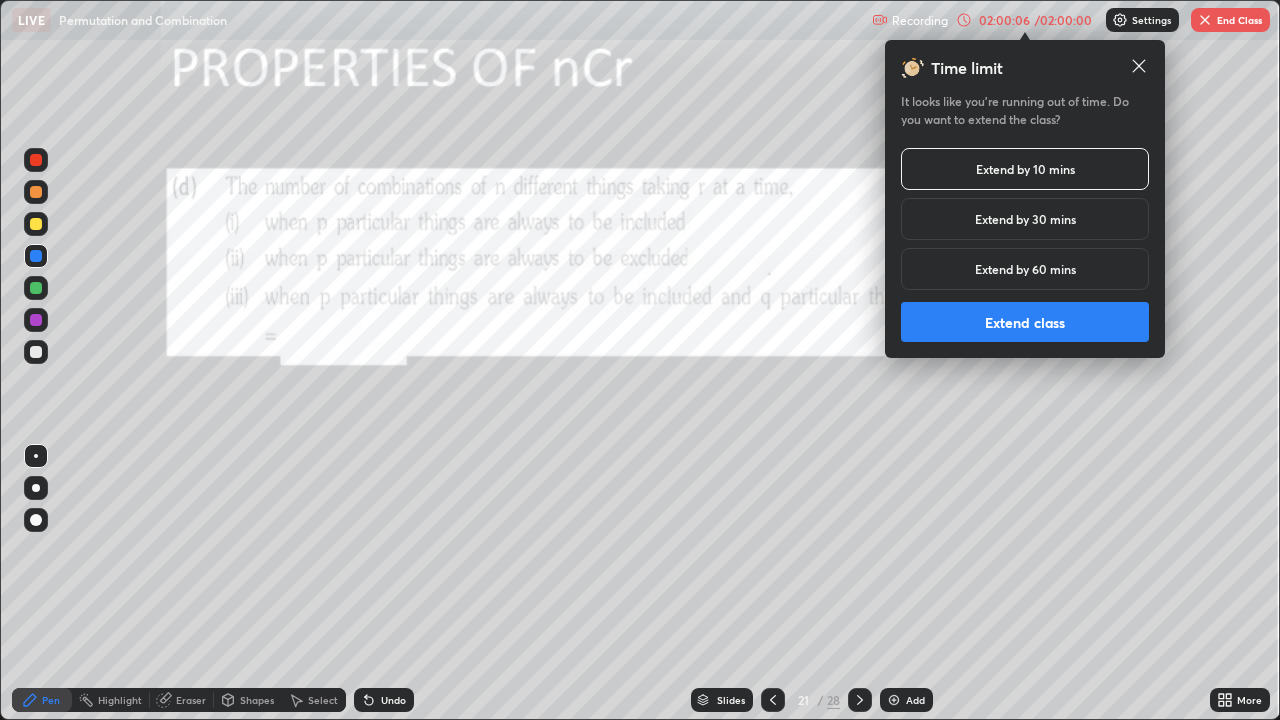 click on "Extend class" at bounding box center [1025, 322] 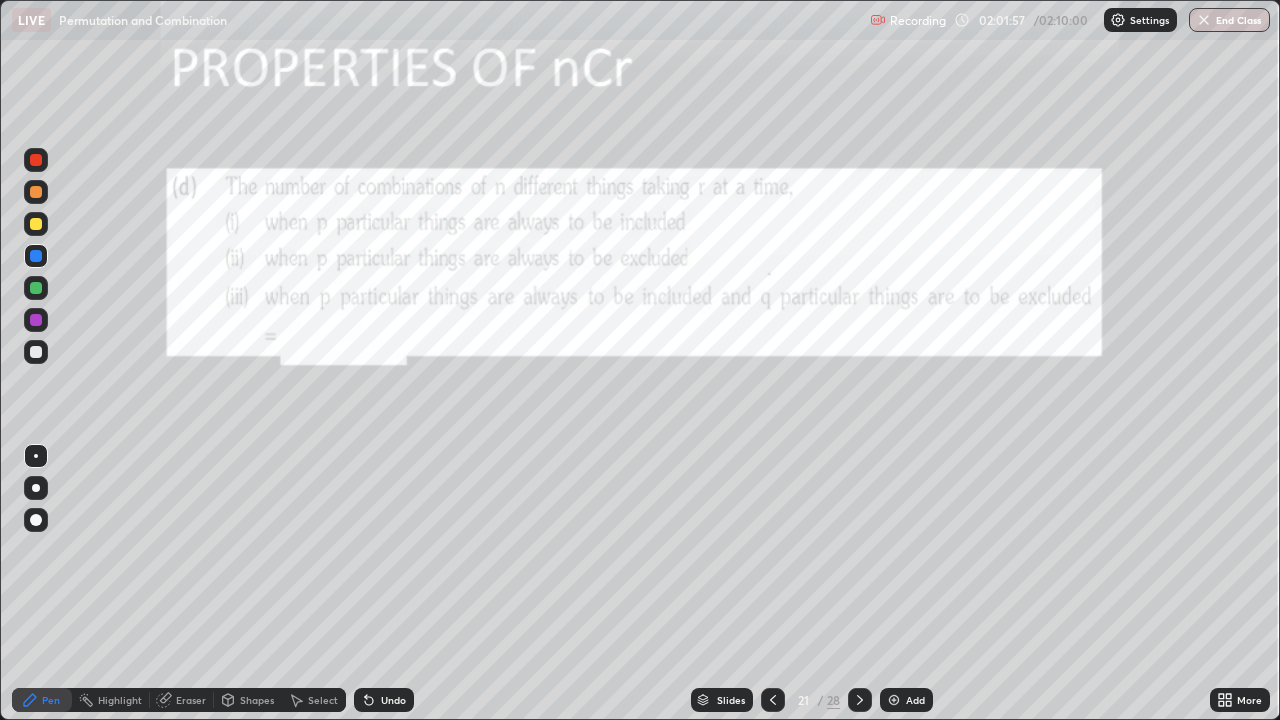 click on "Eraser" at bounding box center (191, 700) 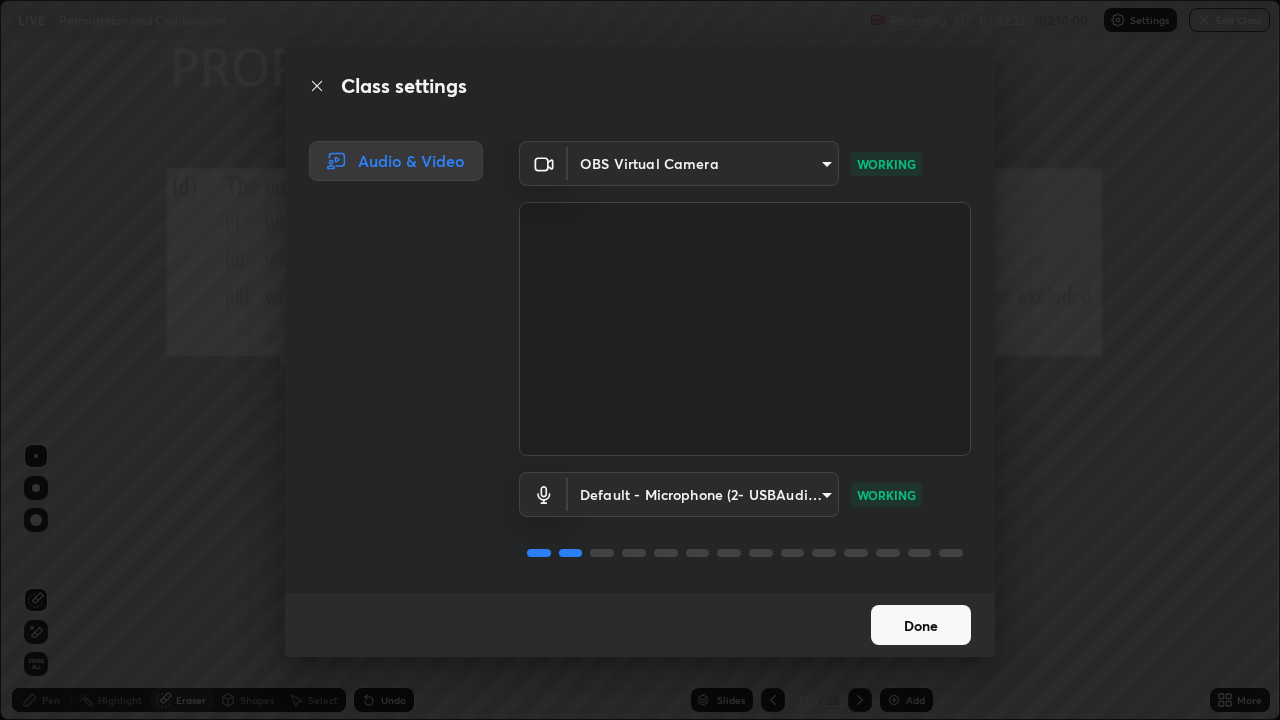 click on "Done" at bounding box center [921, 625] 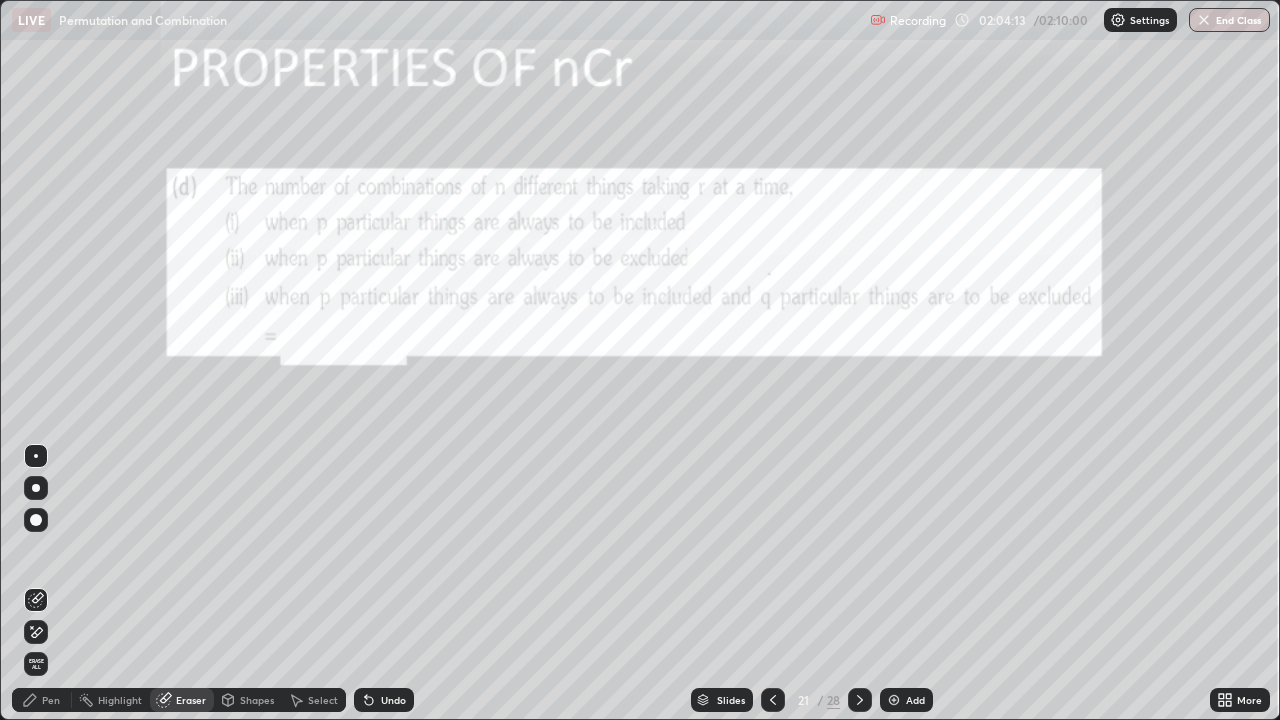 click on "Pen" at bounding box center [42, 700] 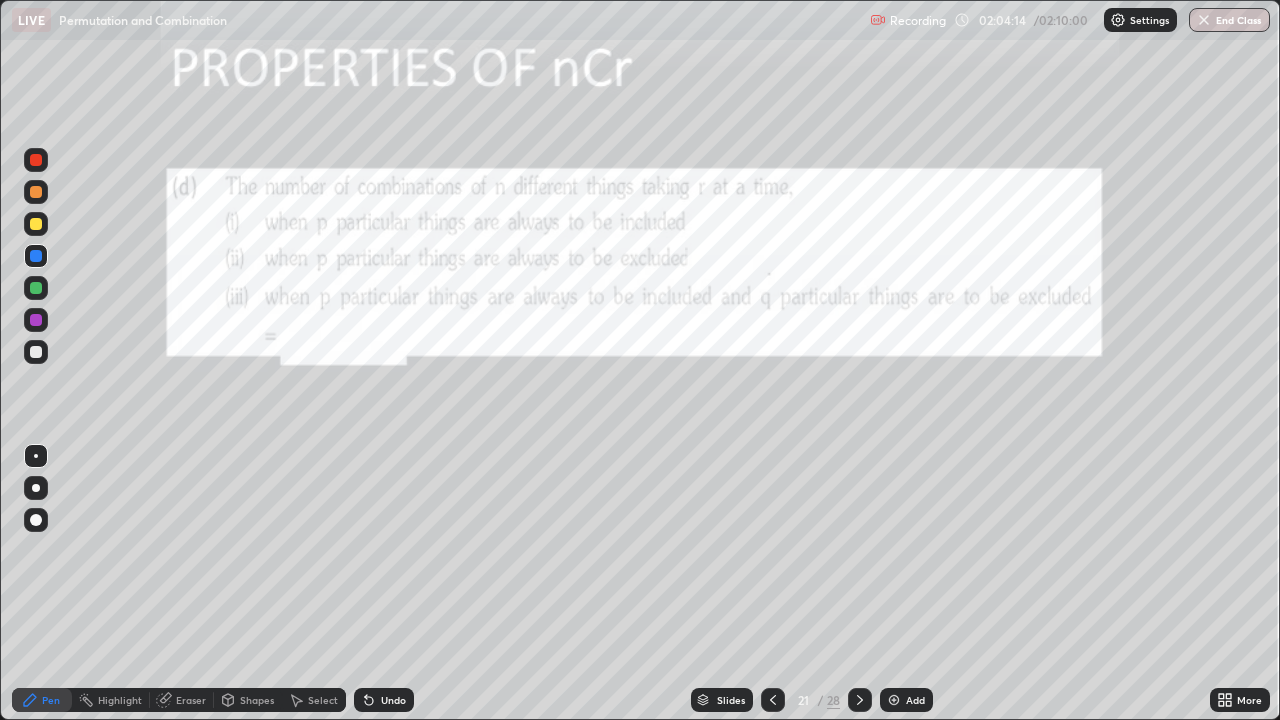 click at bounding box center [36, 224] 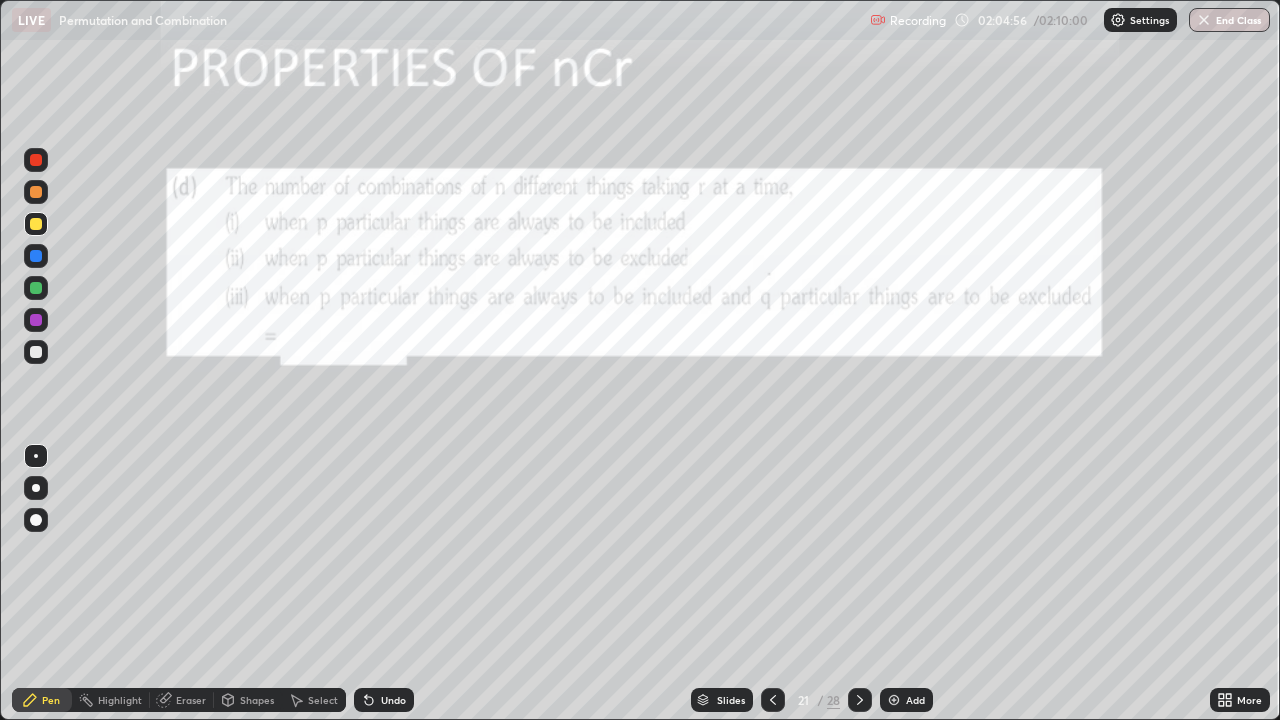 click at bounding box center [773, 700] 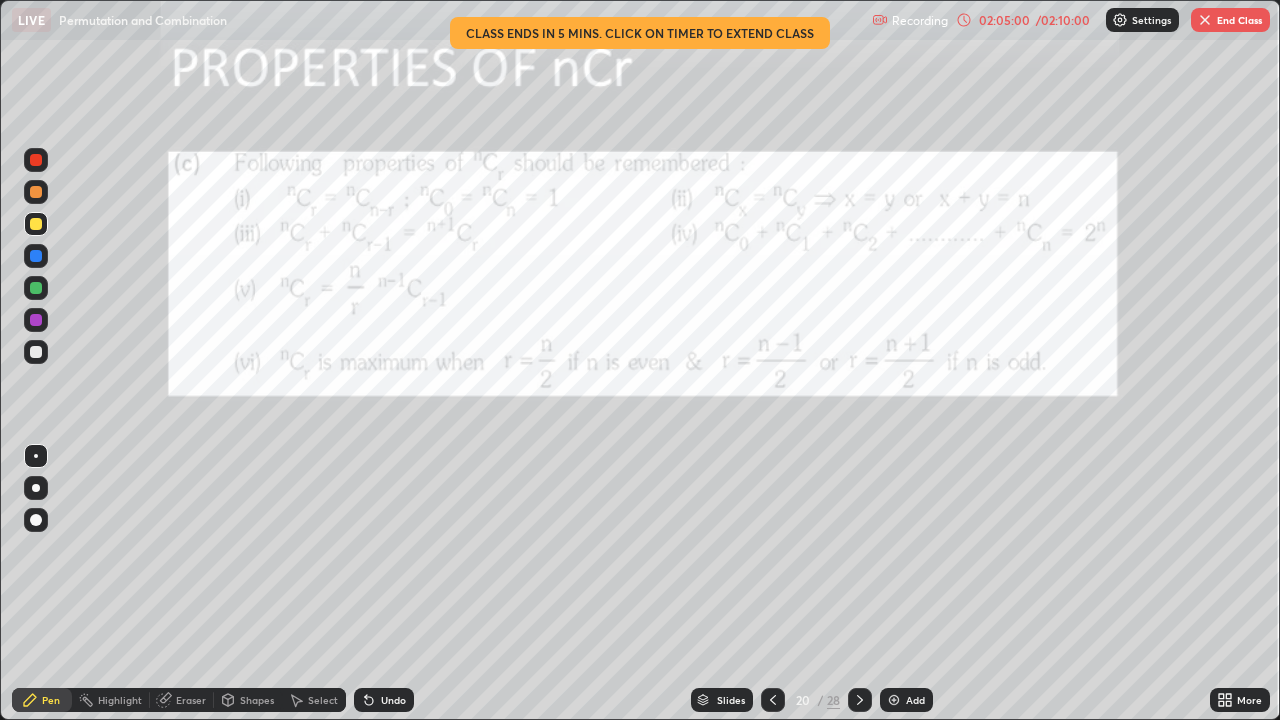 click 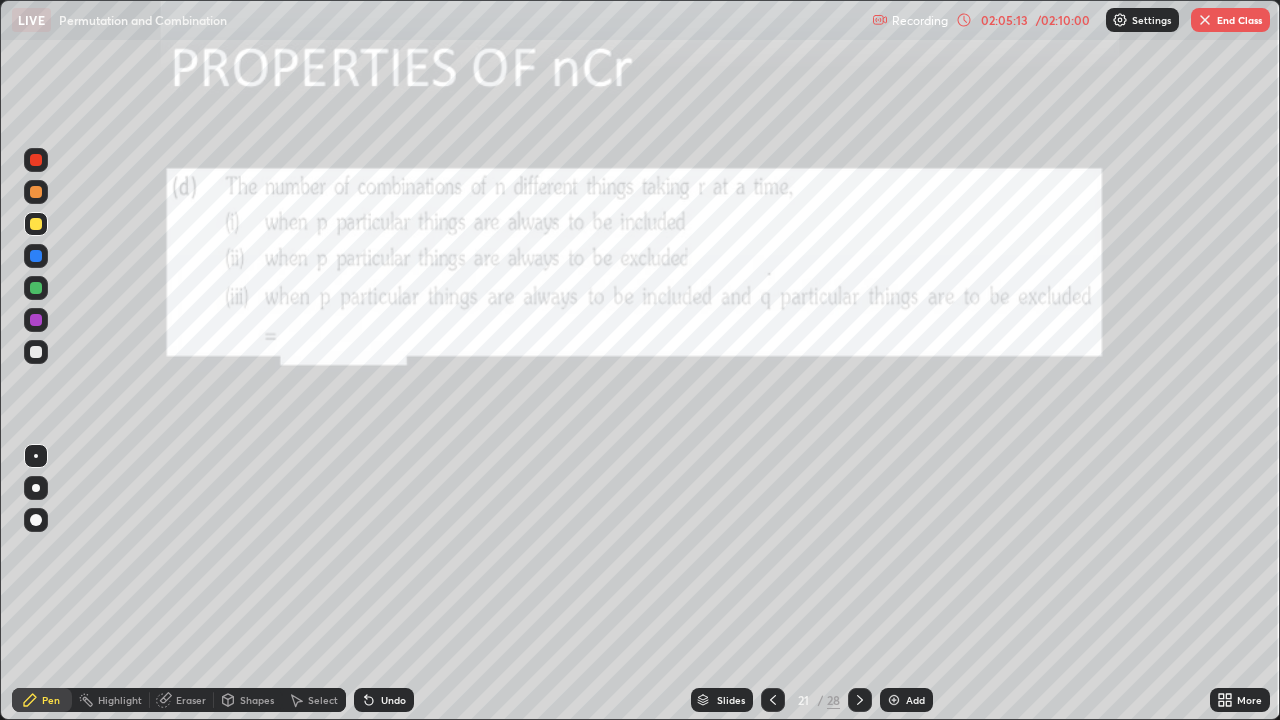 click on "Eraser" at bounding box center (191, 700) 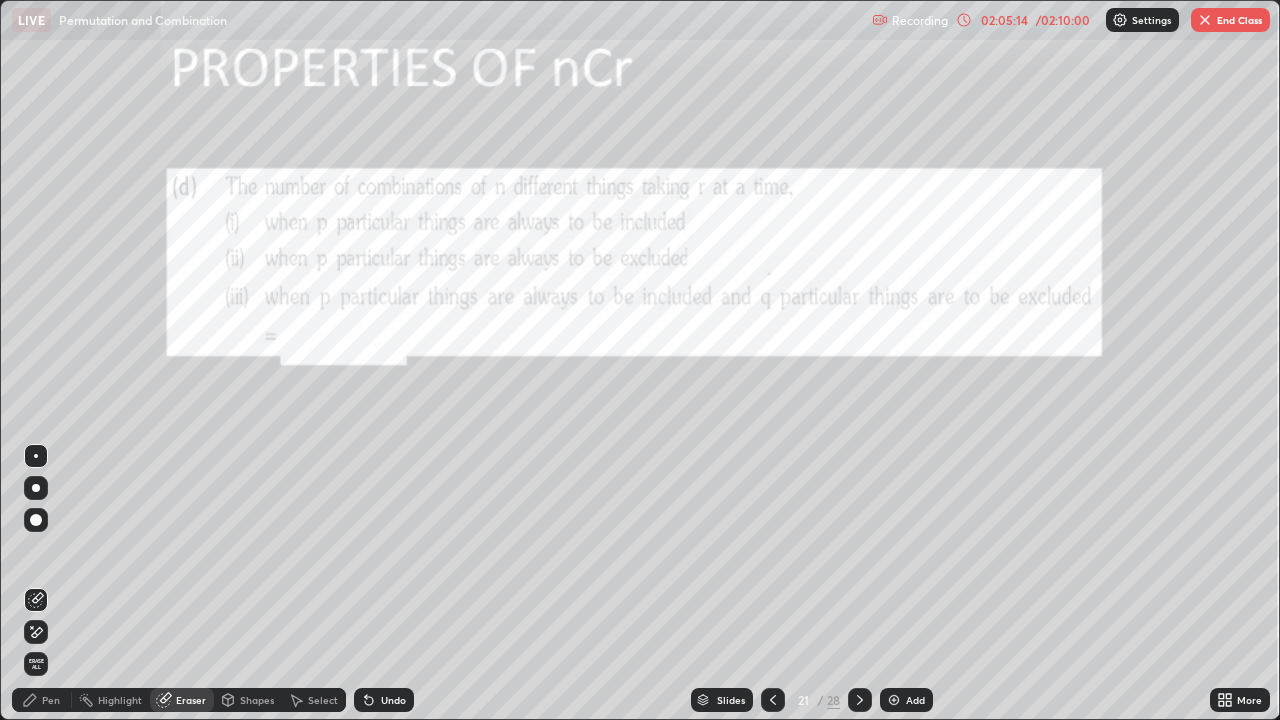 click 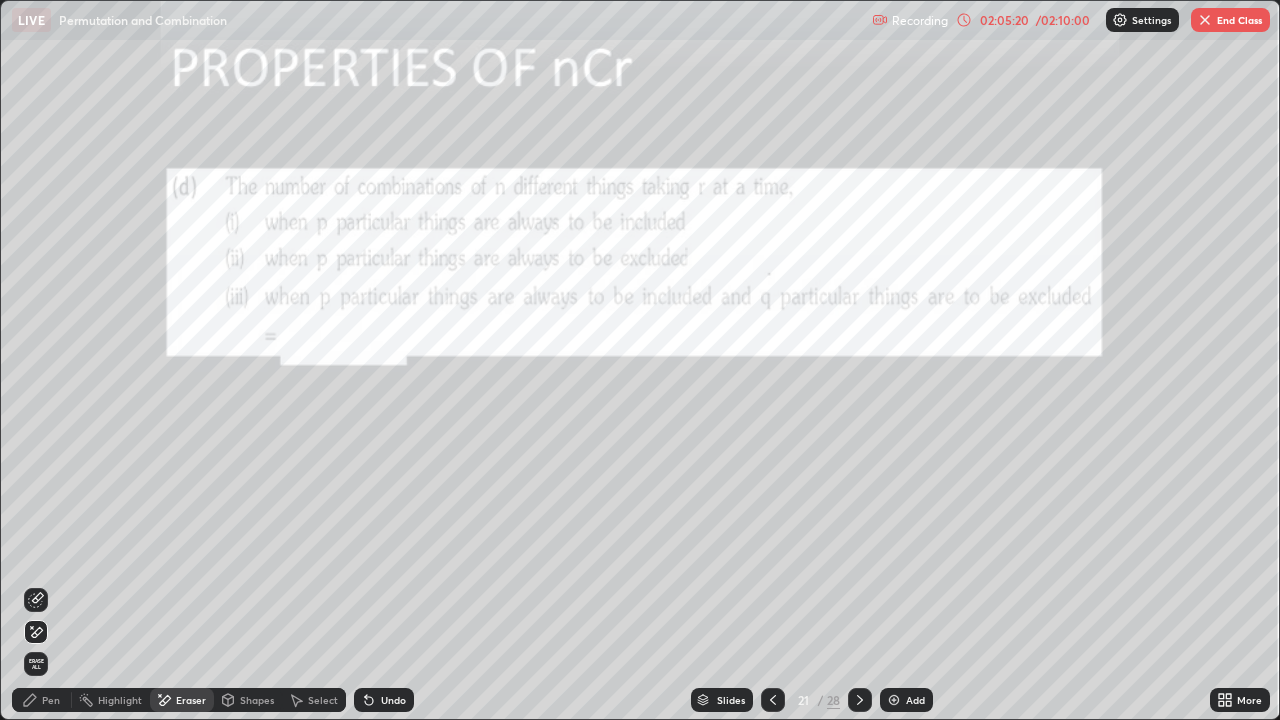 click on "Pen" at bounding box center (51, 700) 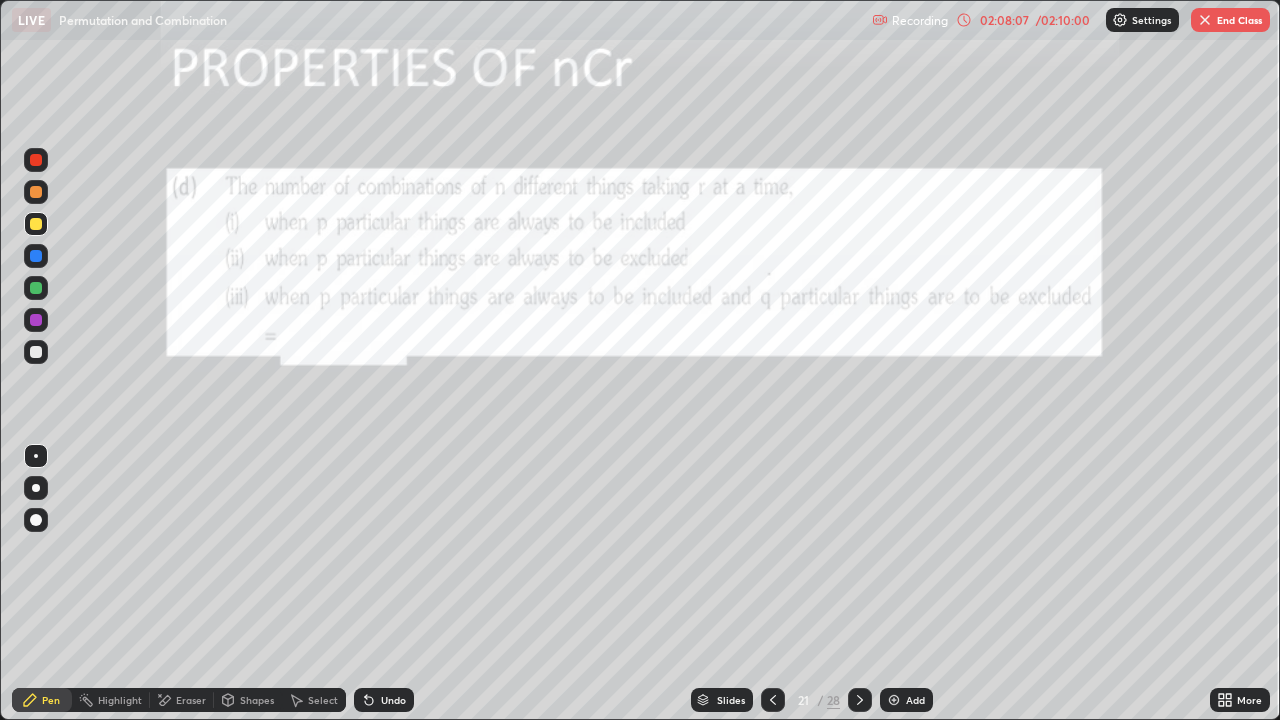 click 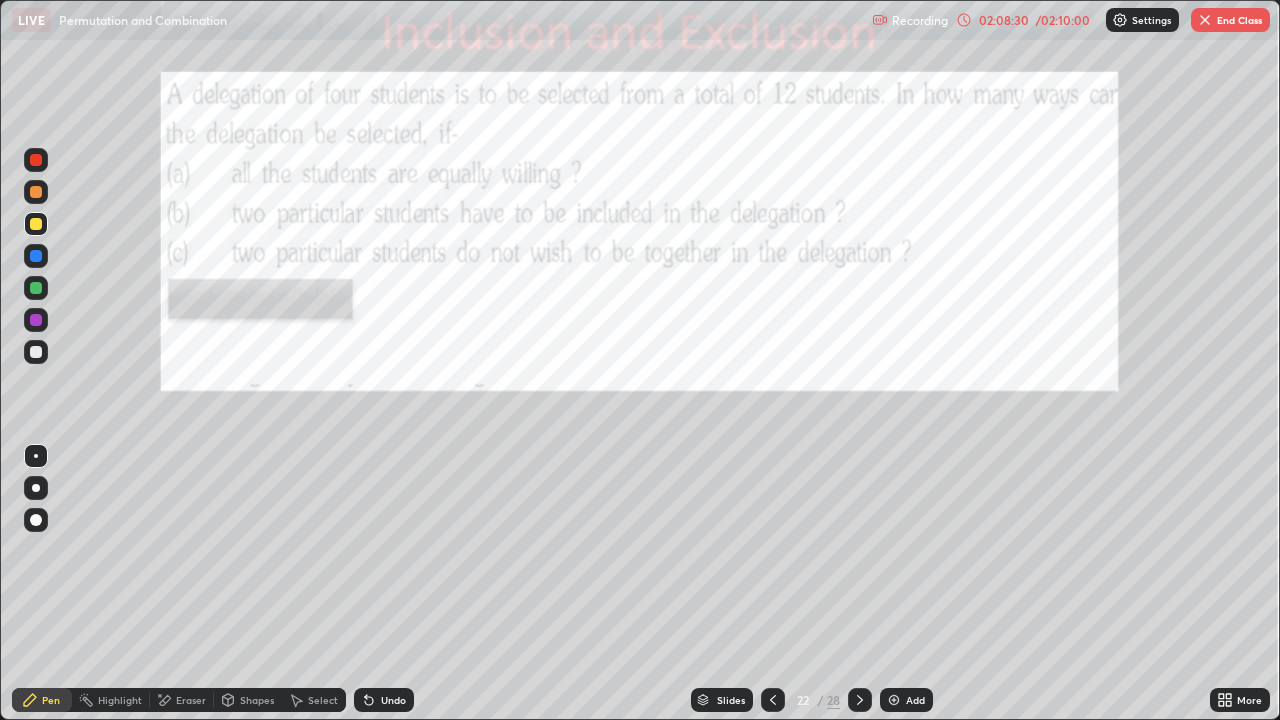 click at bounding box center (36, 256) 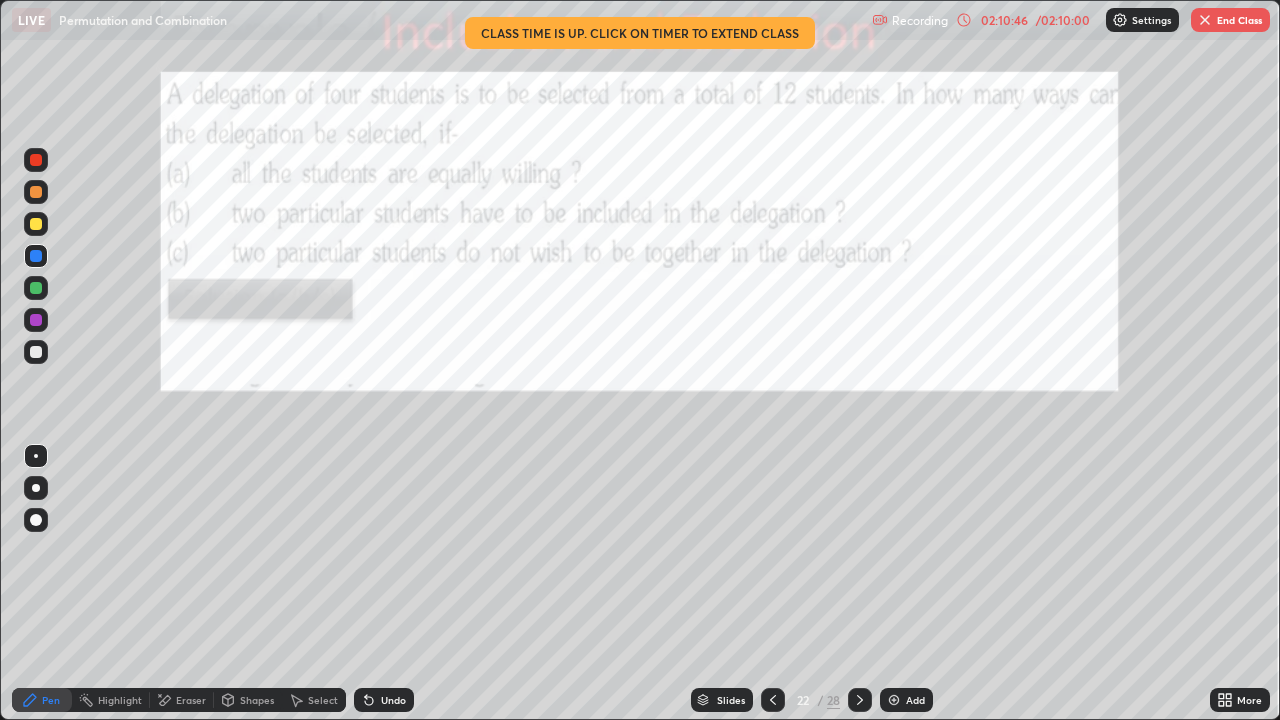 click on "End Class" at bounding box center (1230, 20) 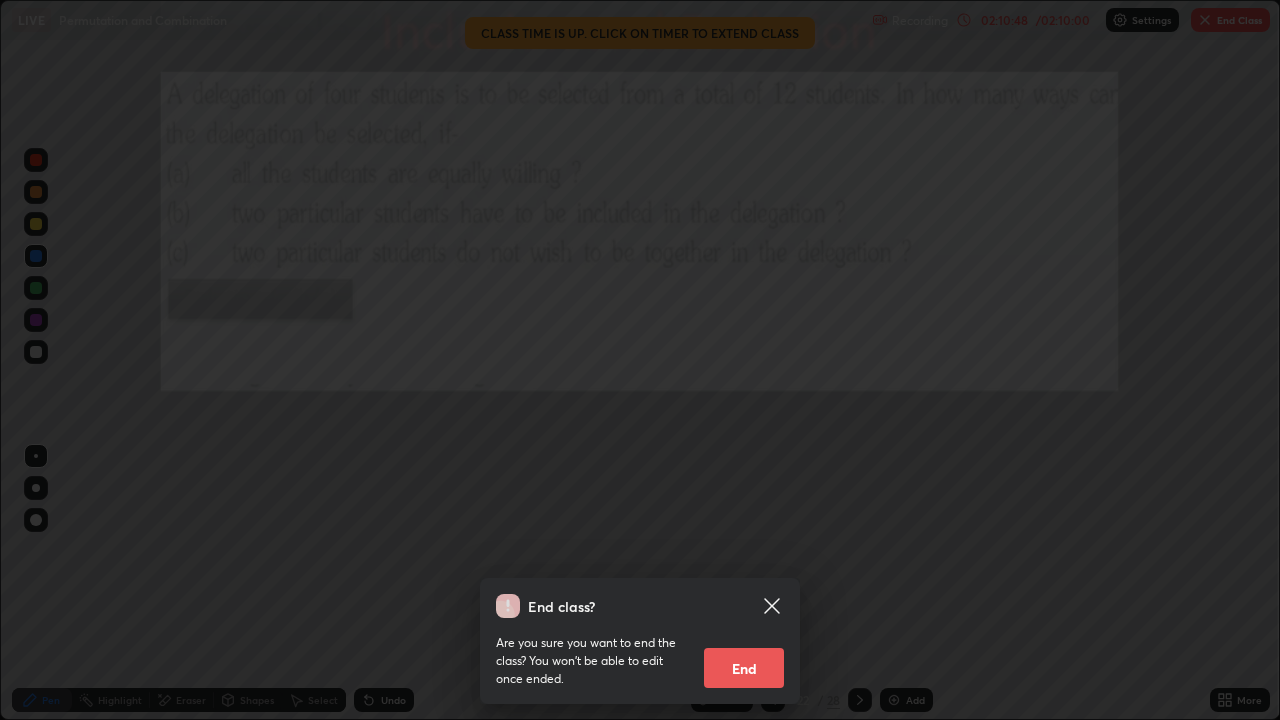click on "End" at bounding box center [744, 668] 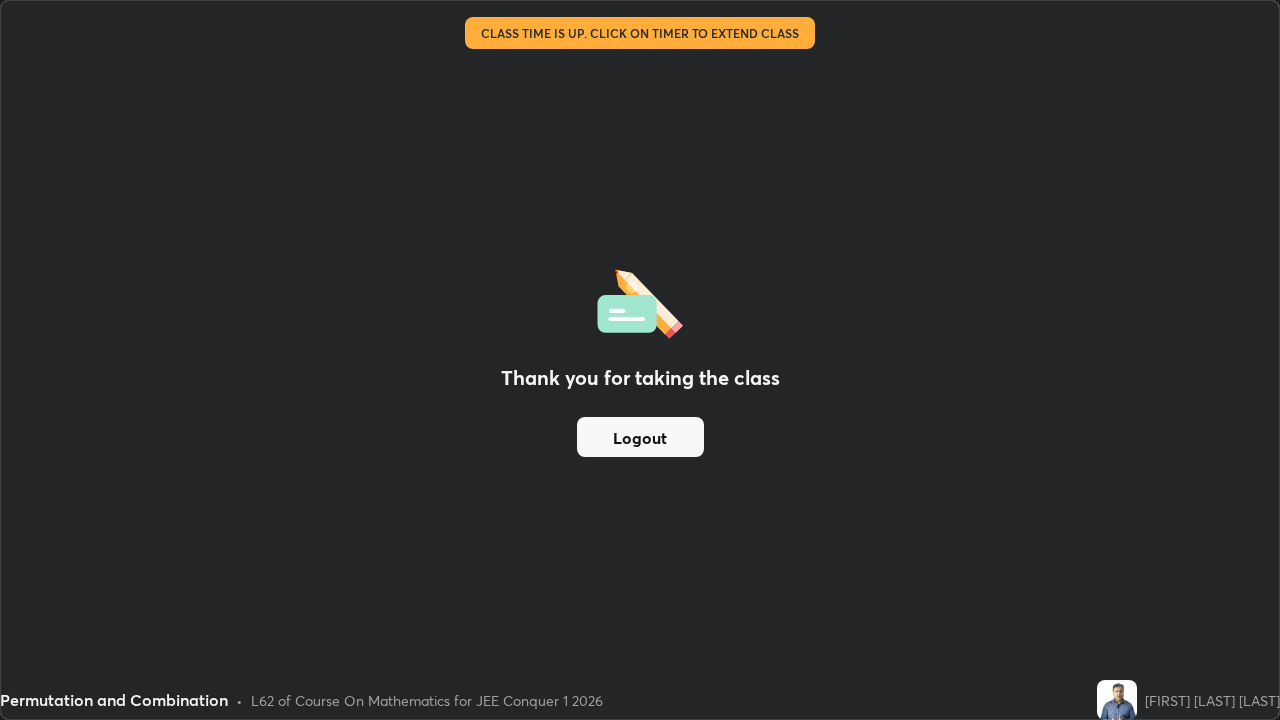 click on "Thank you for taking the class Logout" at bounding box center (640, 360) 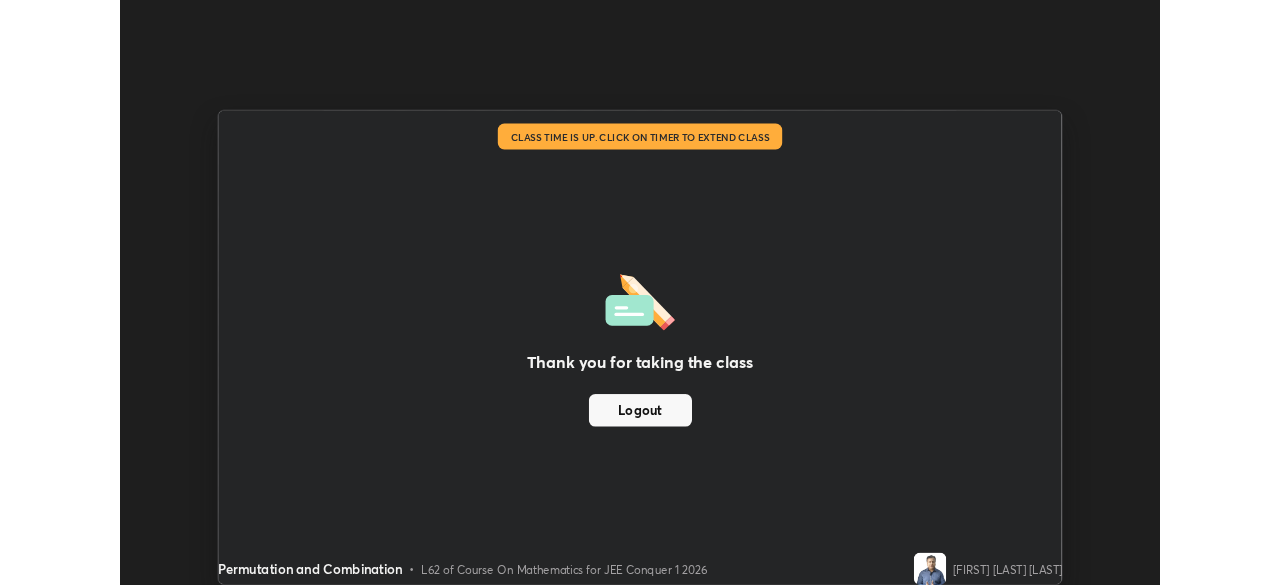 scroll, scrollTop: 585, scrollLeft: 1280, axis: both 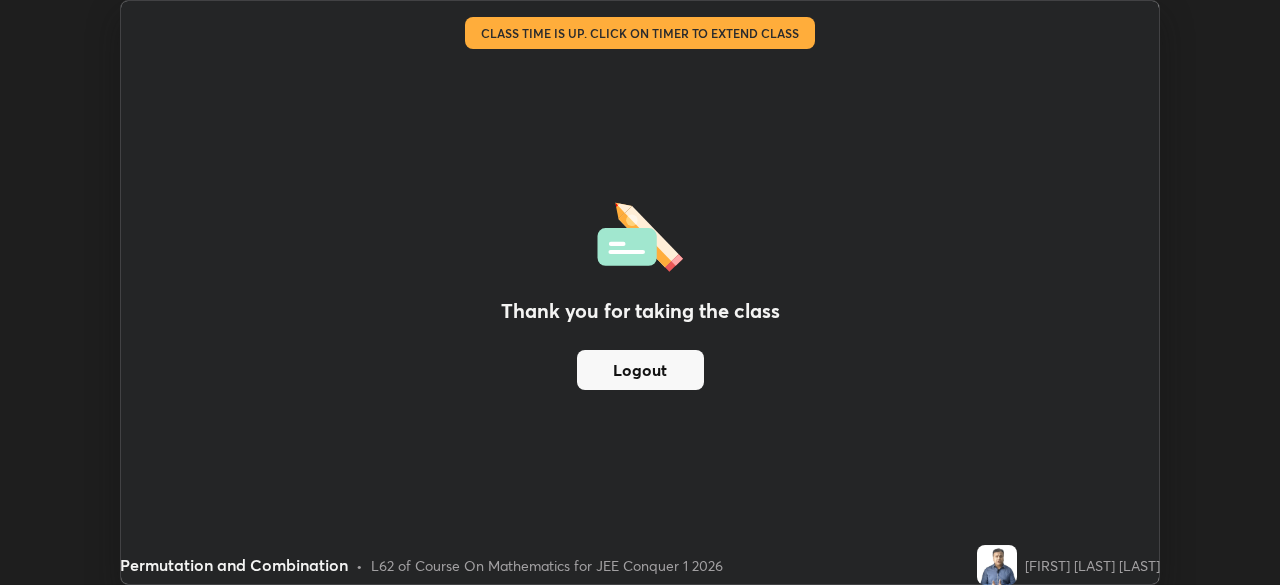 click on "Thank you for taking the class Logout" at bounding box center [640, 292] 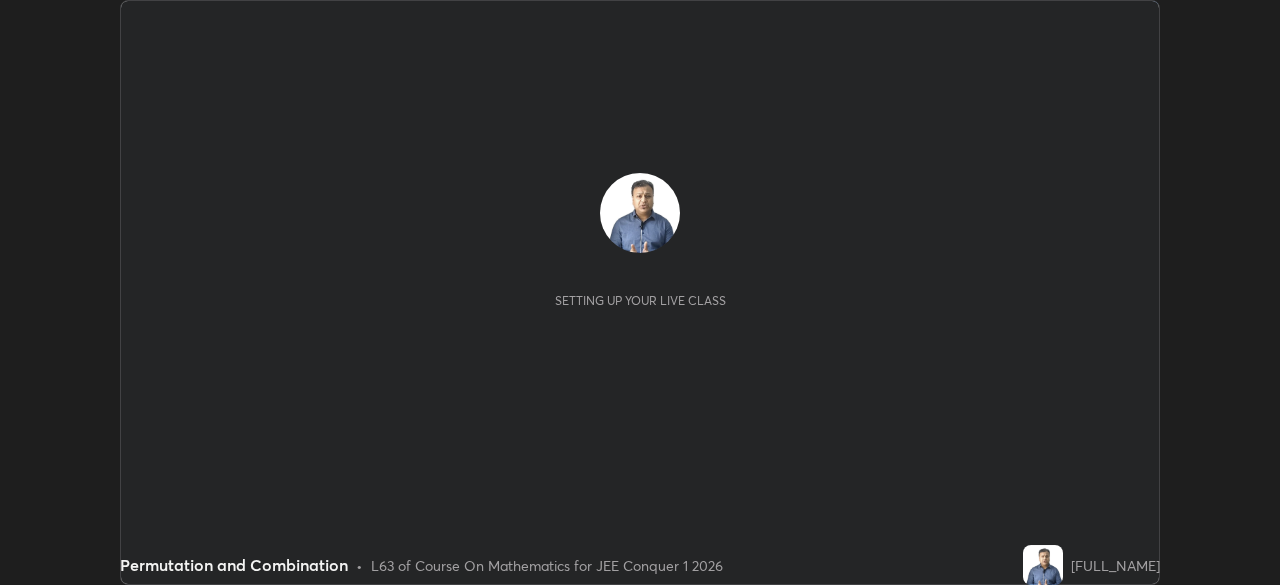scroll, scrollTop: 0, scrollLeft: 0, axis: both 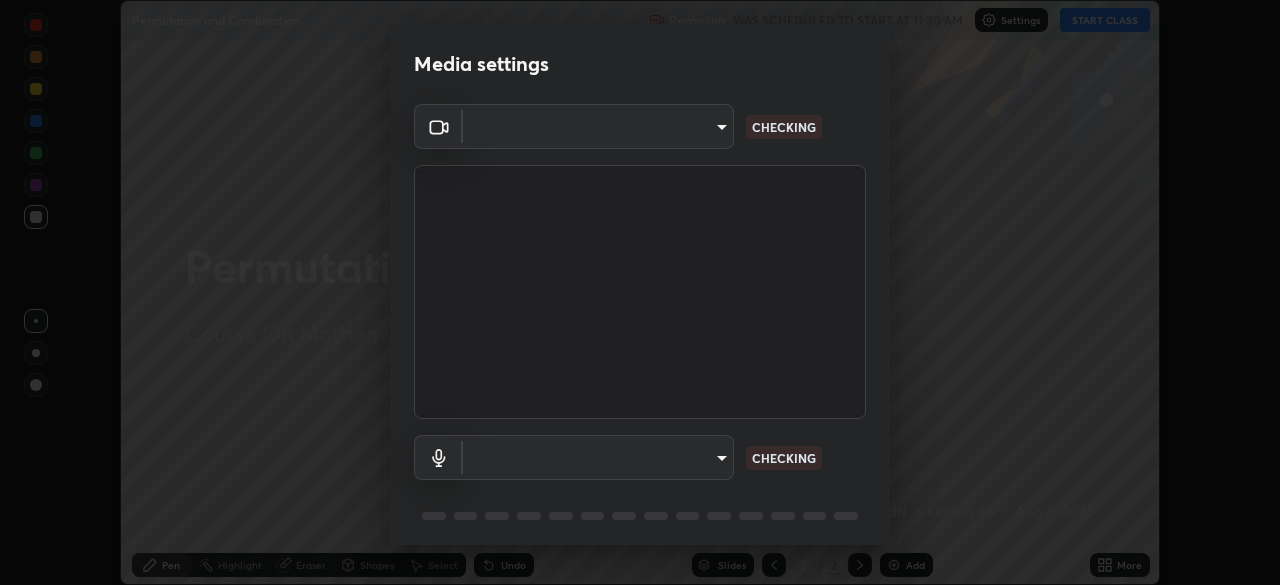 type on "9c5db0e3d6bf80210af106929d999d9f929c5ea5bbb961195660b7f823e2c793" 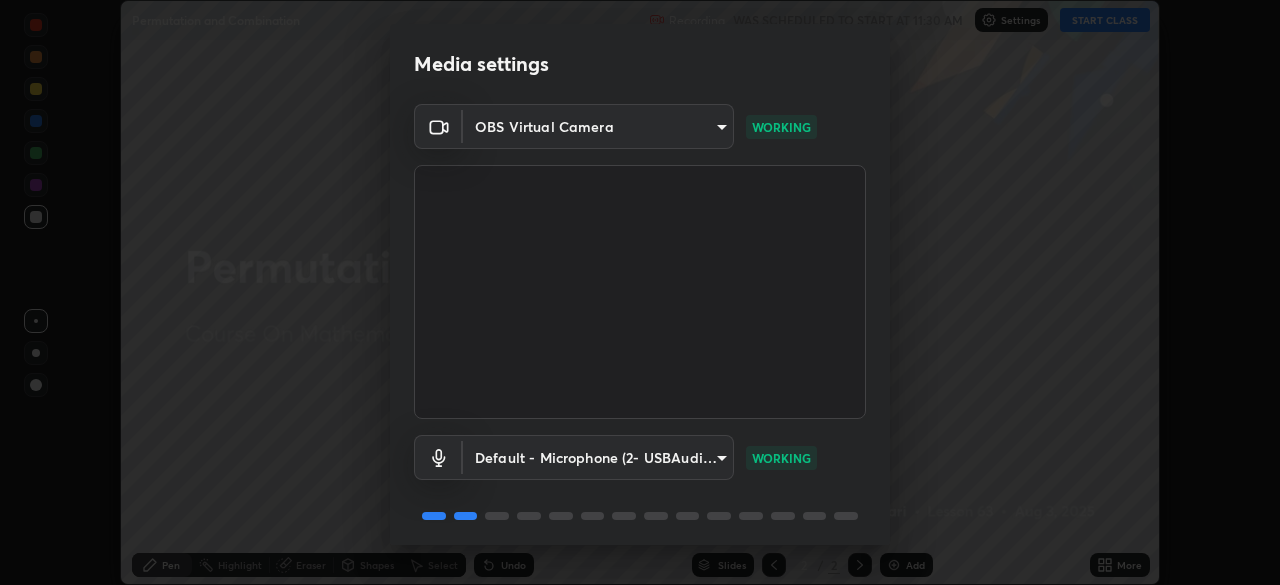 scroll, scrollTop: 71, scrollLeft: 0, axis: vertical 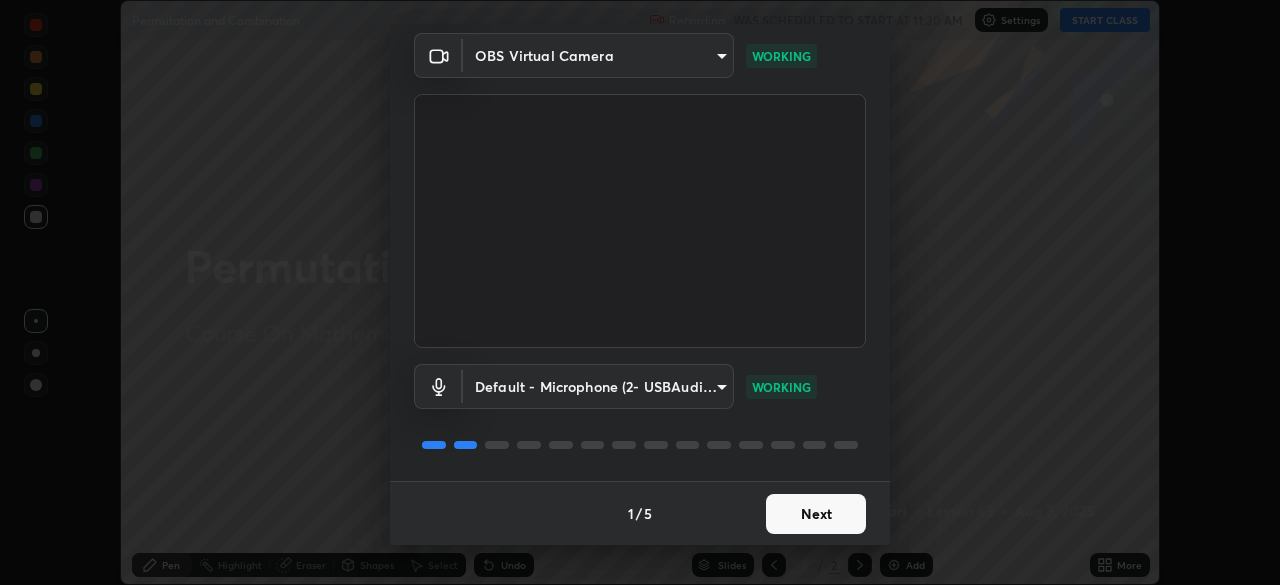 click on "Erase all Permutation and Combination Recording WAS SCHEDULED TO START AT  11:30 AM Settings START CLASS Setting up your live class Permutation and Combination • L63 of Course On Mathematics for JEE Conquer 1 2026 [FULL_NAME] Pen Highlight Eraser Shapes Select Undo Slides 2 / 2 Add More No doubts shared Encourage your learners to ask a doubt for better clarity Report an issue Reason for reporting Buffering Chat not working Audio - Video sync issue Educator video quality low ​ Attach an image Report Media settings OBS Virtual Camera 9c5db0e3d6bf80210af106929d999d9f929c5ea5bbb961195660b7f823e2c793 WORKING Default - Microphone (2- USBAudio1.0) default WORKING 1 / 5 Next" at bounding box center (640, 292) 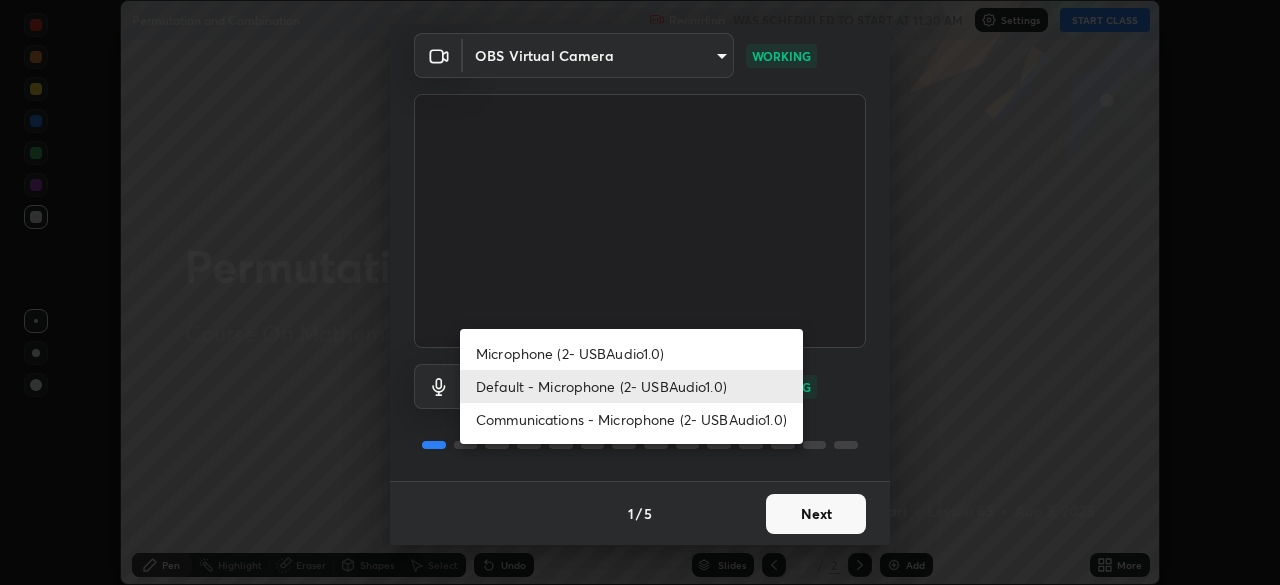 click on "Communications - Microphone (2- USBAudio1.0)" at bounding box center [631, 419] 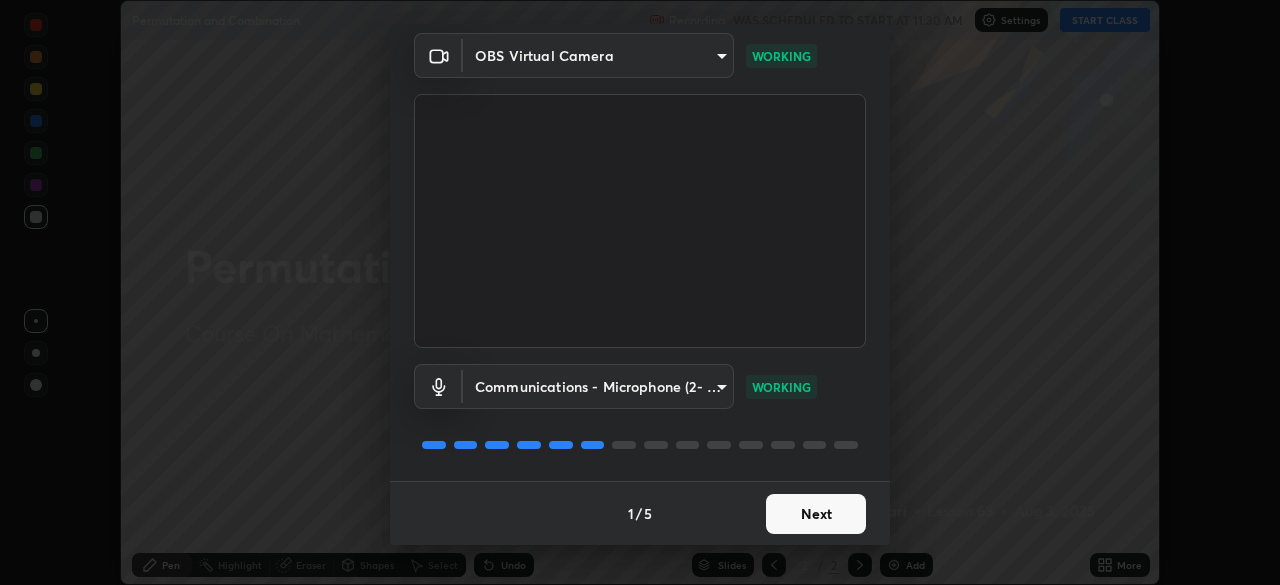 click on "Next" at bounding box center (816, 514) 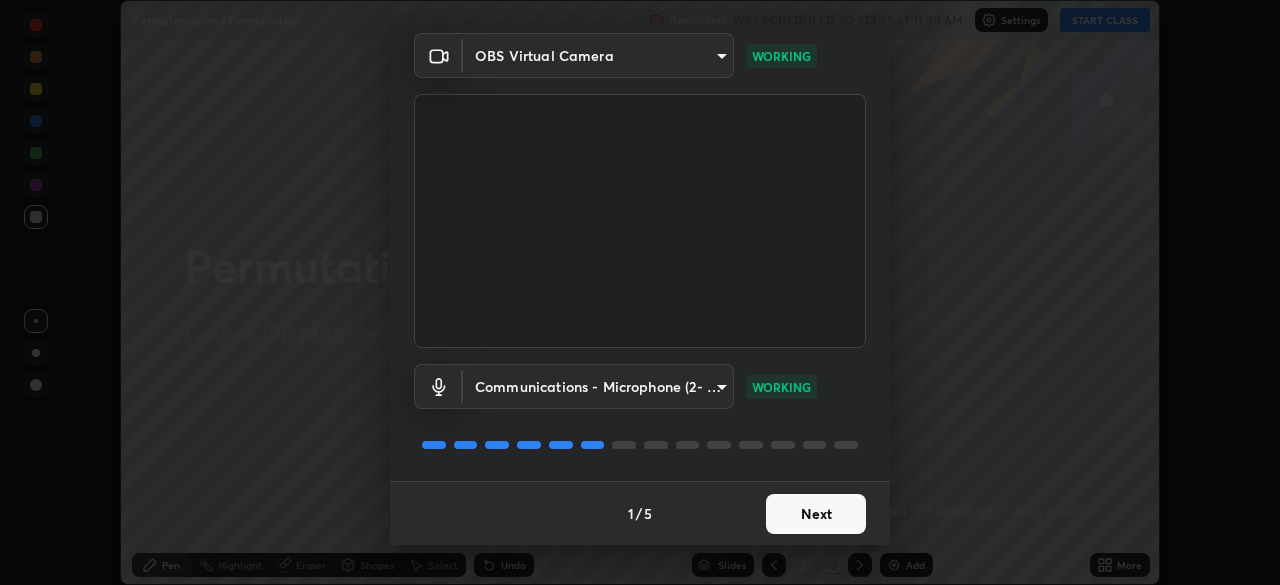 scroll, scrollTop: 0, scrollLeft: 0, axis: both 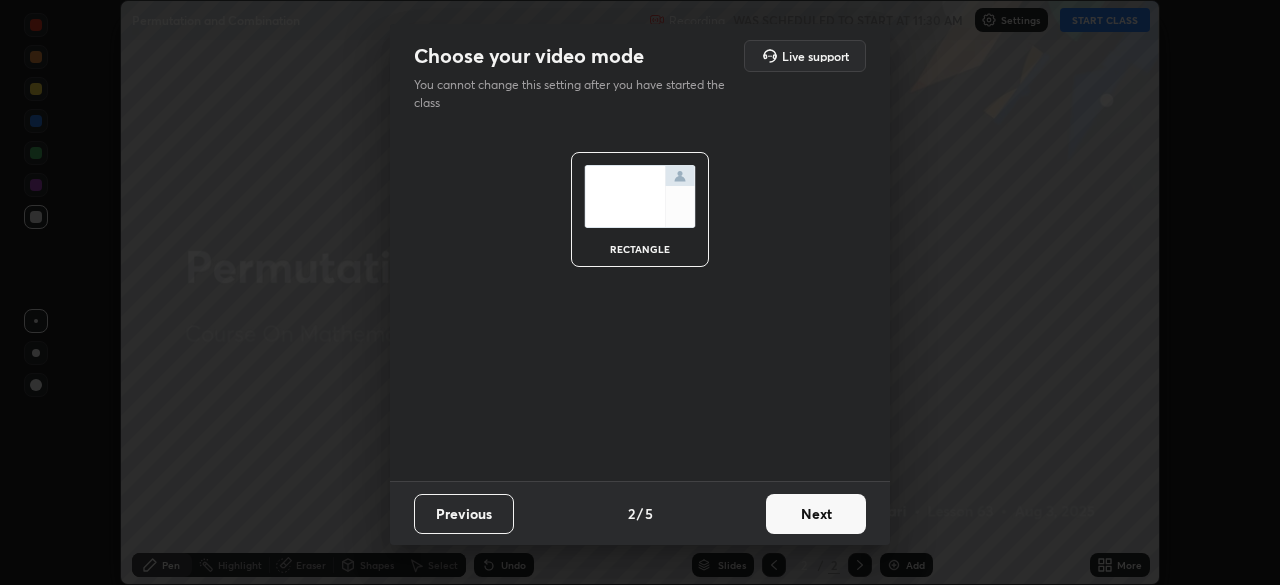click on "Next" at bounding box center [816, 514] 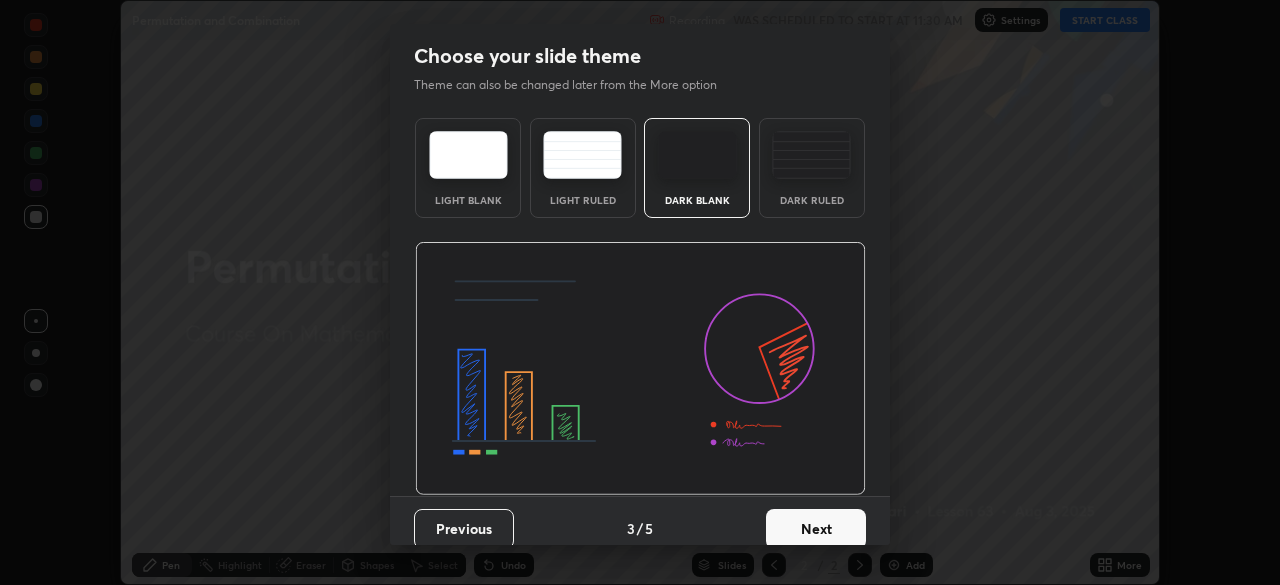 scroll, scrollTop: 15, scrollLeft: 0, axis: vertical 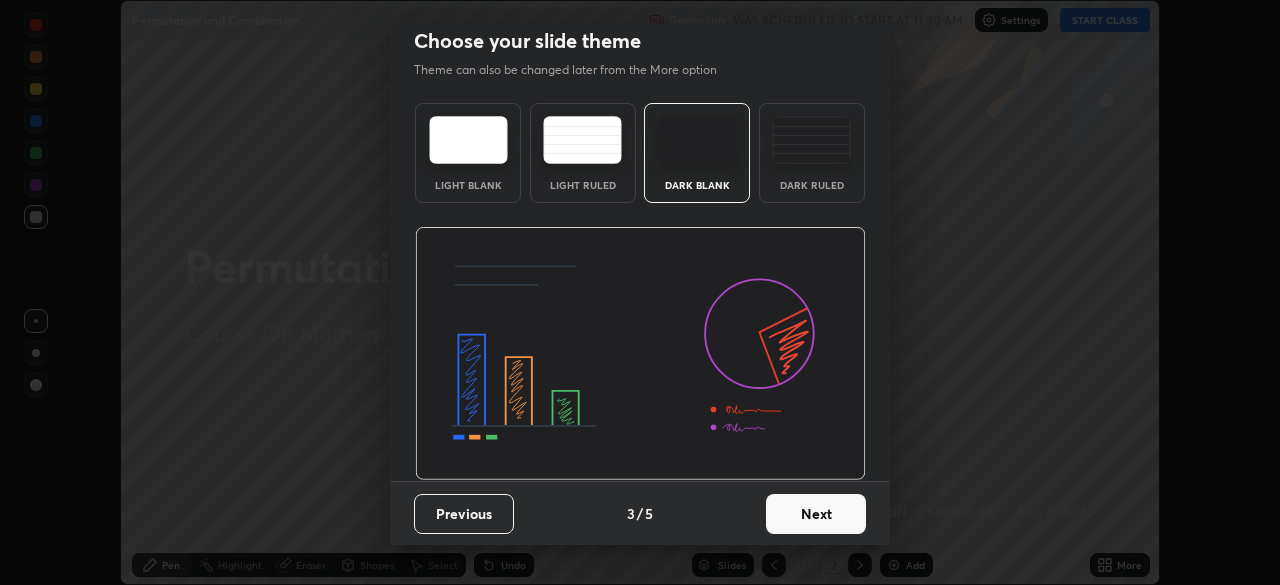 click on "Next" at bounding box center [816, 514] 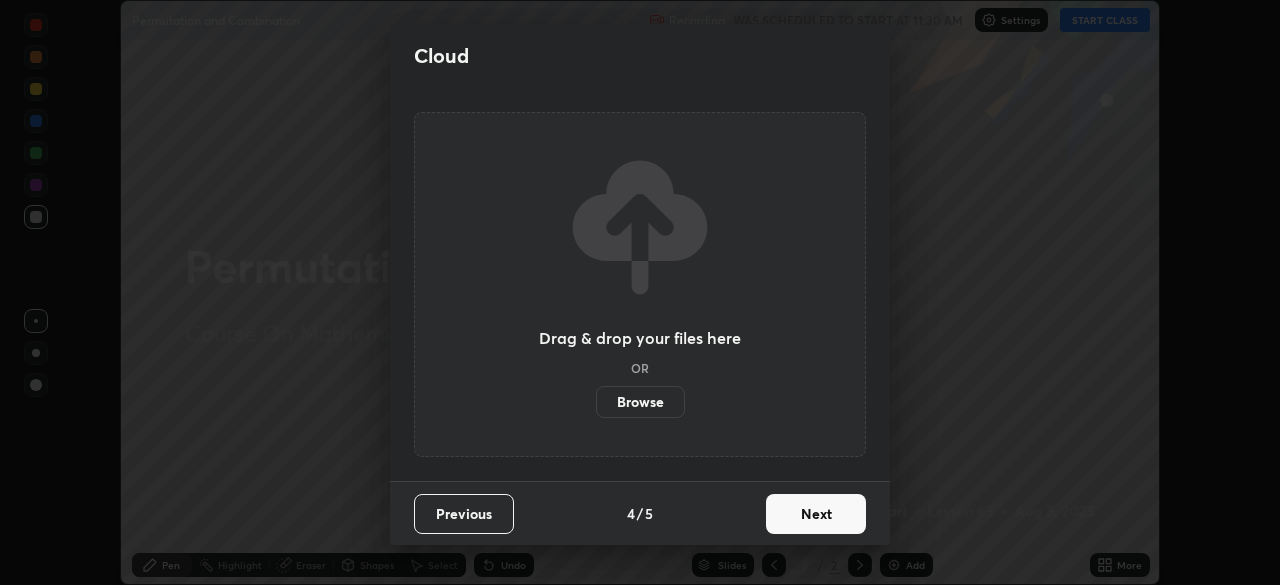 scroll, scrollTop: 0, scrollLeft: 0, axis: both 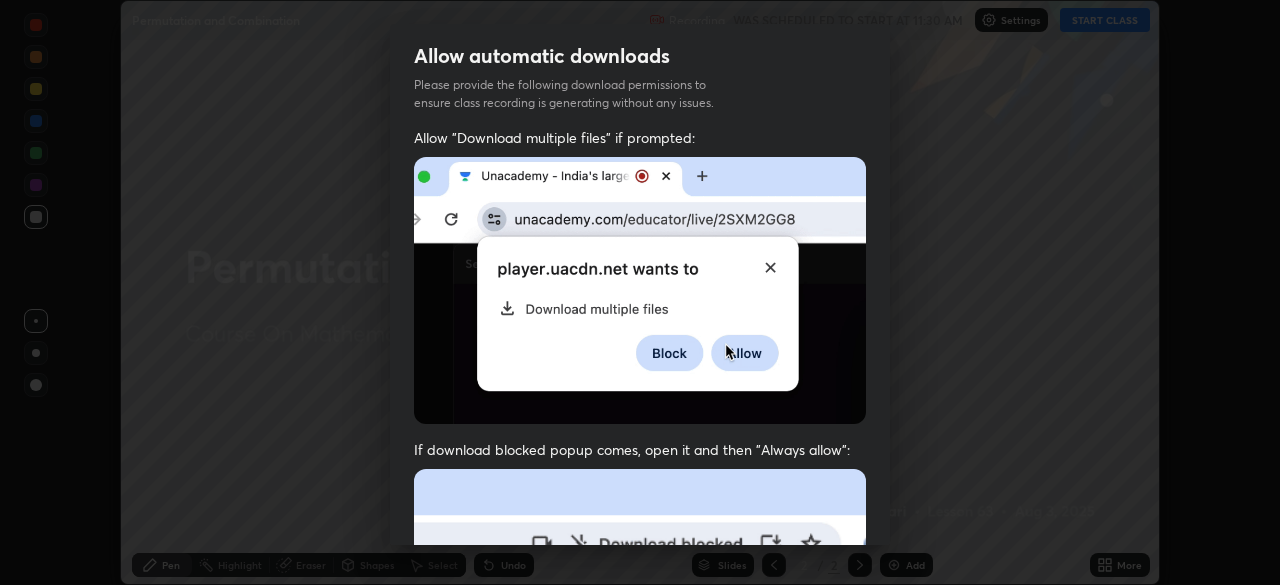 click on "Allow "Download multiple files" if prompted: If download blocked popup comes, open it and then "Always allow": I agree that if I don't provide required permissions, class recording will not be generated" at bounding box center [640, 549] 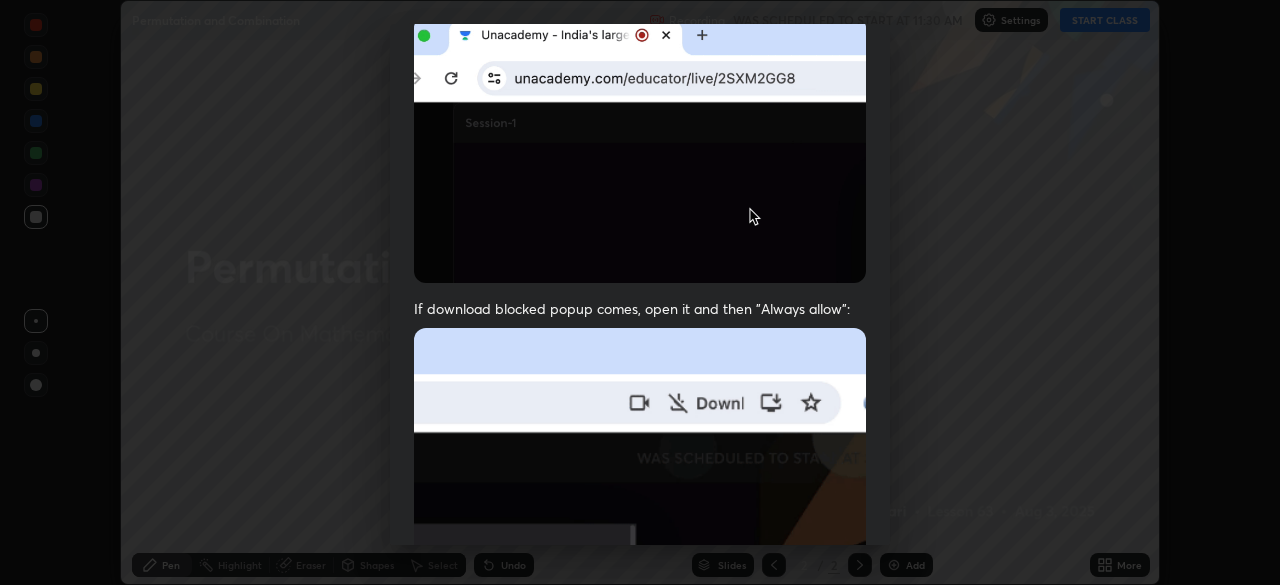 scroll, scrollTop: 479, scrollLeft: 0, axis: vertical 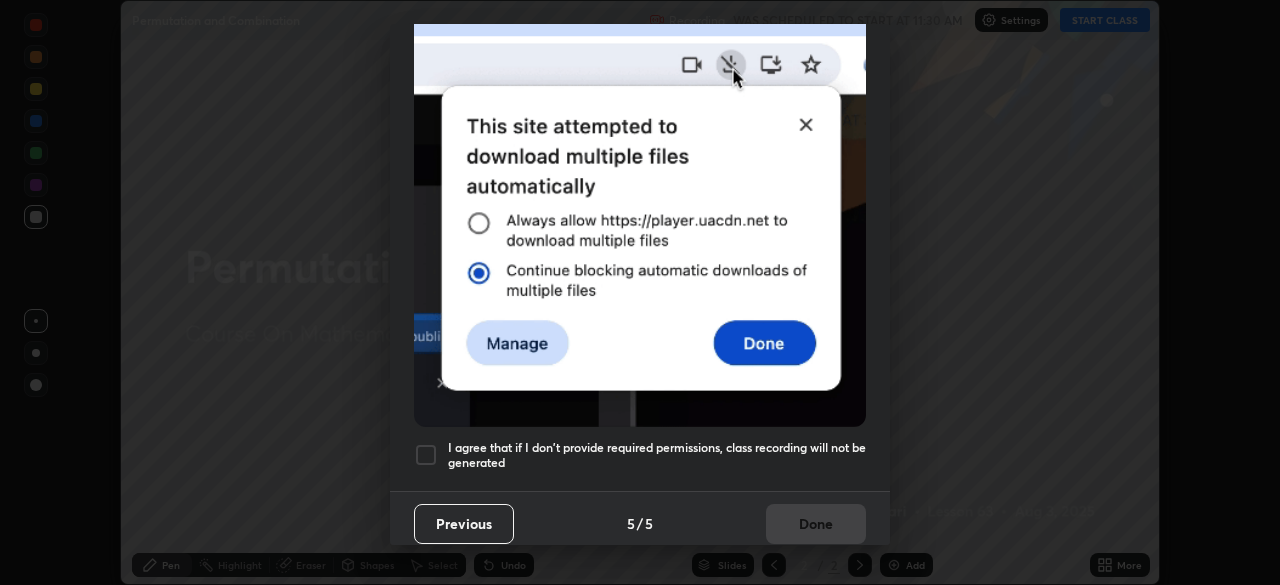click on "Previous" at bounding box center (464, 524) 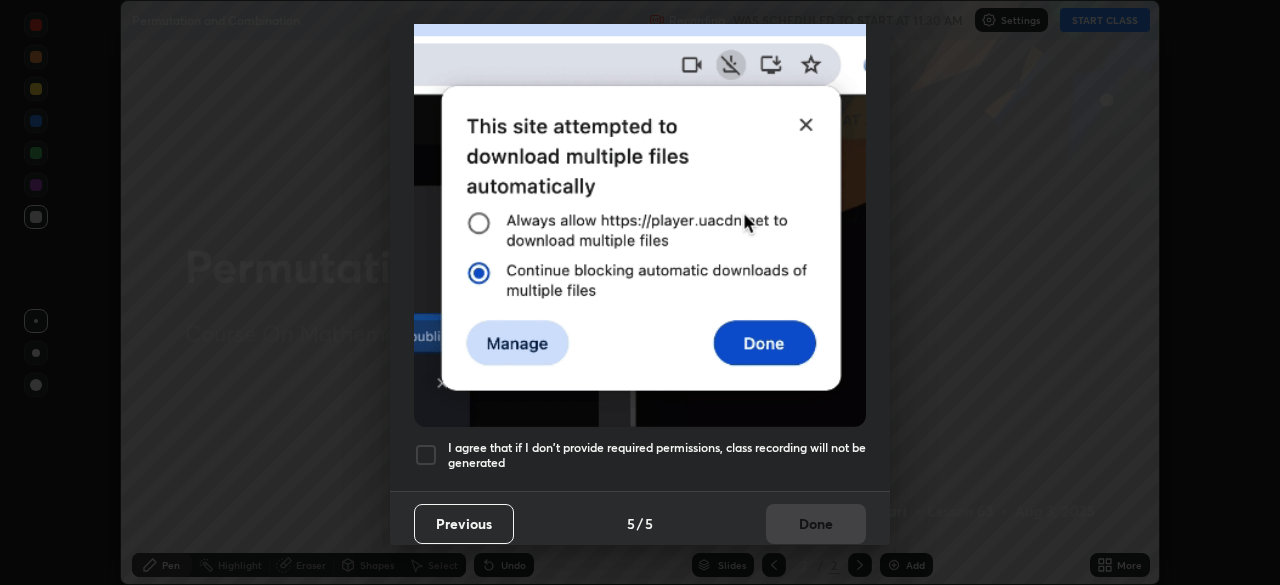 scroll, scrollTop: 0, scrollLeft: 0, axis: both 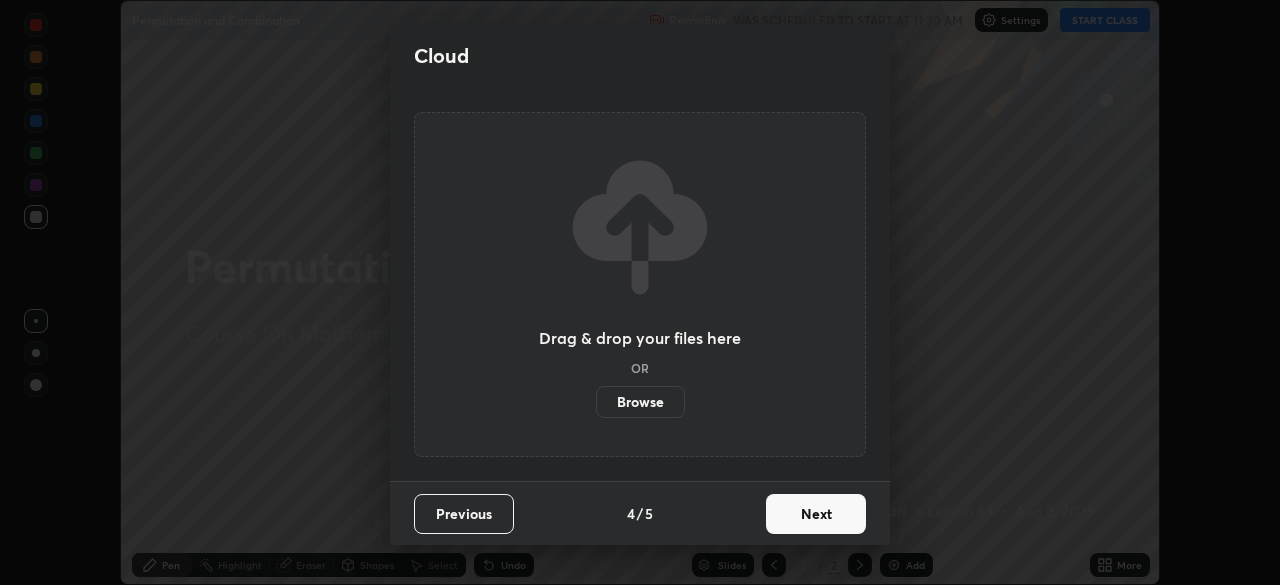 click on "Browse" at bounding box center [640, 402] 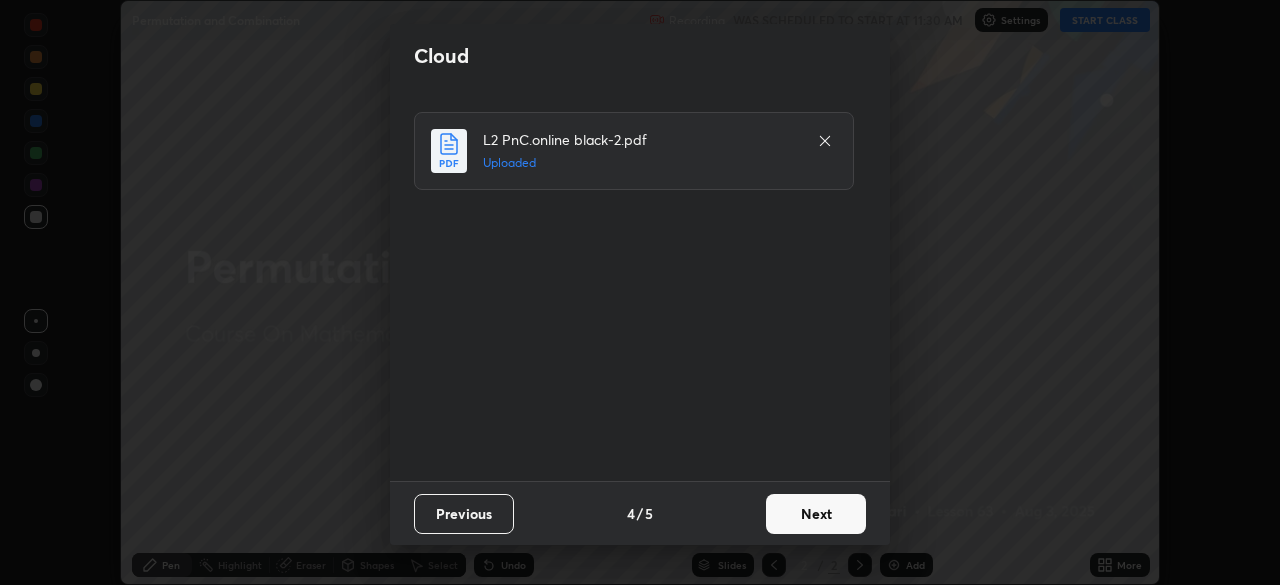 click on "Next" at bounding box center [816, 514] 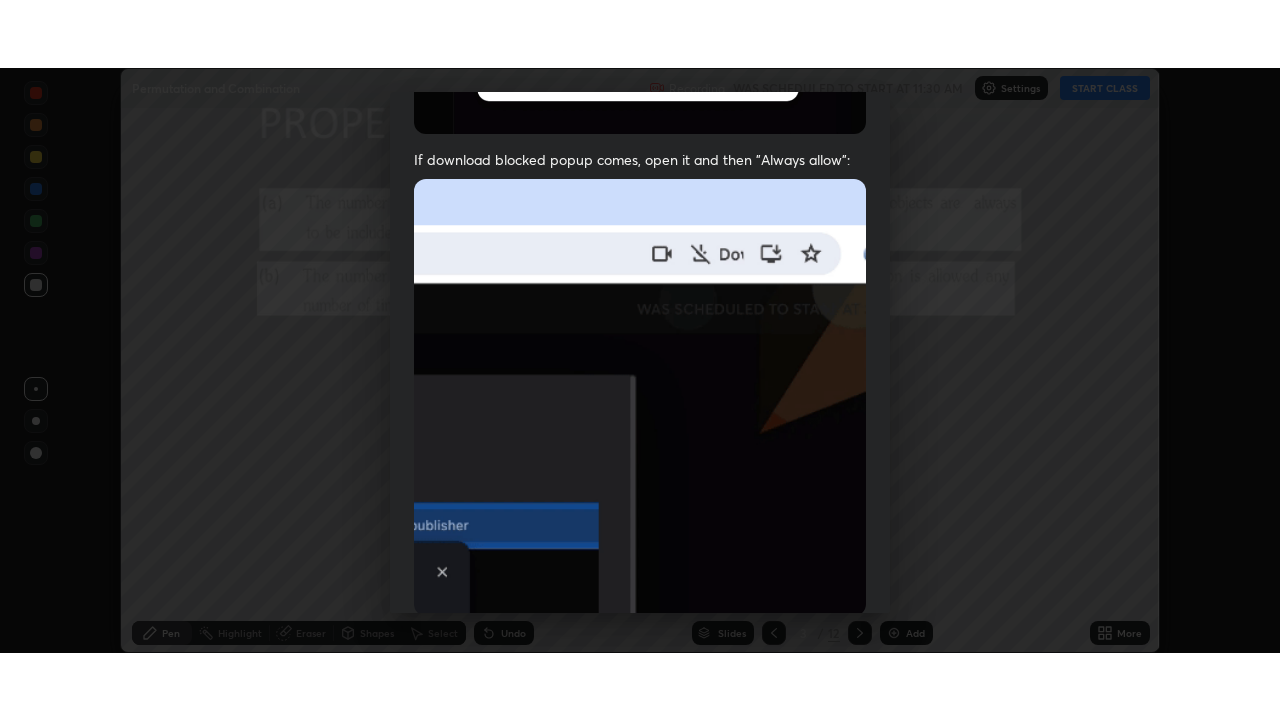 scroll, scrollTop: 479, scrollLeft: 0, axis: vertical 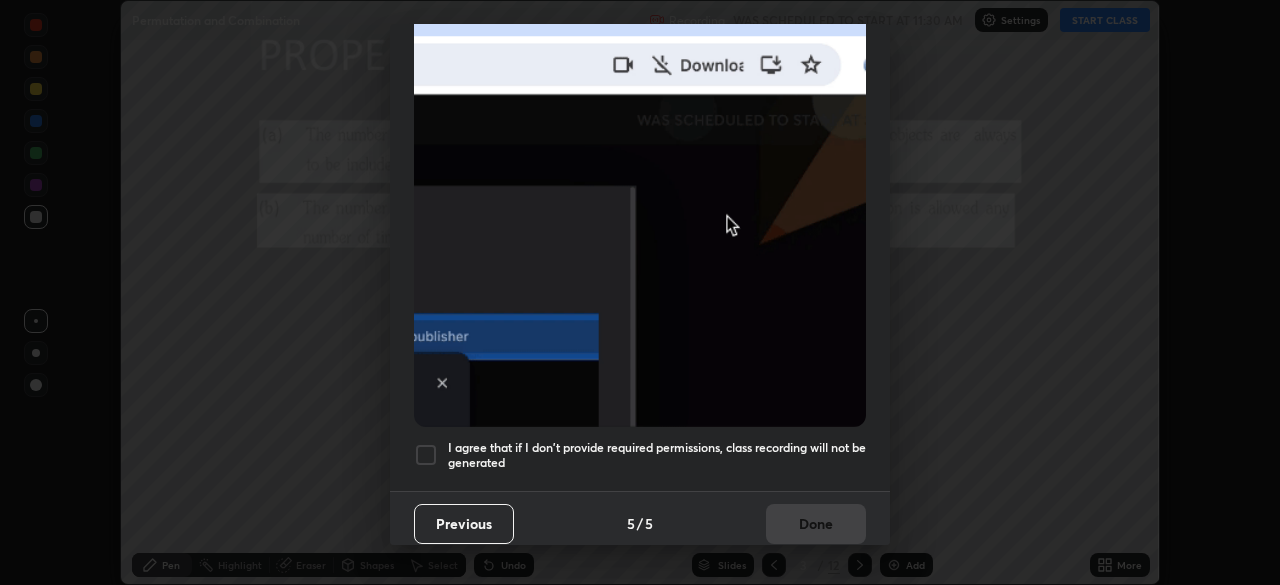 click on "I agree that if I don't provide required permissions, class recording will not be generated" at bounding box center [657, 455] 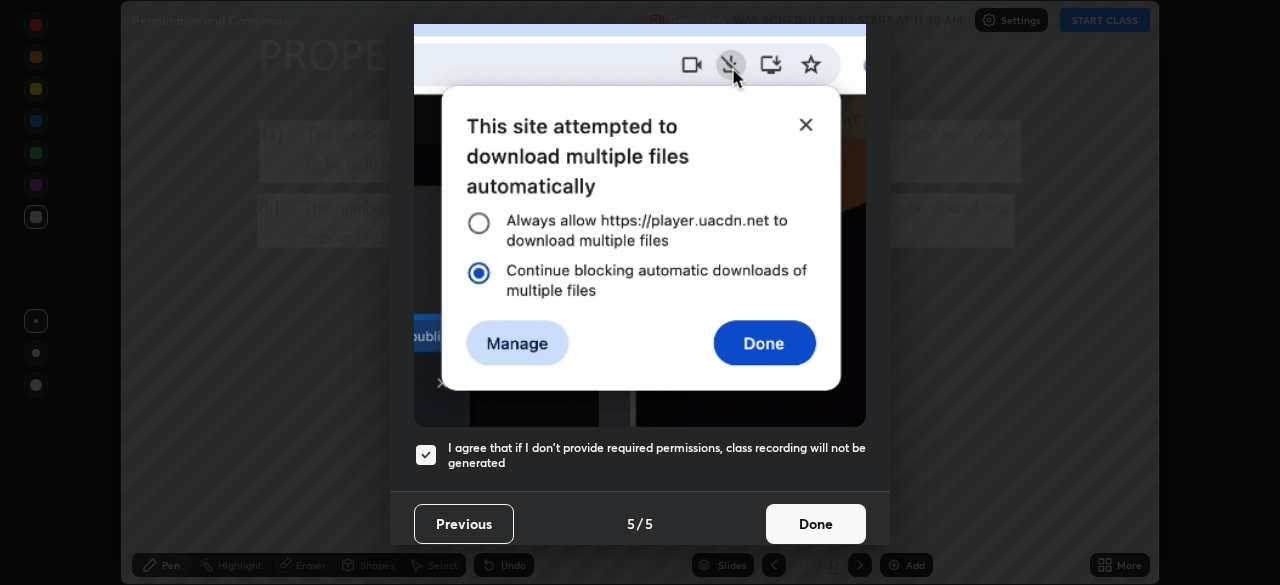 click on "Done" at bounding box center [816, 524] 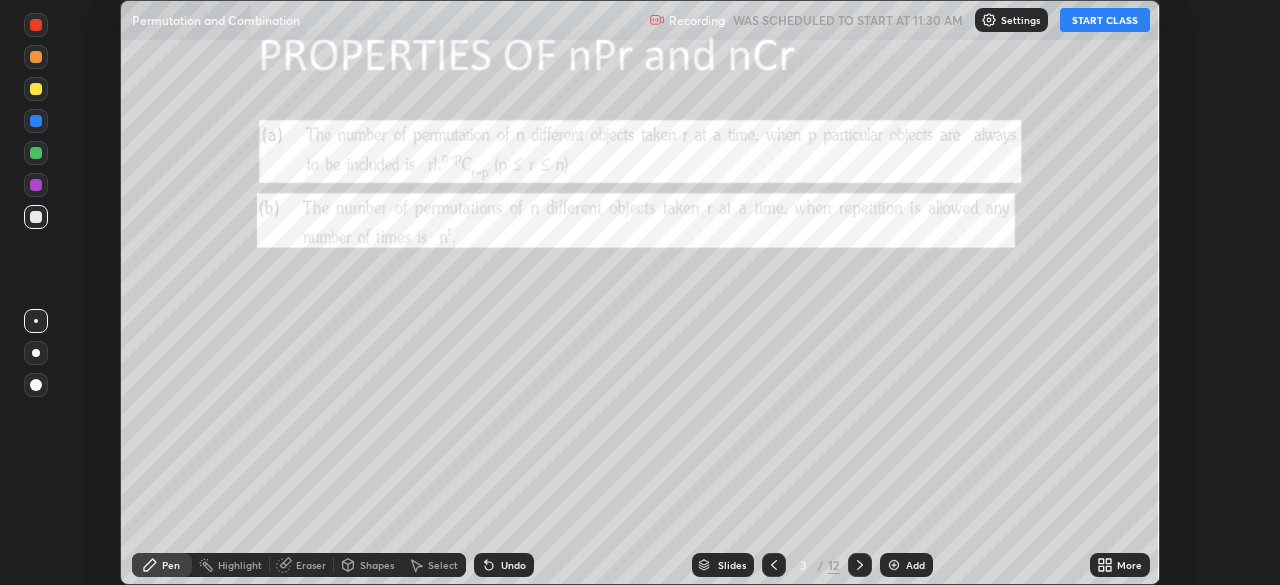 click on "More" at bounding box center [1120, 565] 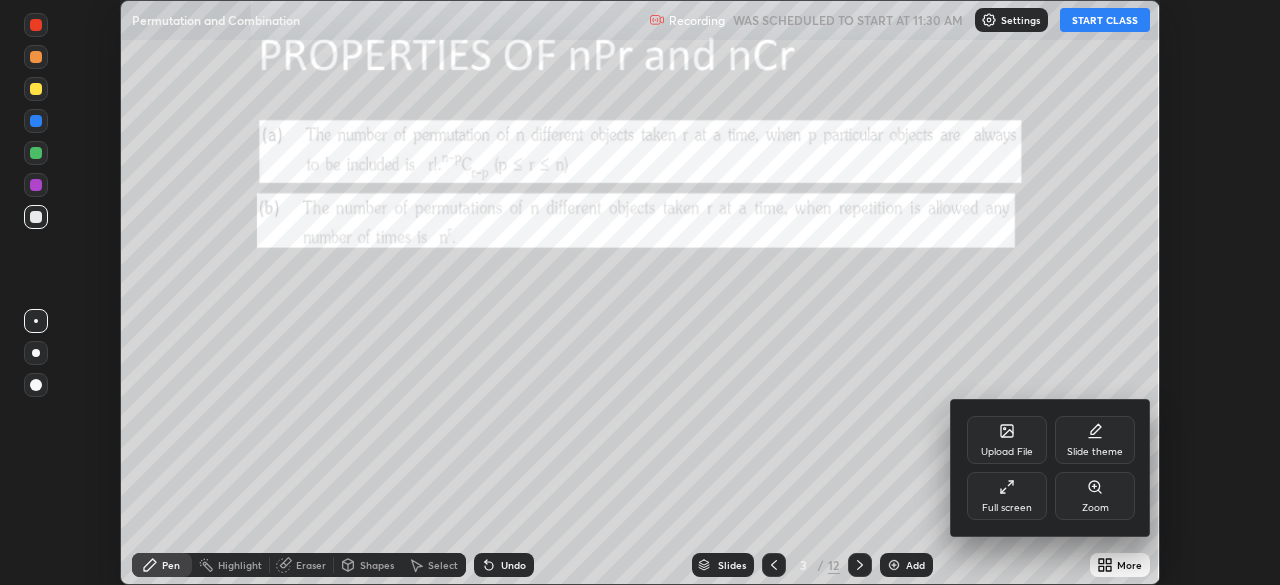 click on "Full screen" at bounding box center (1007, 508) 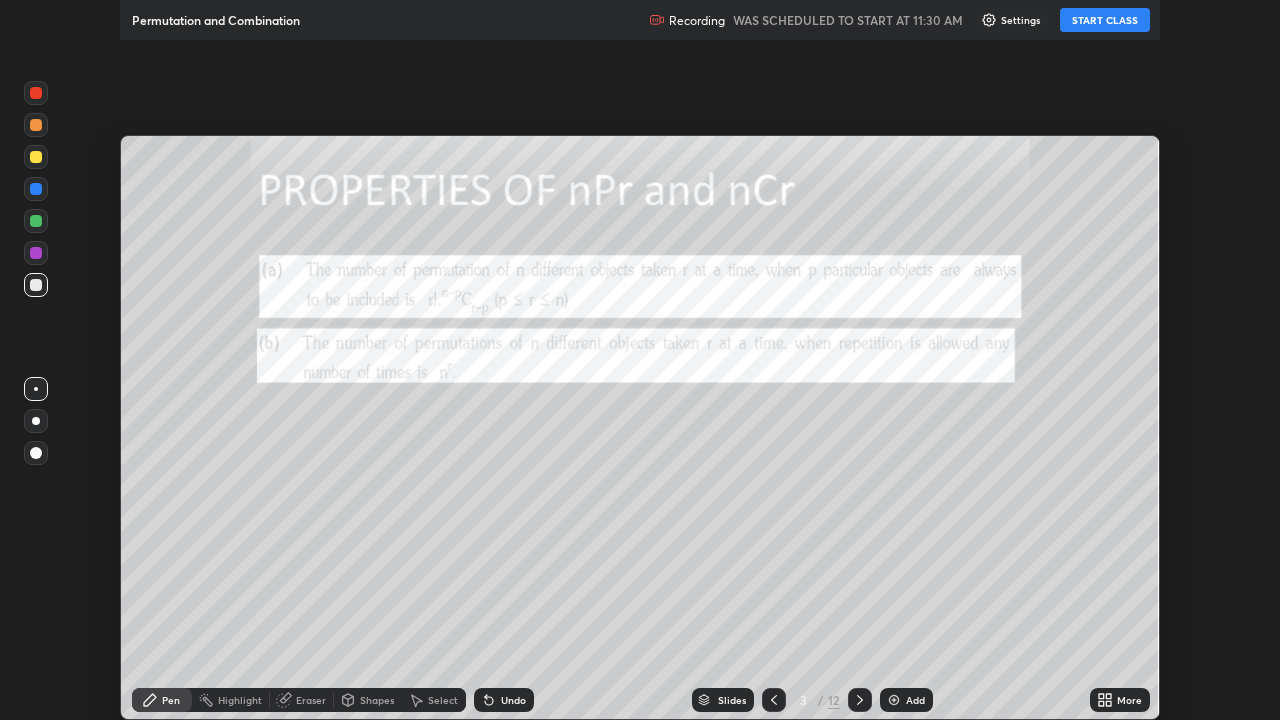 scroll, scrollTop: 99280, scrollLeft: 98720, axis: both 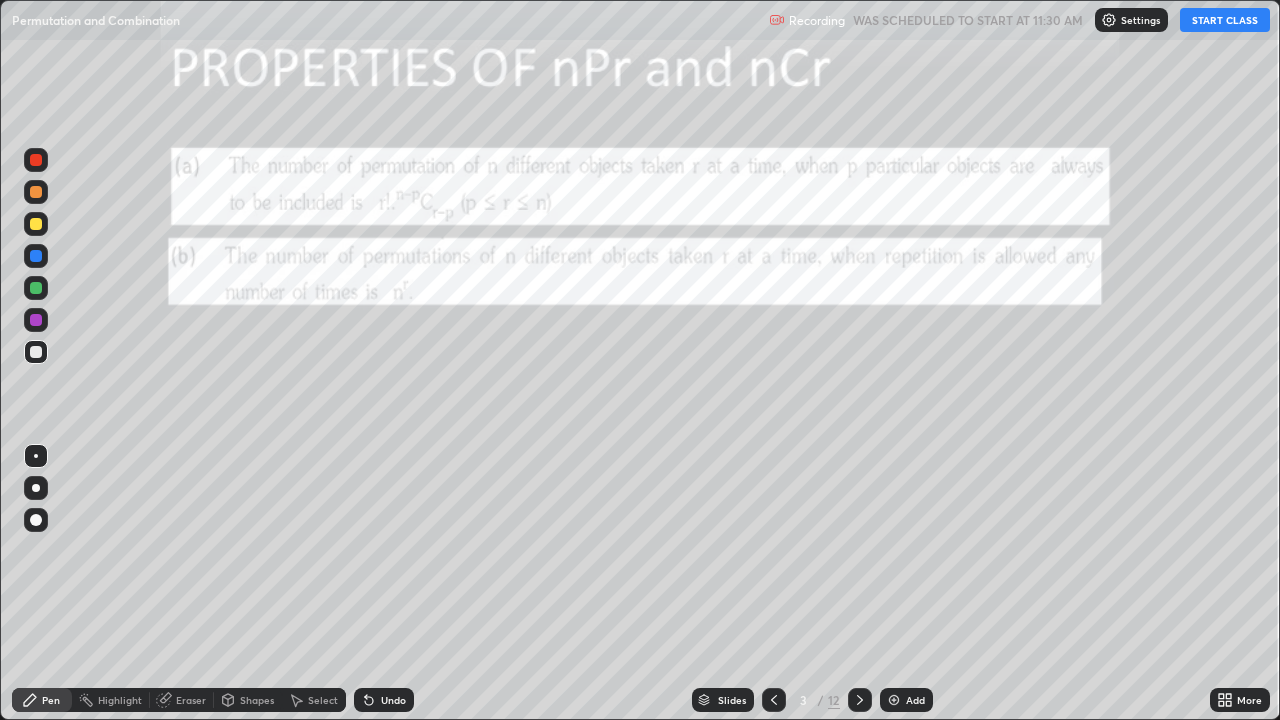 click on "START CLASS" at bounding box center (1225, 20) 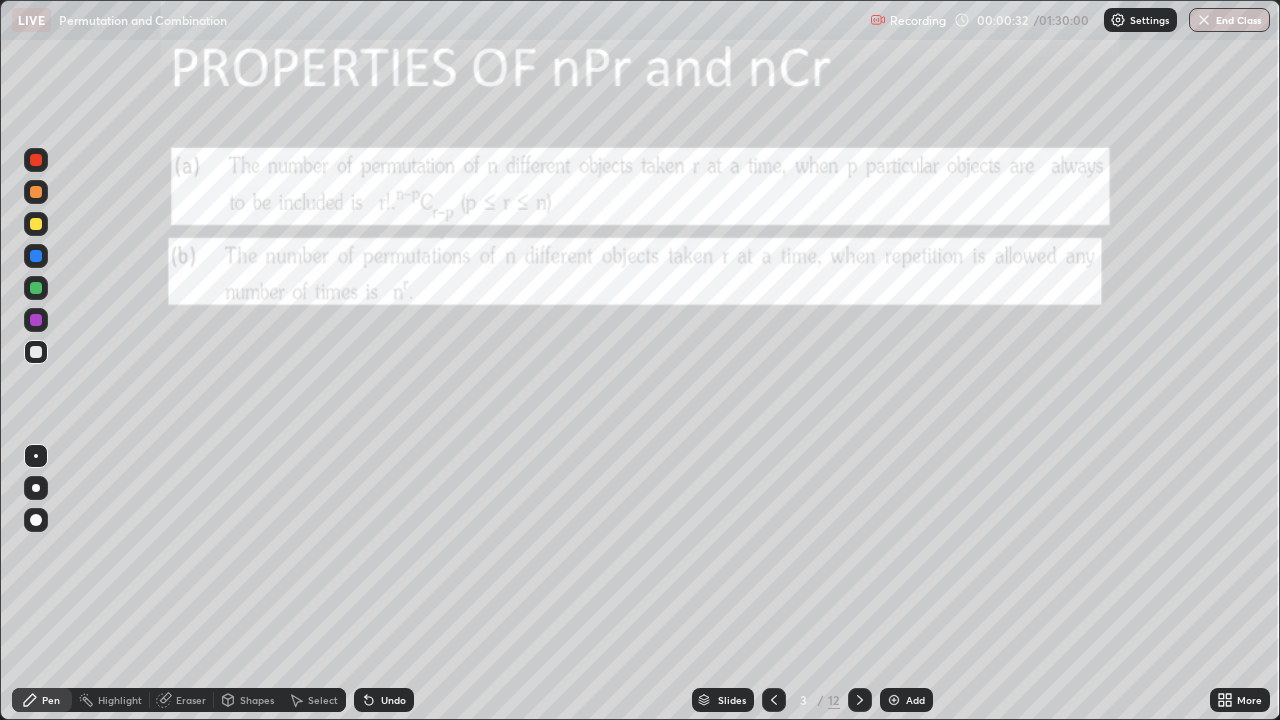 click 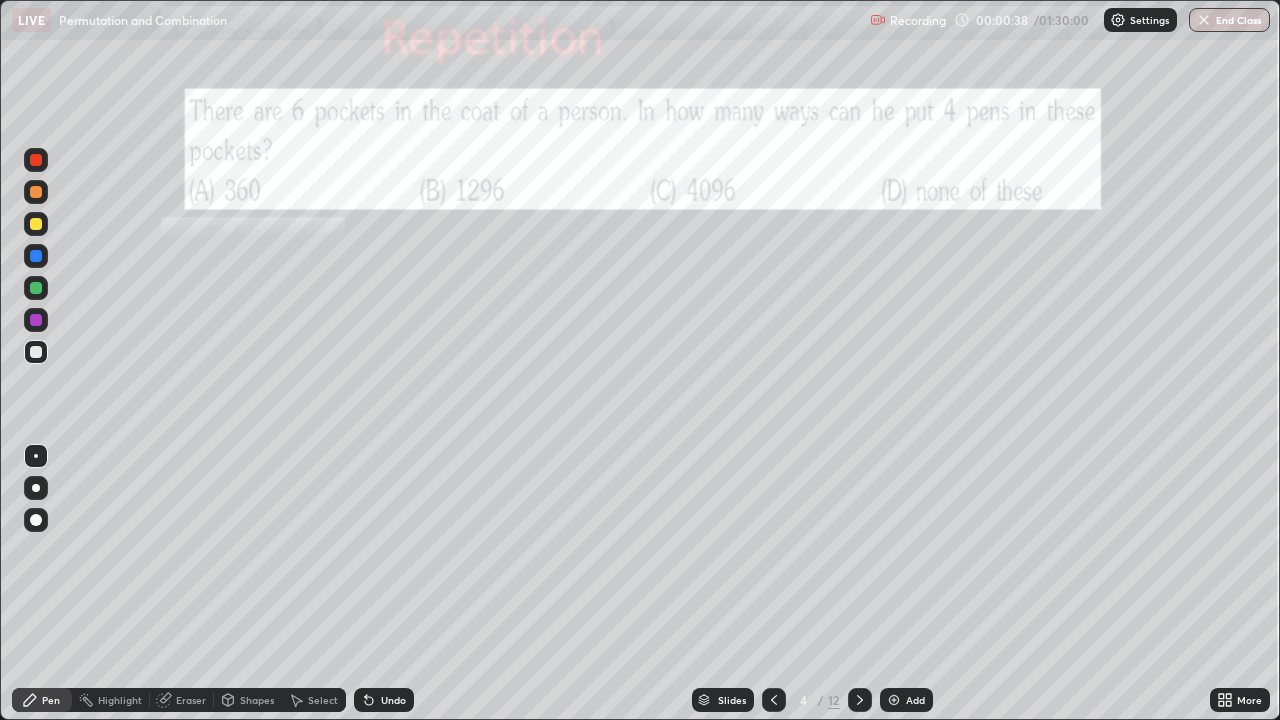 click 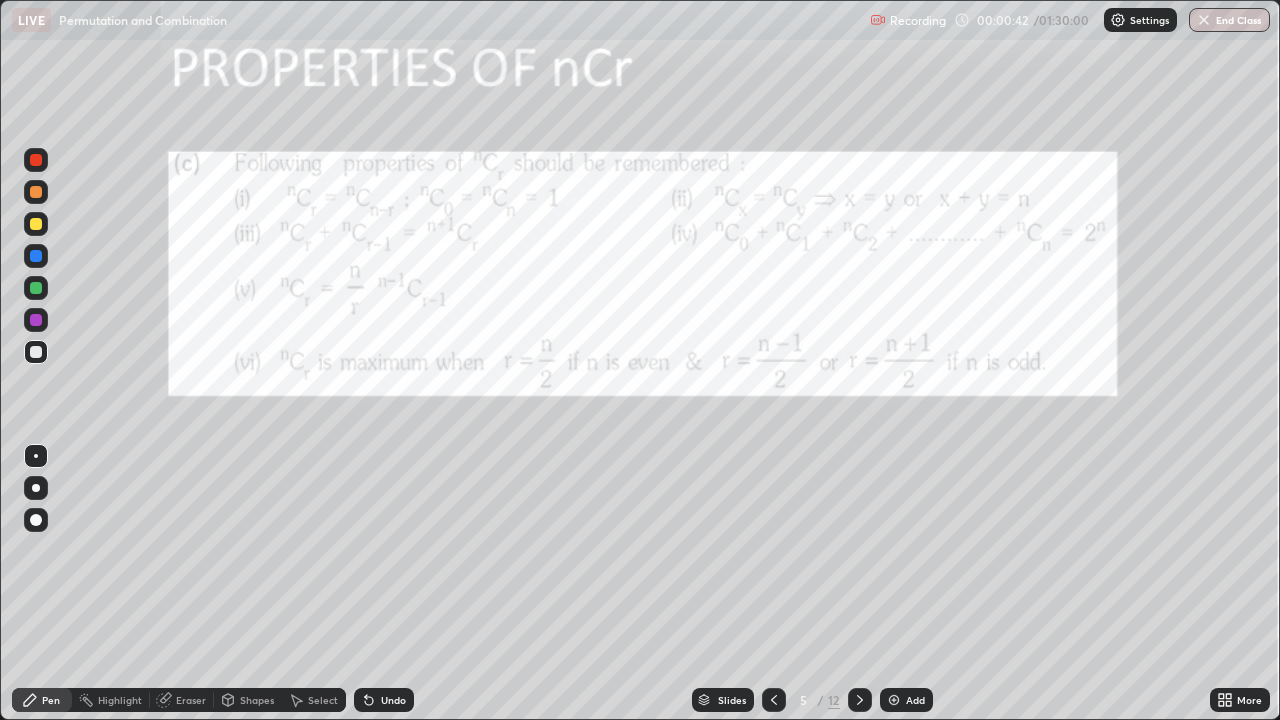 click 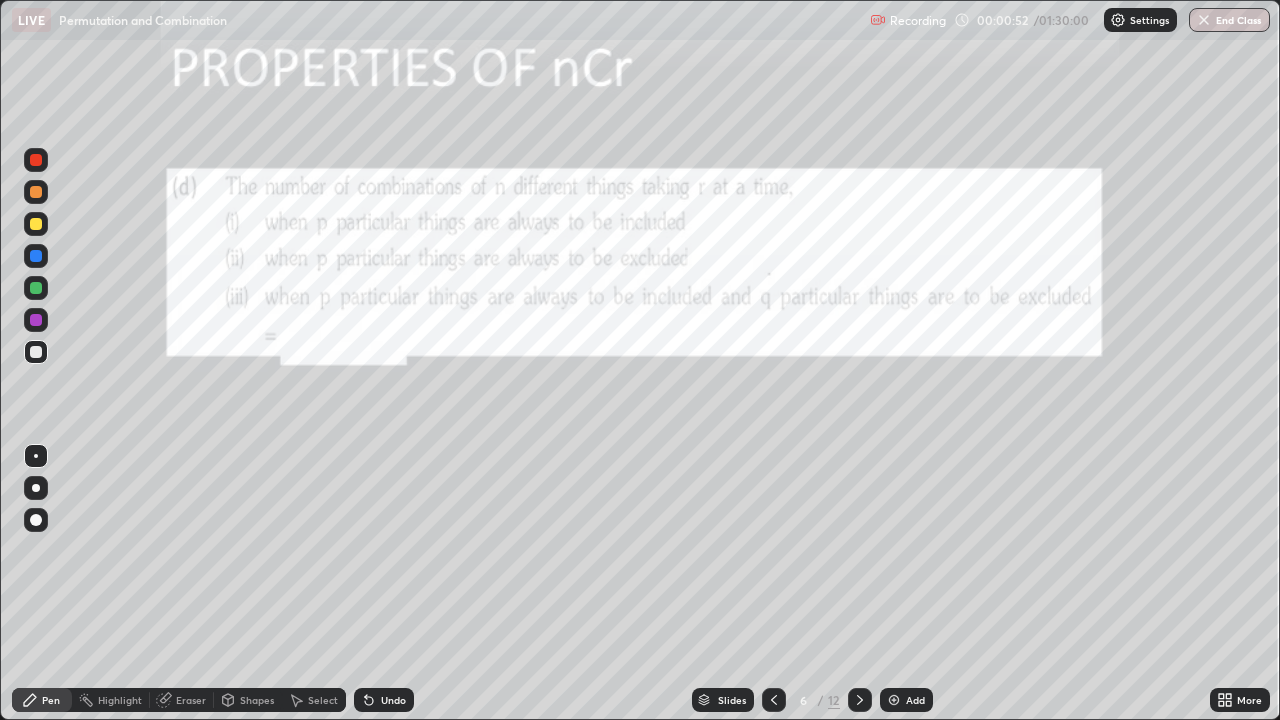 click at bounding box center (860, 700) 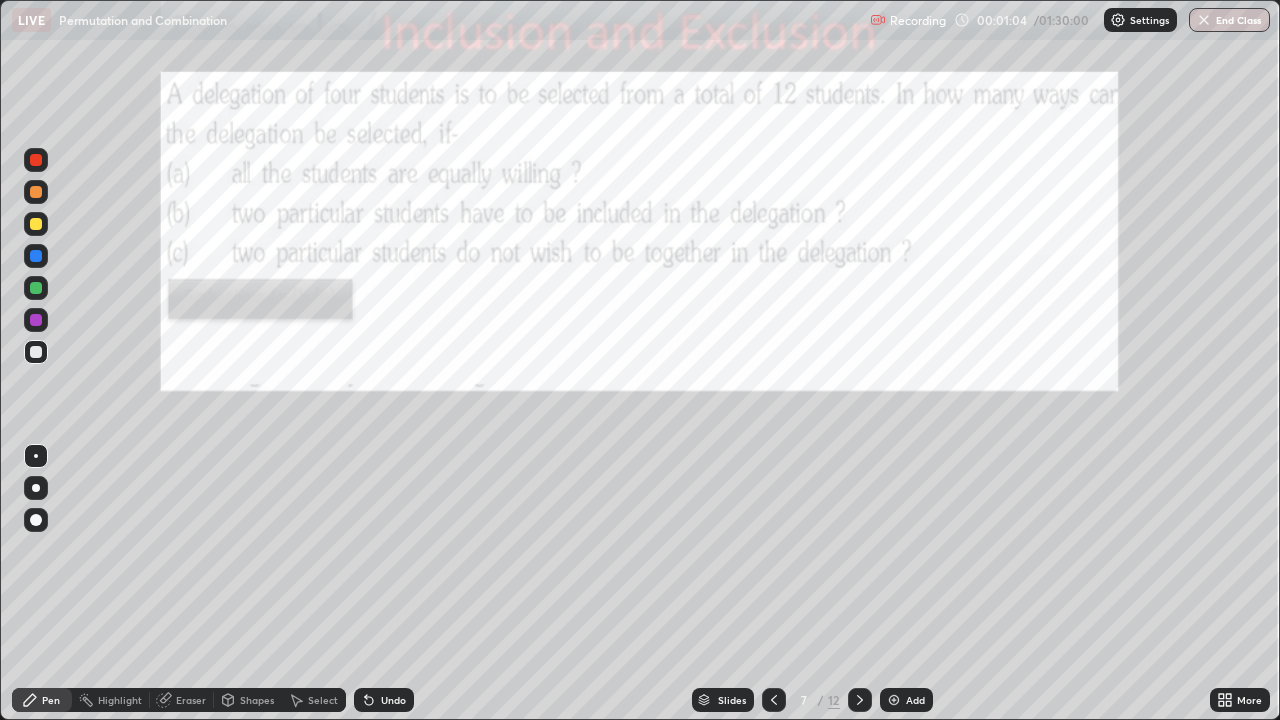click at bounding box center [36, 256] 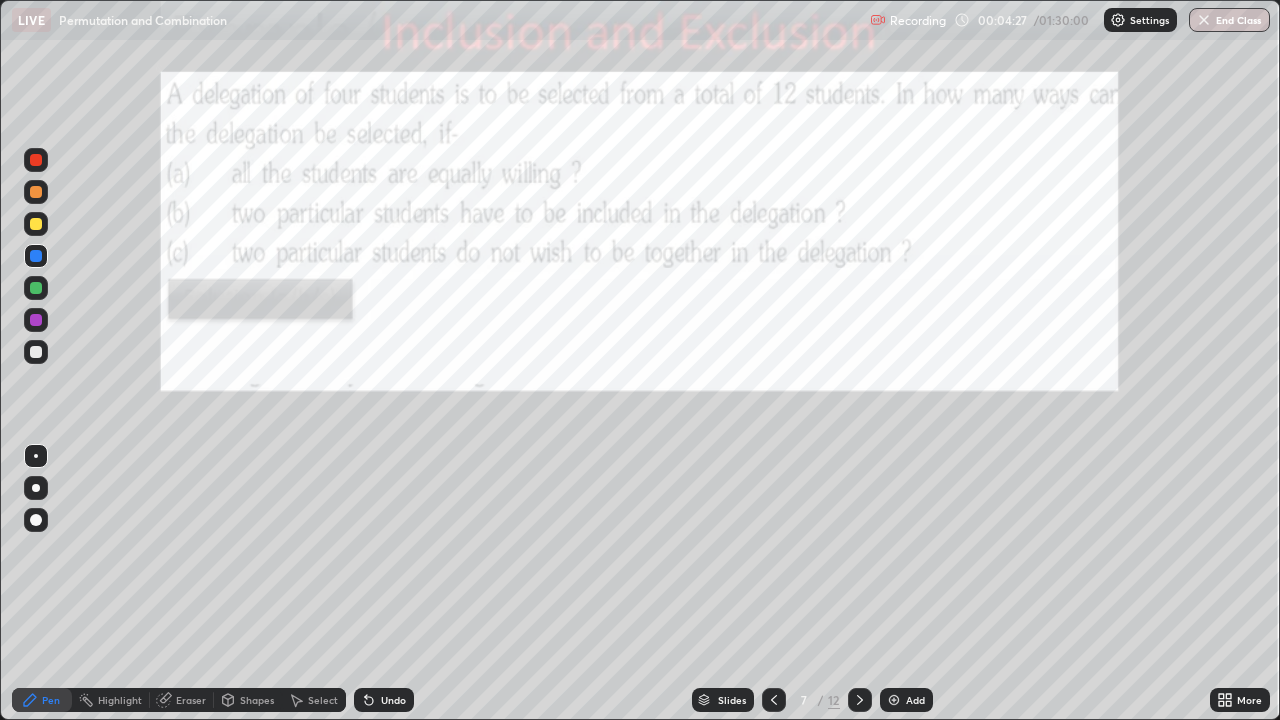 click at bounding box center [36, 224] 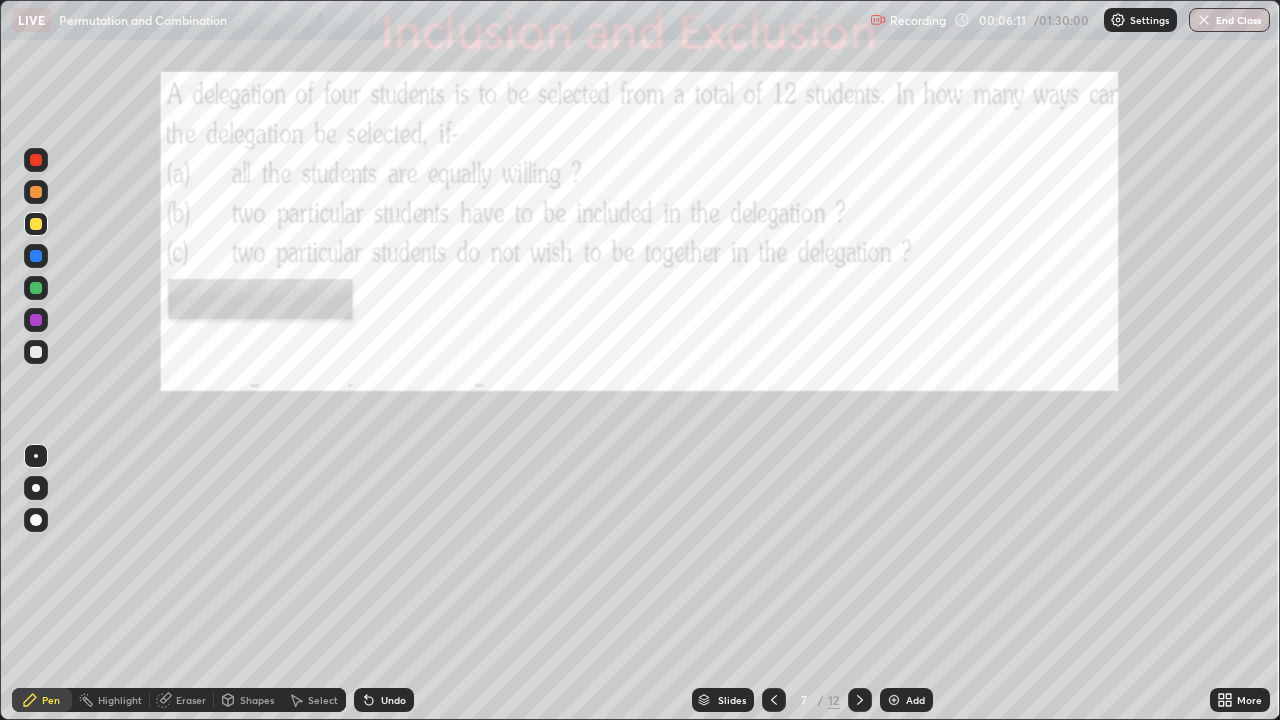 click 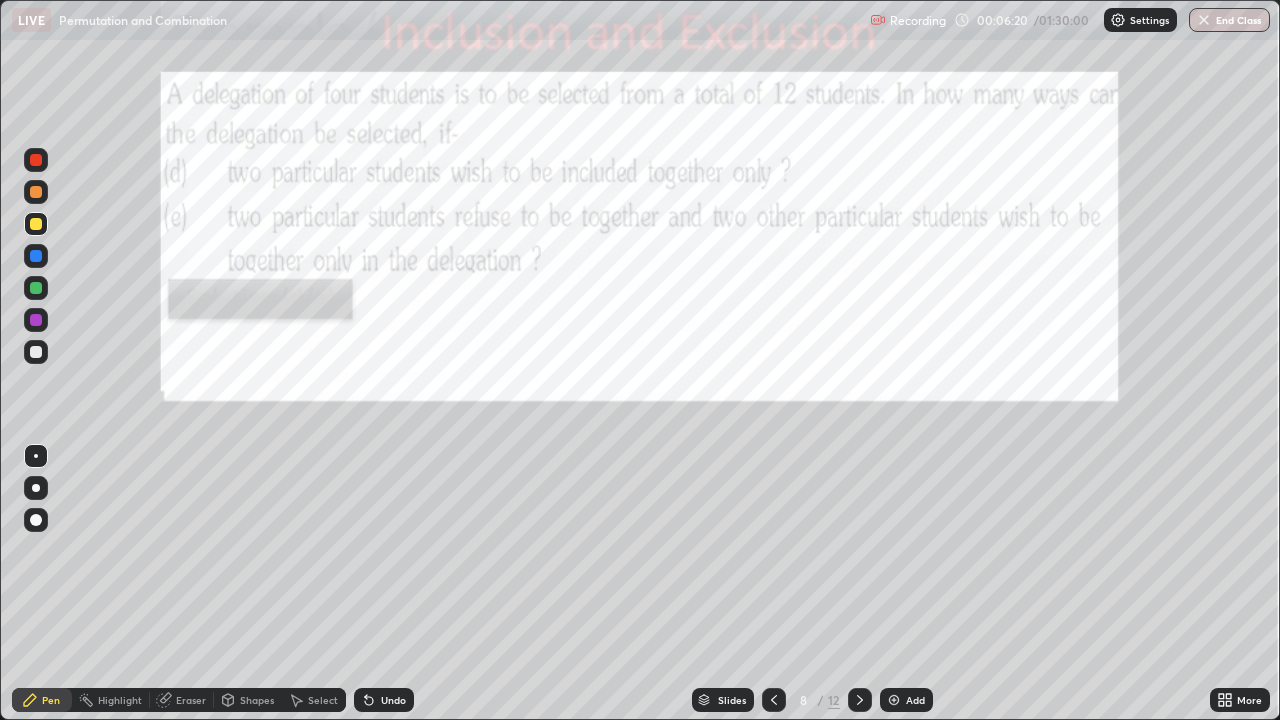 click at bounding box center [36, 256] 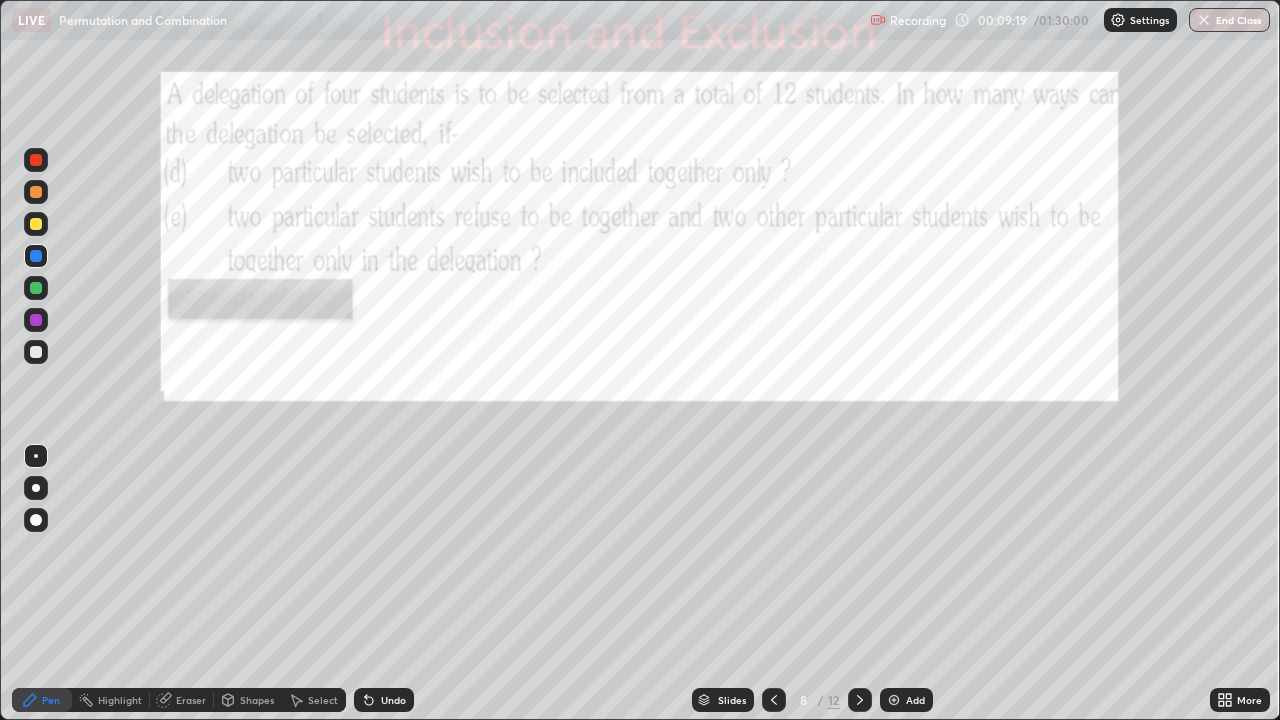 click on "Undo" at bounding box center [393, 700] 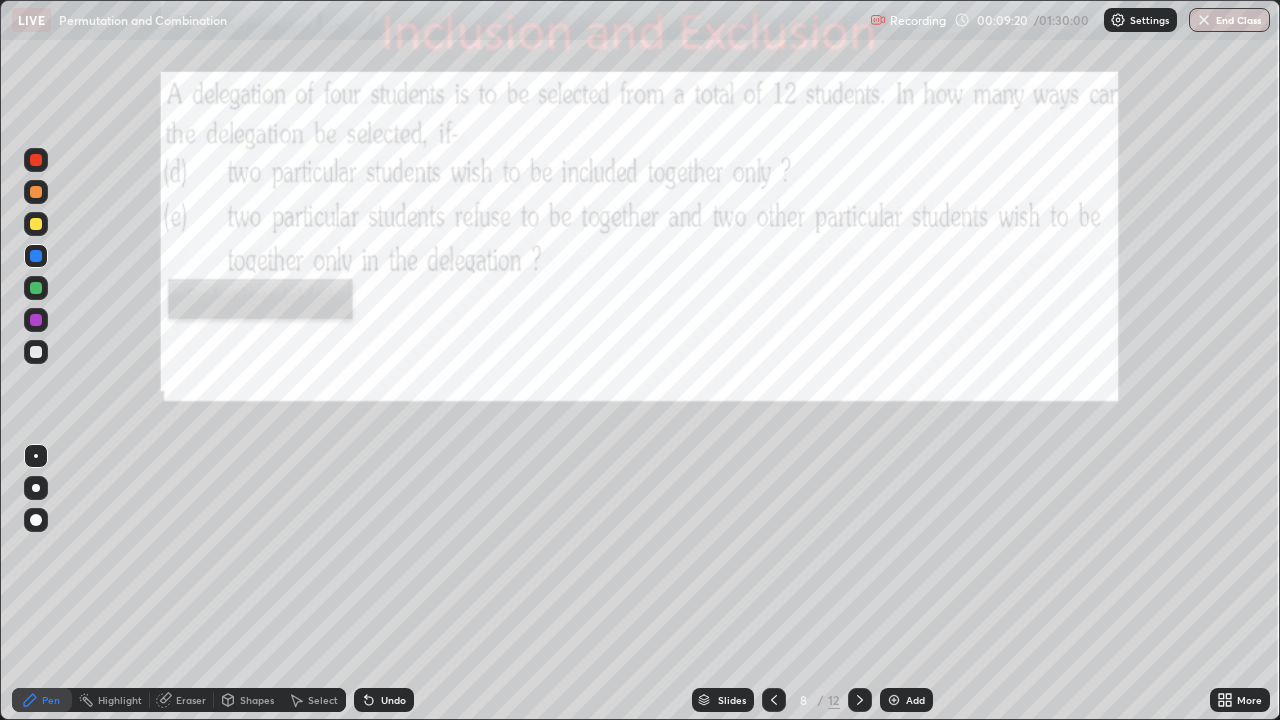click on "Undo" at bounding box center [393, 700] 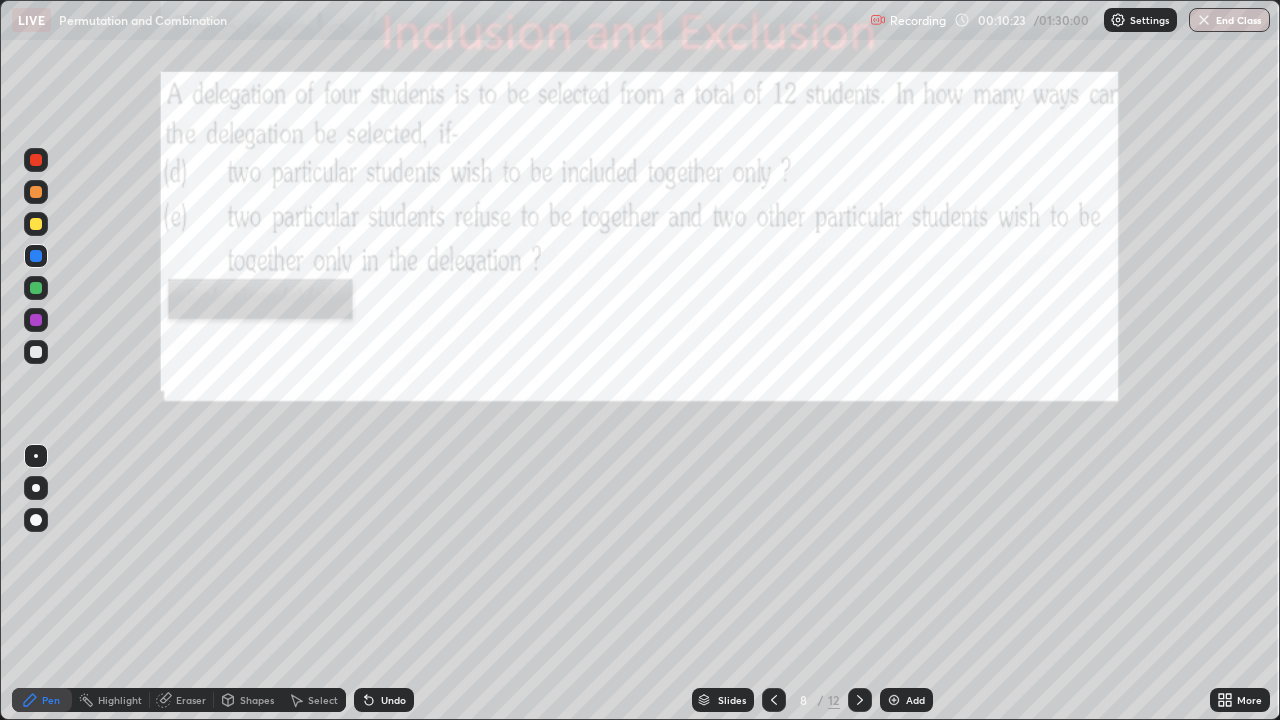 click 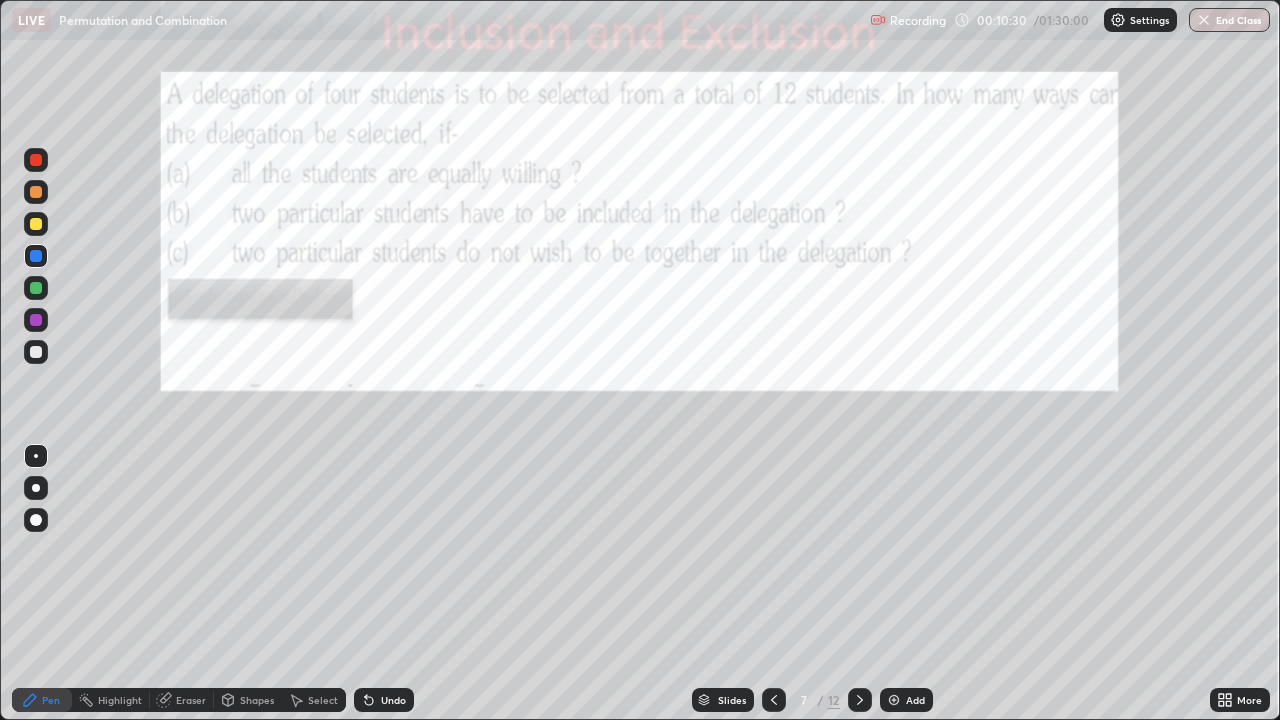 click 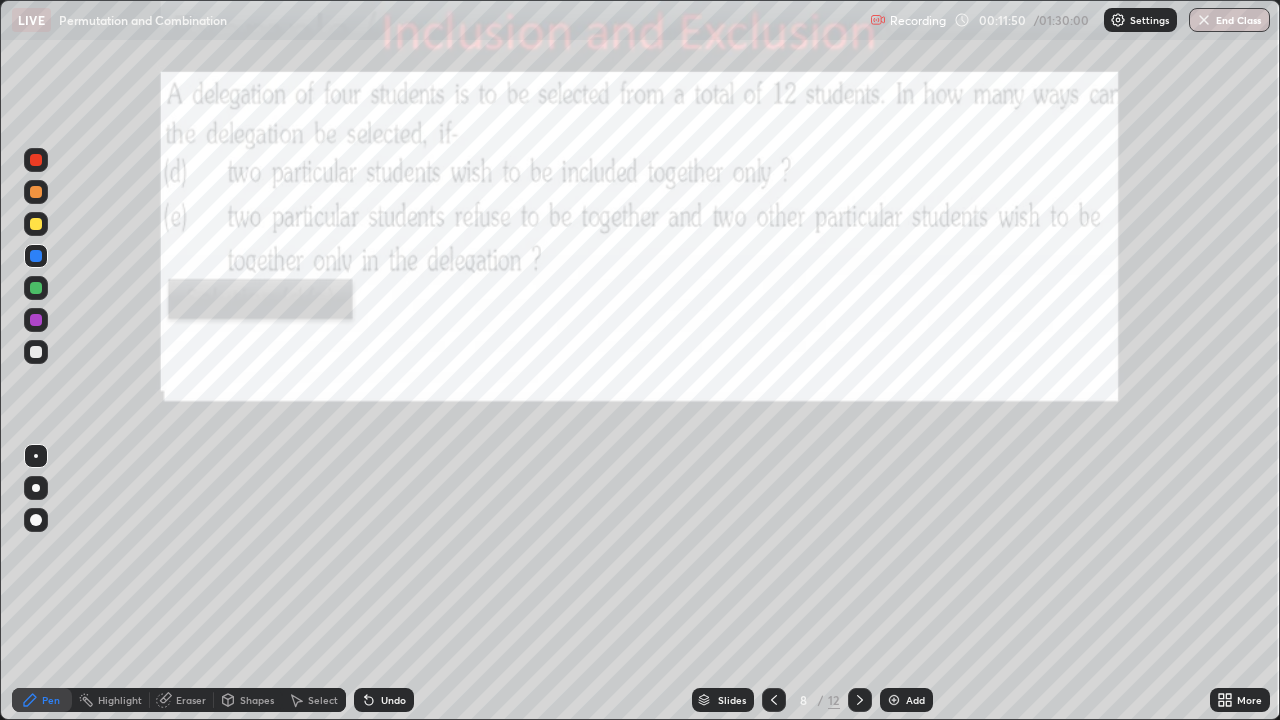 click on "Undo" at bounding box center (384, 700) 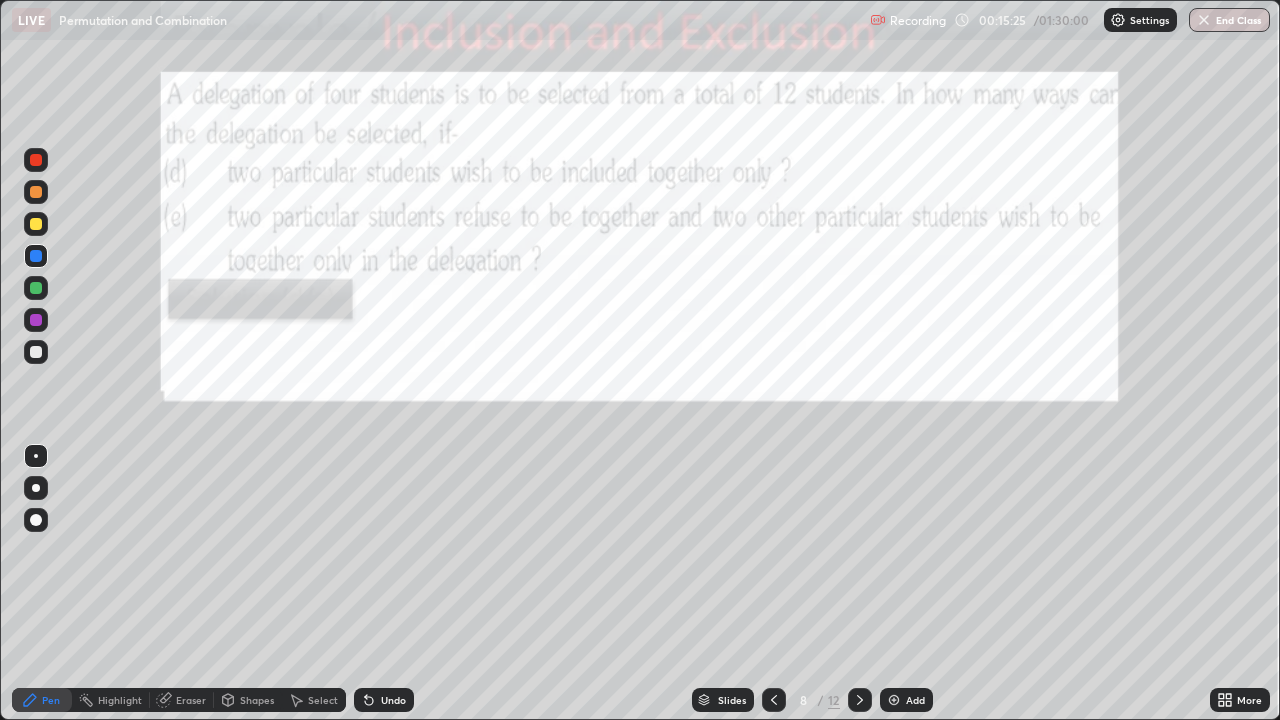 click at bounding box center (36, 224) 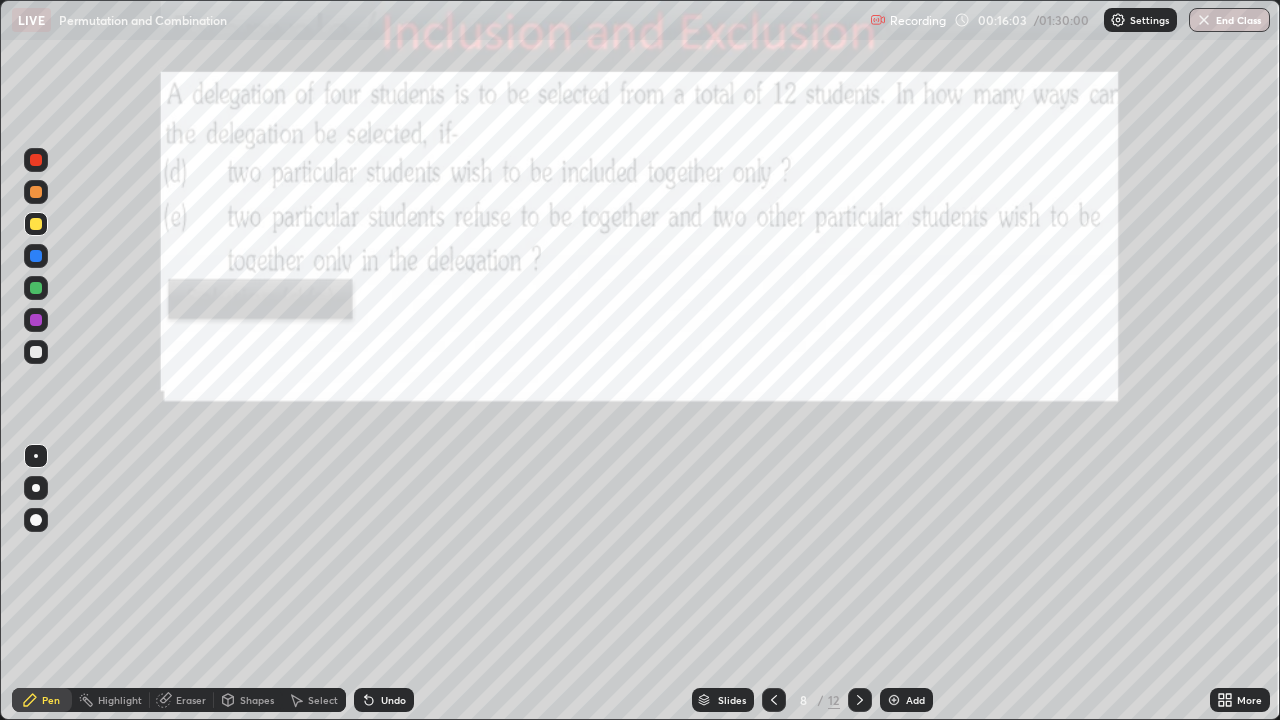 click at bounding box center (36, 256) 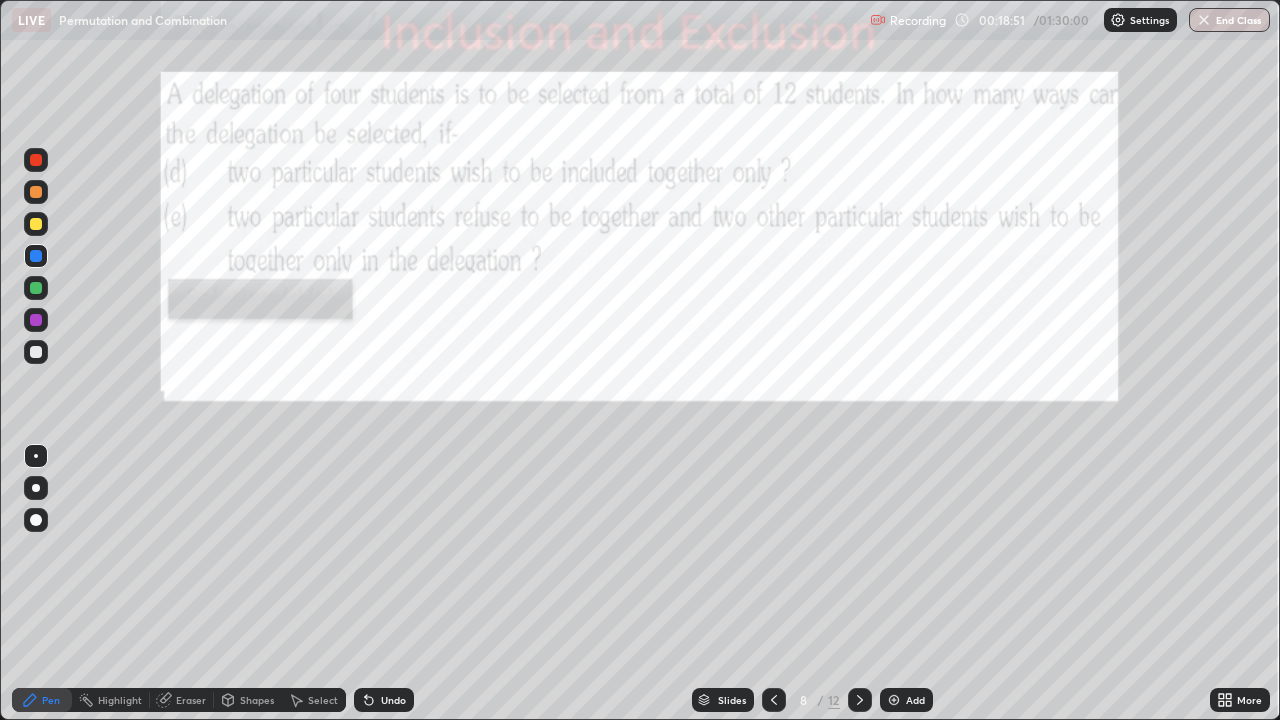 click 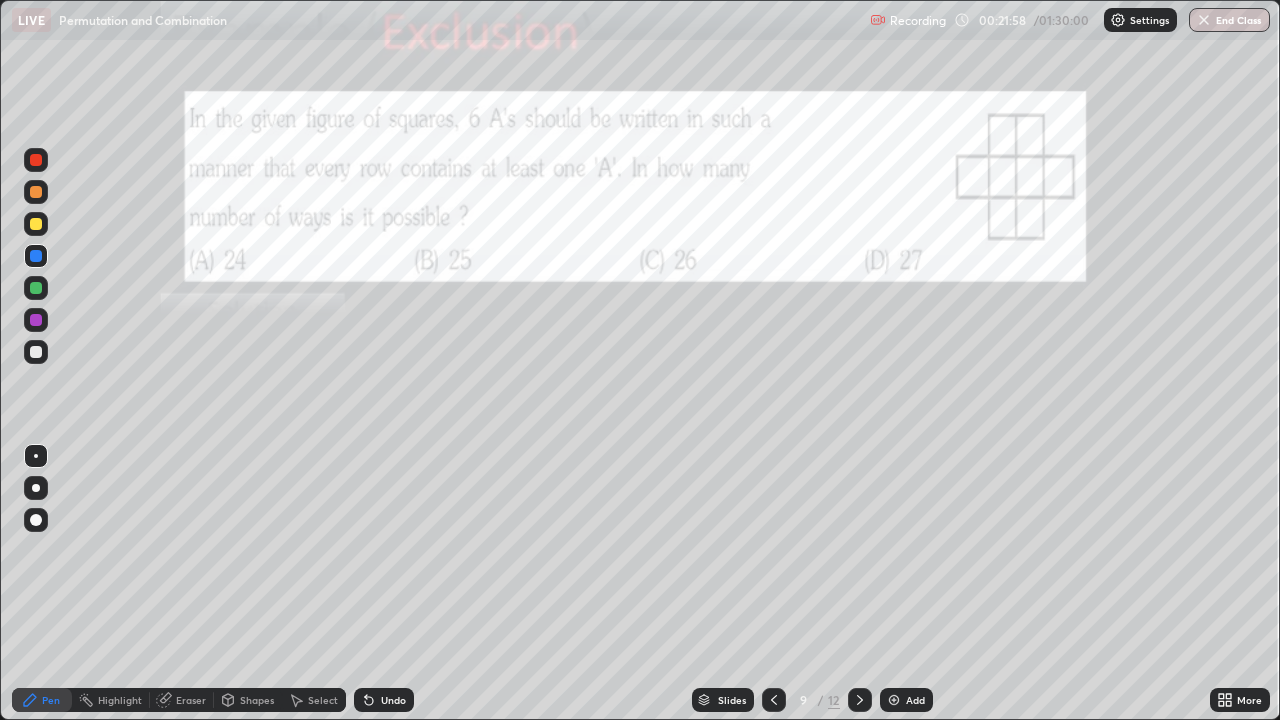 click at bounding box center (36, 224) 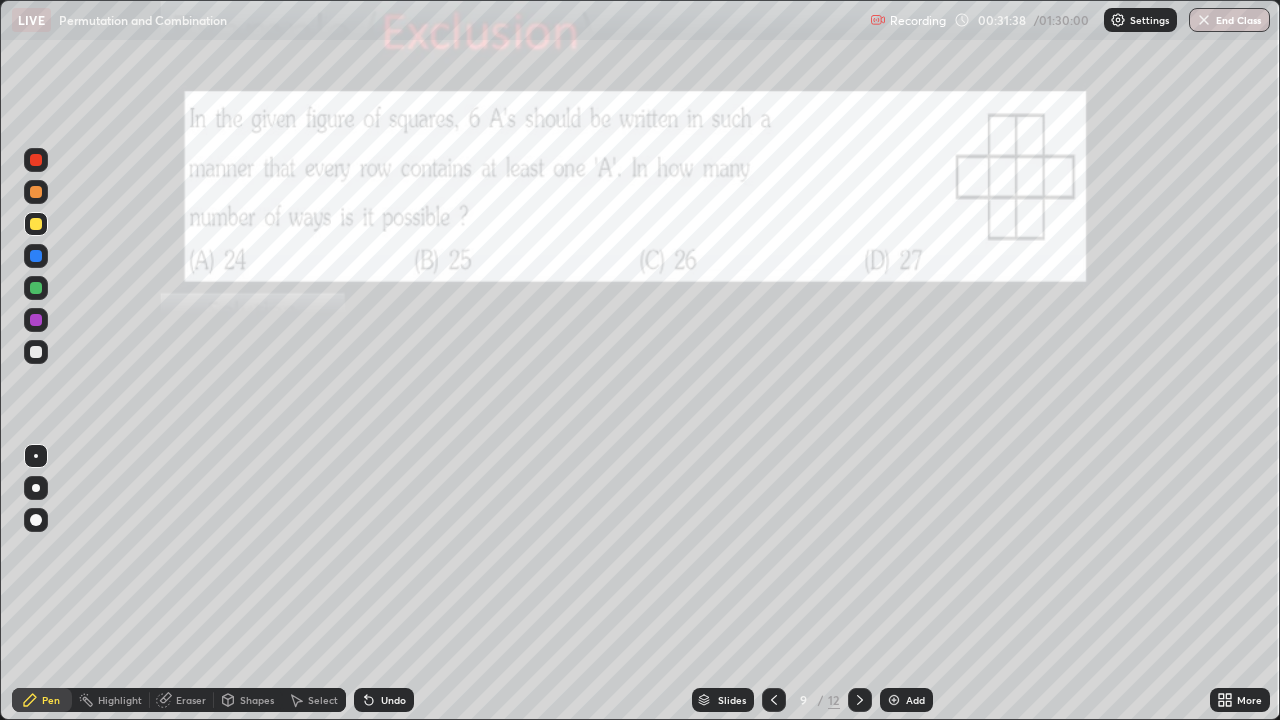 click 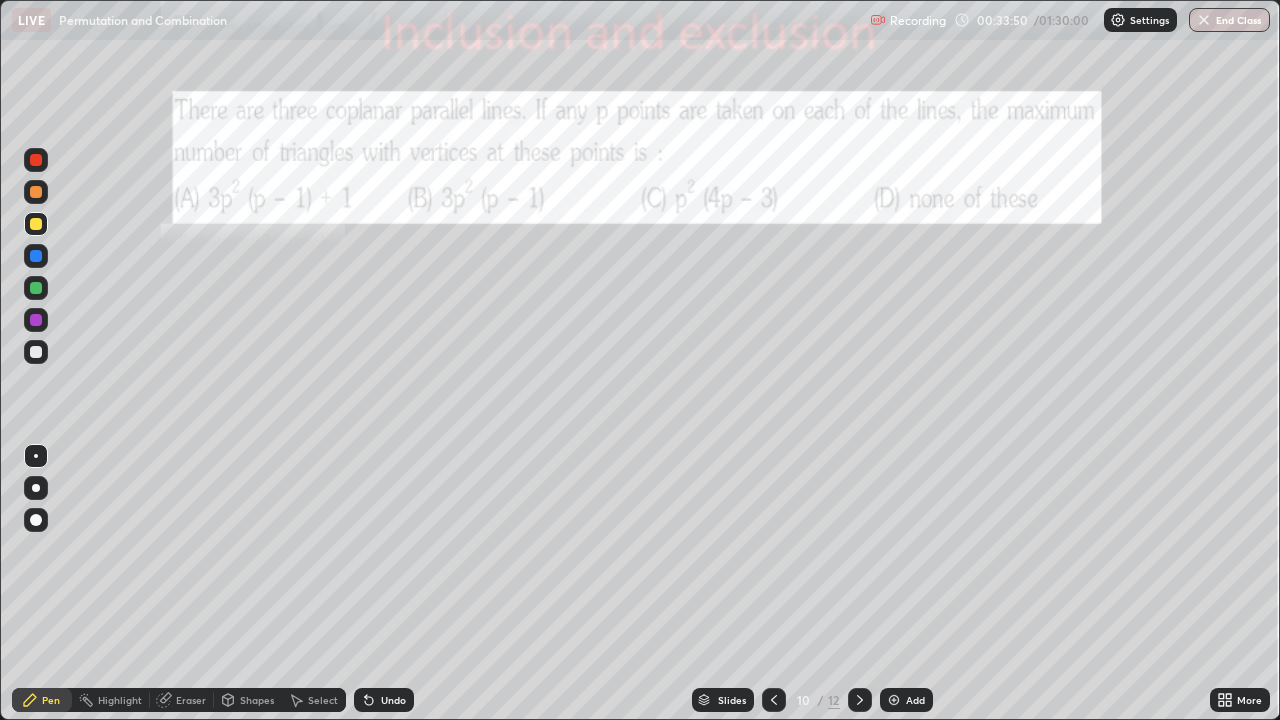 click on "Shapes" at bounding box center (248, 700) 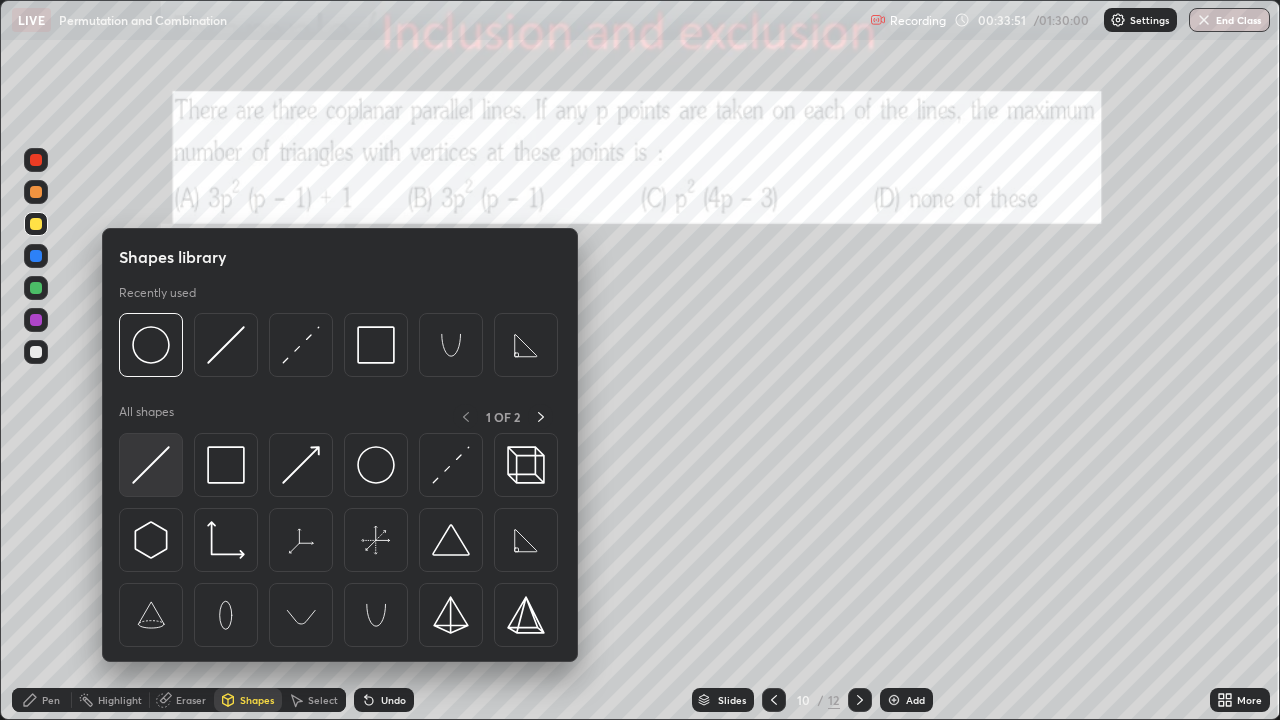 click at bounding box center (151, 465) 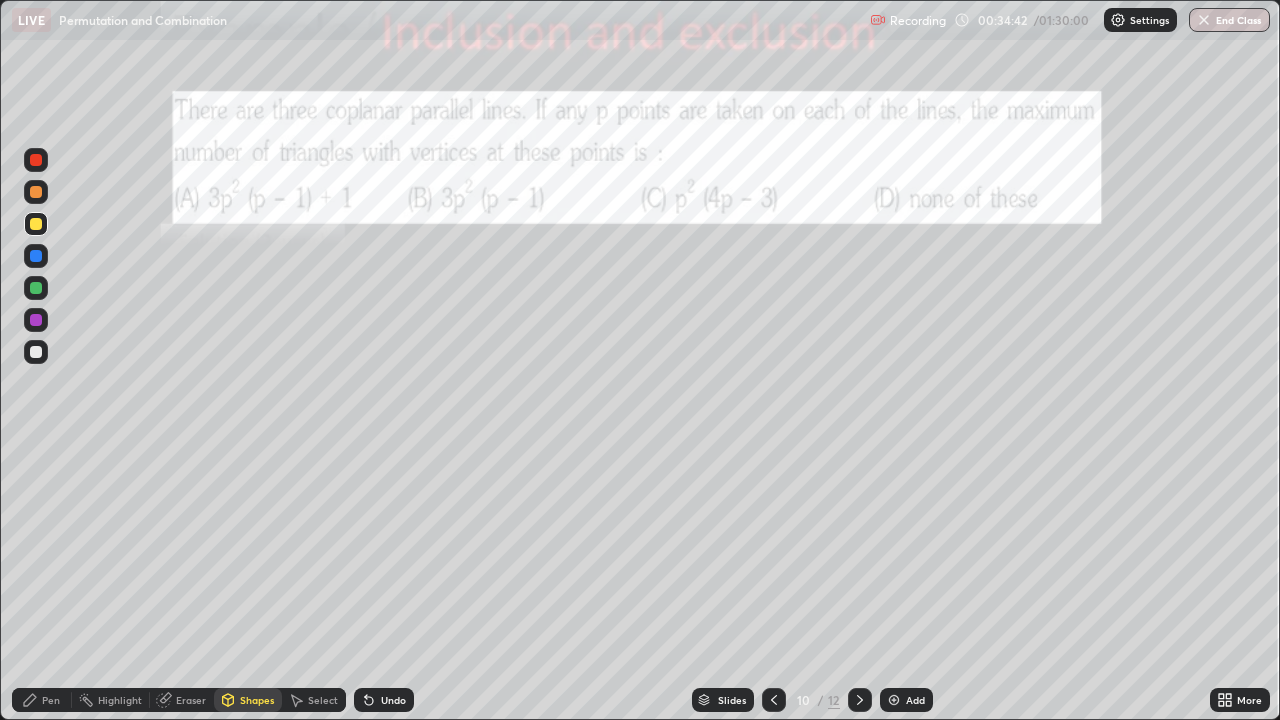 click on "Pen" at bounding box center [51, 700] 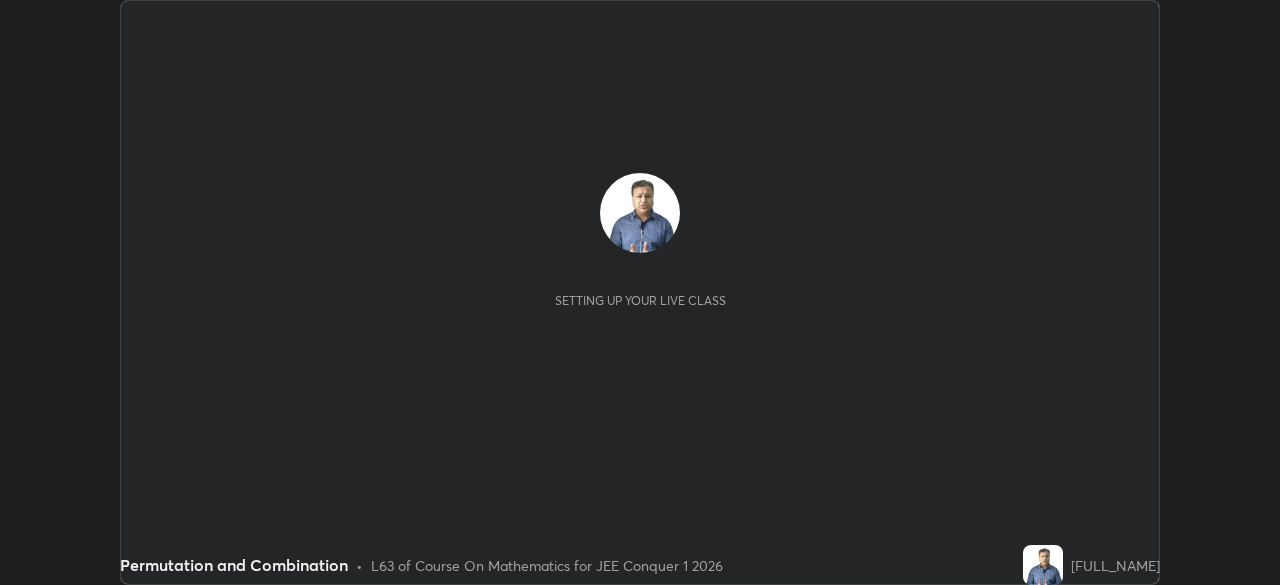 scroll, scrollTop: 0, scrollLeft: 0, axis: both 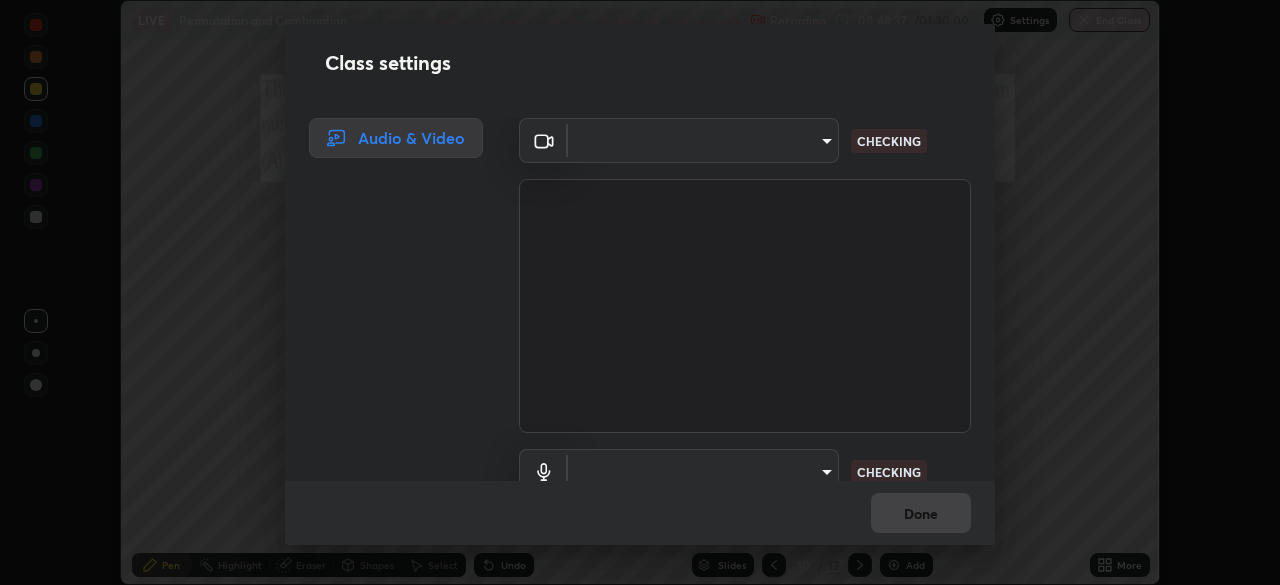 type on "9c5db0e3d6bf80210af106929d999d9f929c5ea5bbb961195660b7f823e2c793" 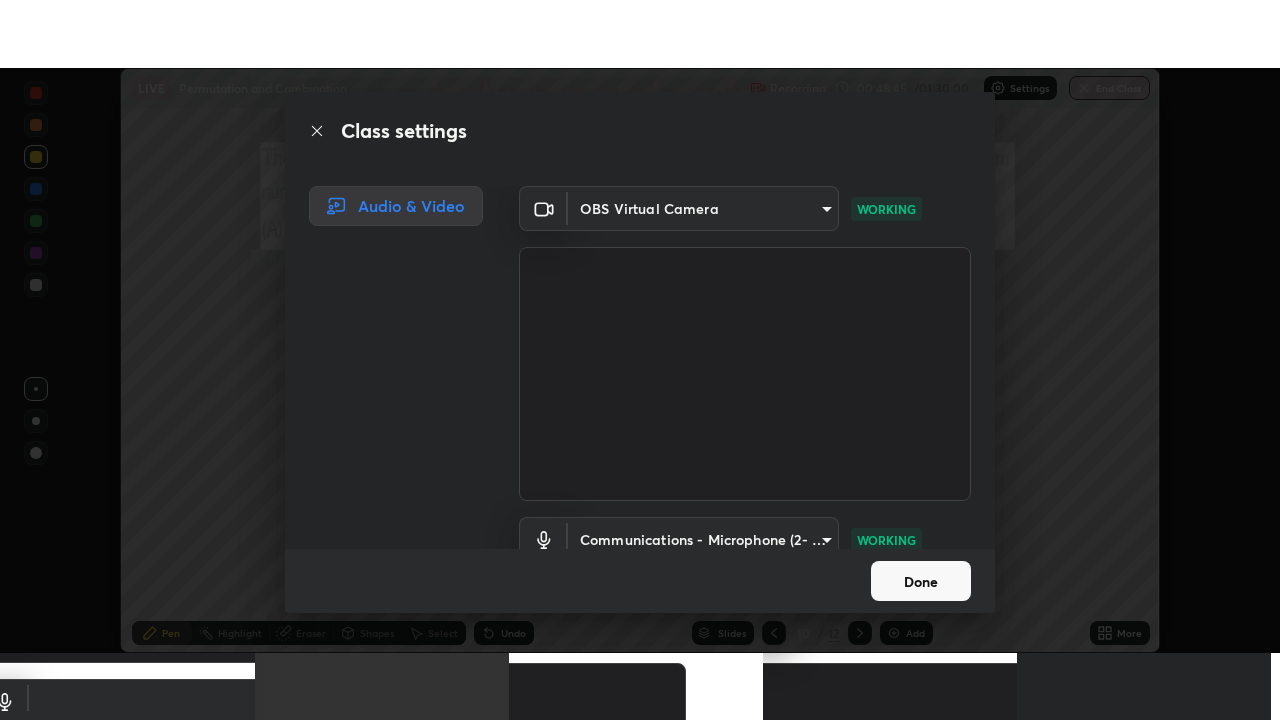 scroll, scrollTop: 91, scrollLeft: 0, axis: vertical 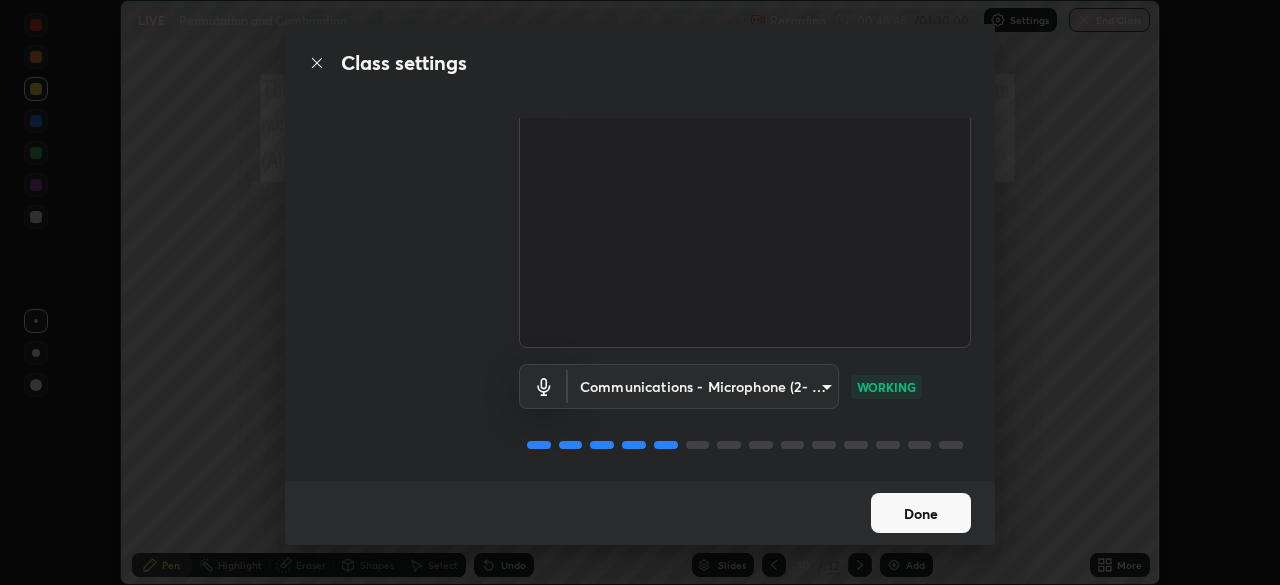 click on "Done" at bounding box center (921, 513) 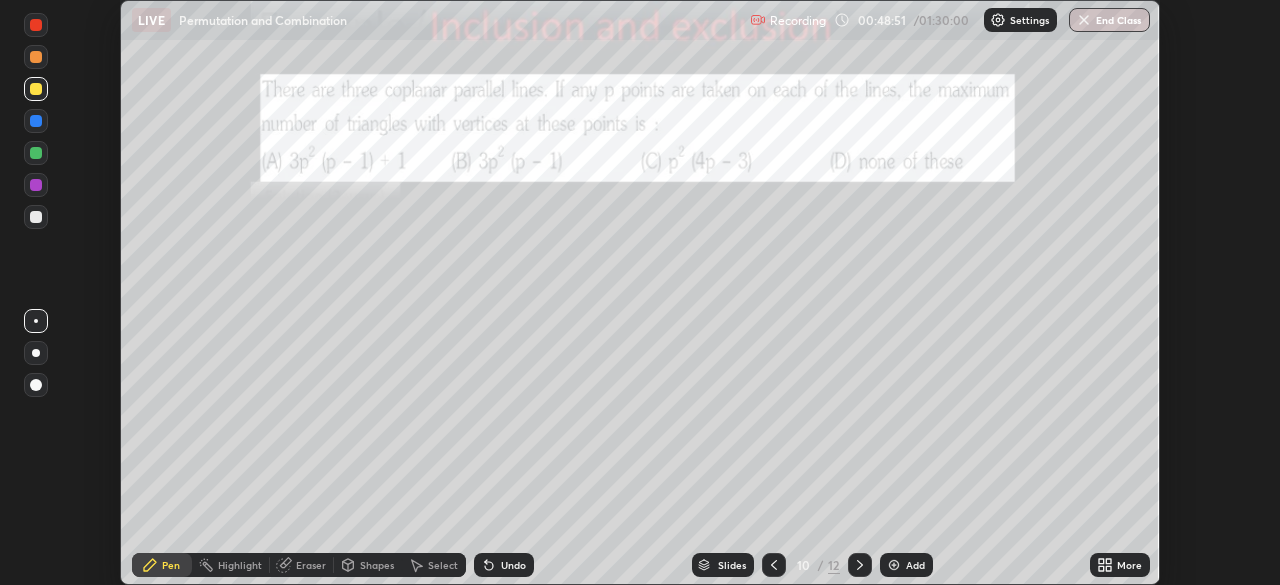 click 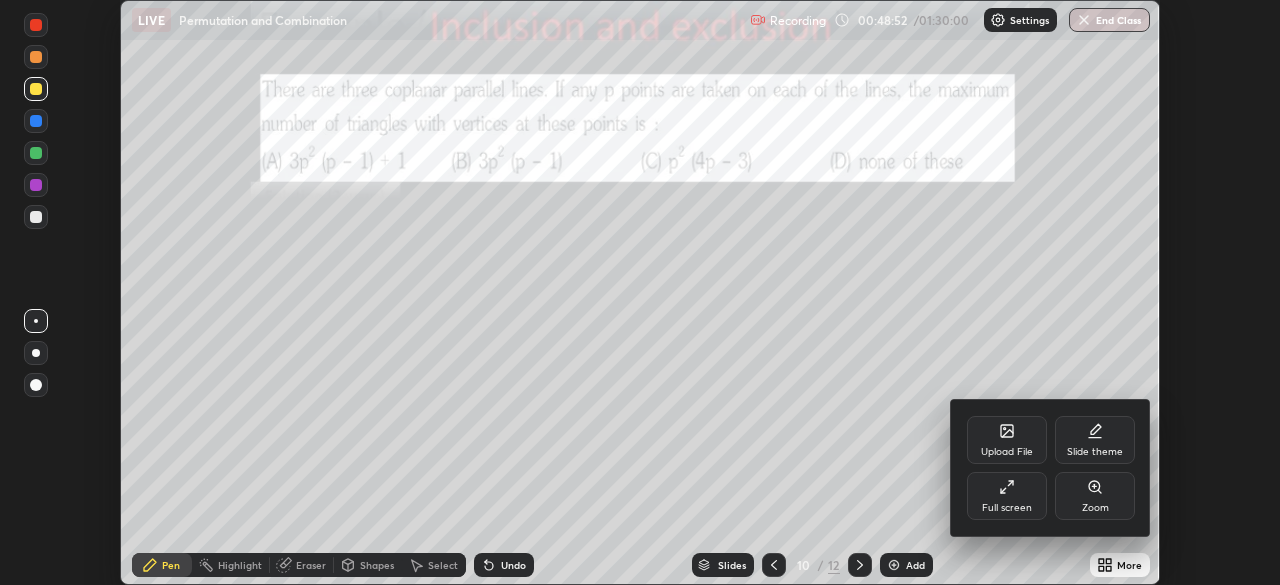click on "Upload File" at bounding box center (1007, 452) 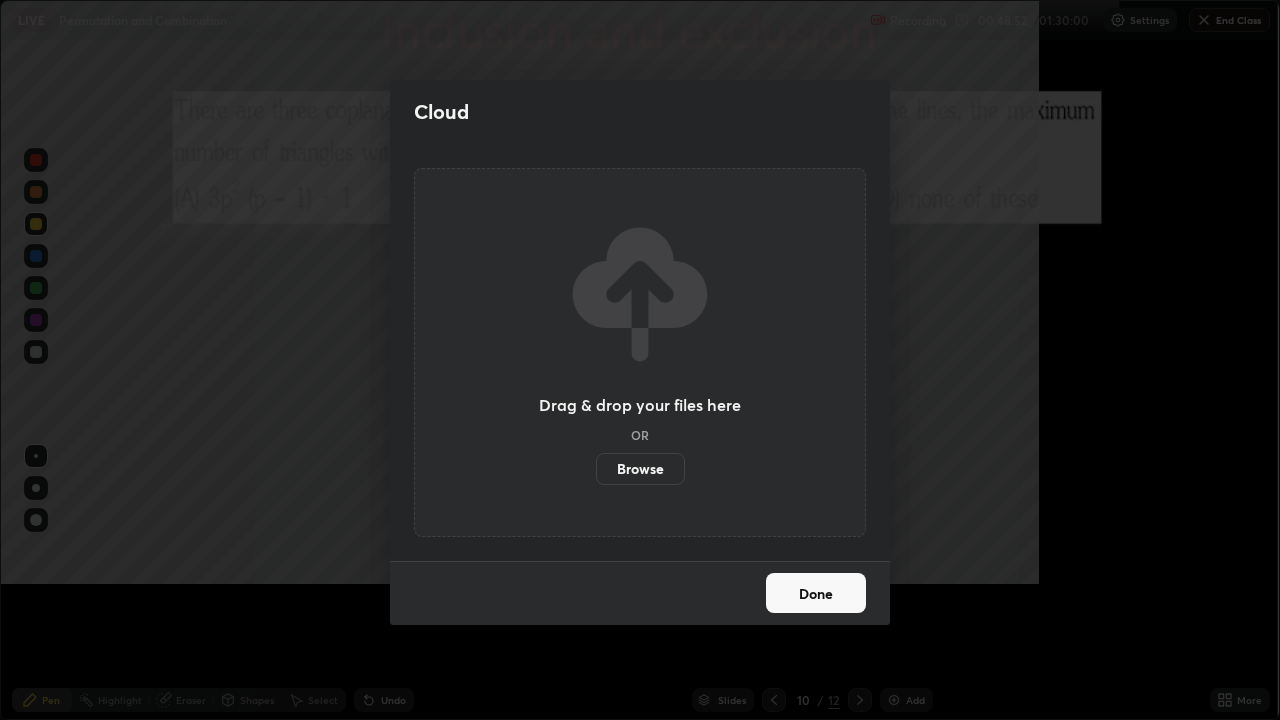 scroll, scrollTop: 99280, scrollLeft: 98720, axis: both 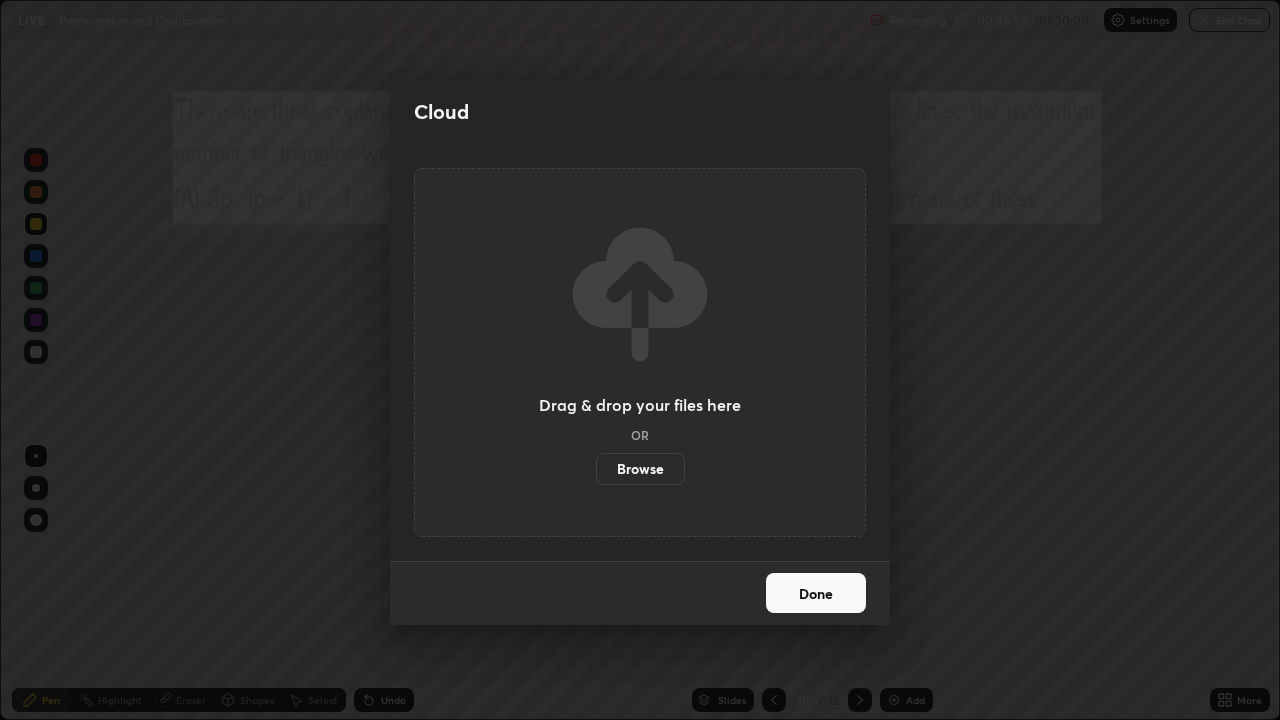 click on "Done" at bounding box center (816, 593) 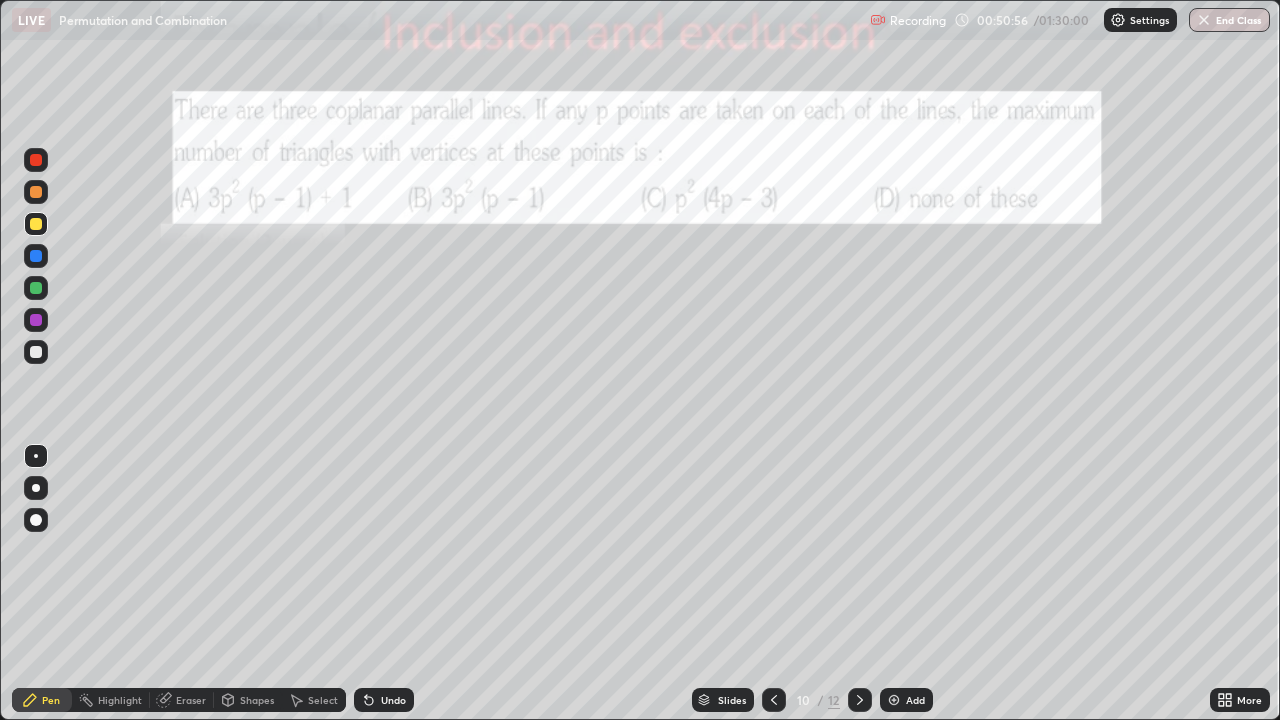 click at bounding box center (36, 352) 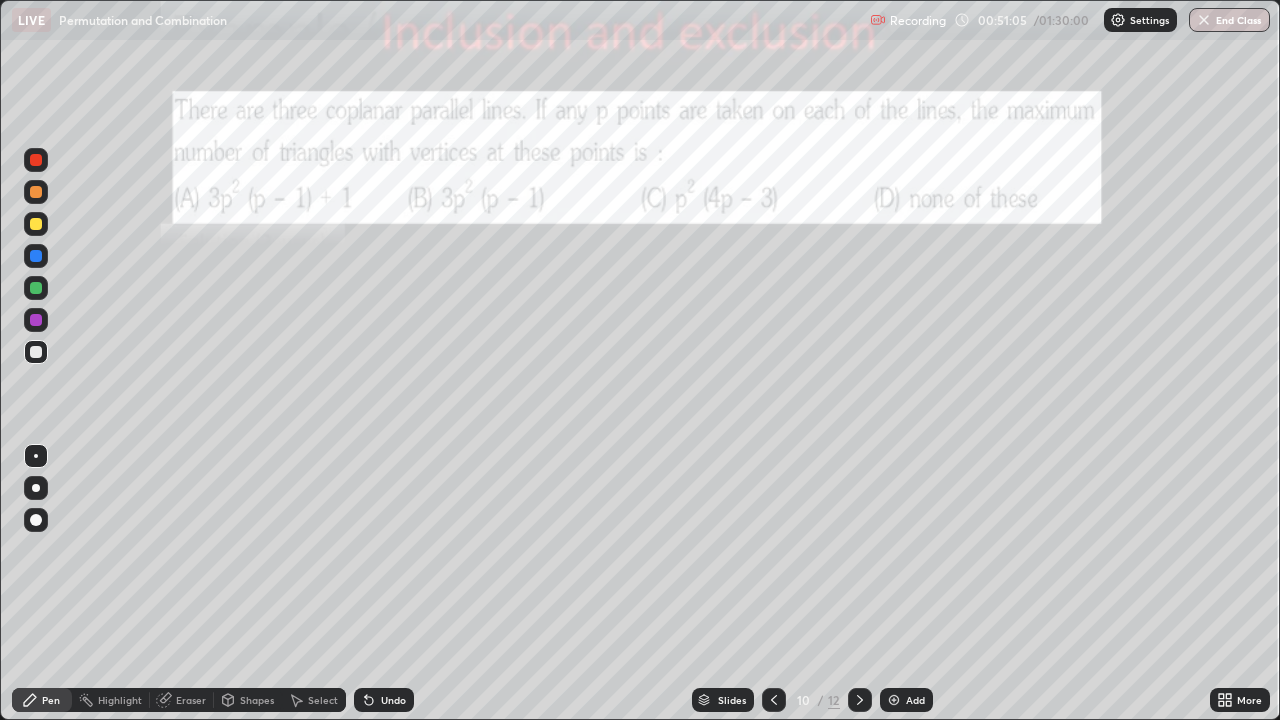 click at bounding box center (36, 224) 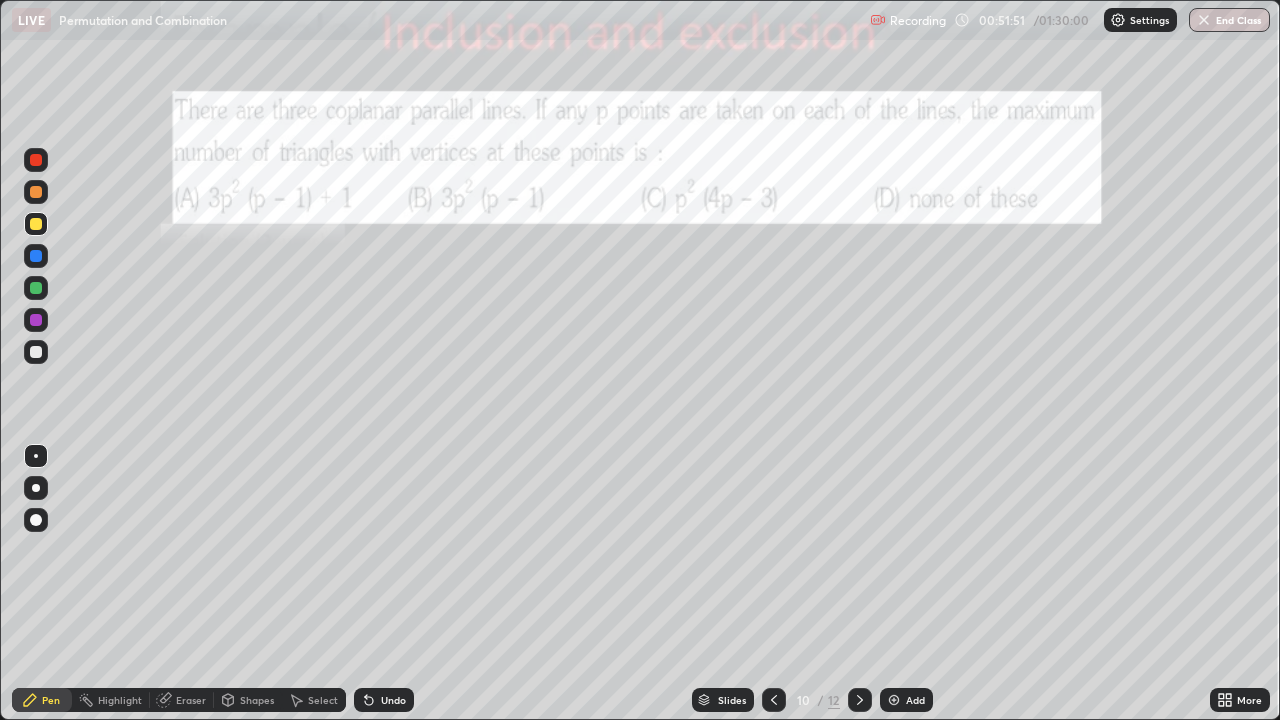 click on "Eraser" at bounding box center [191, 700] 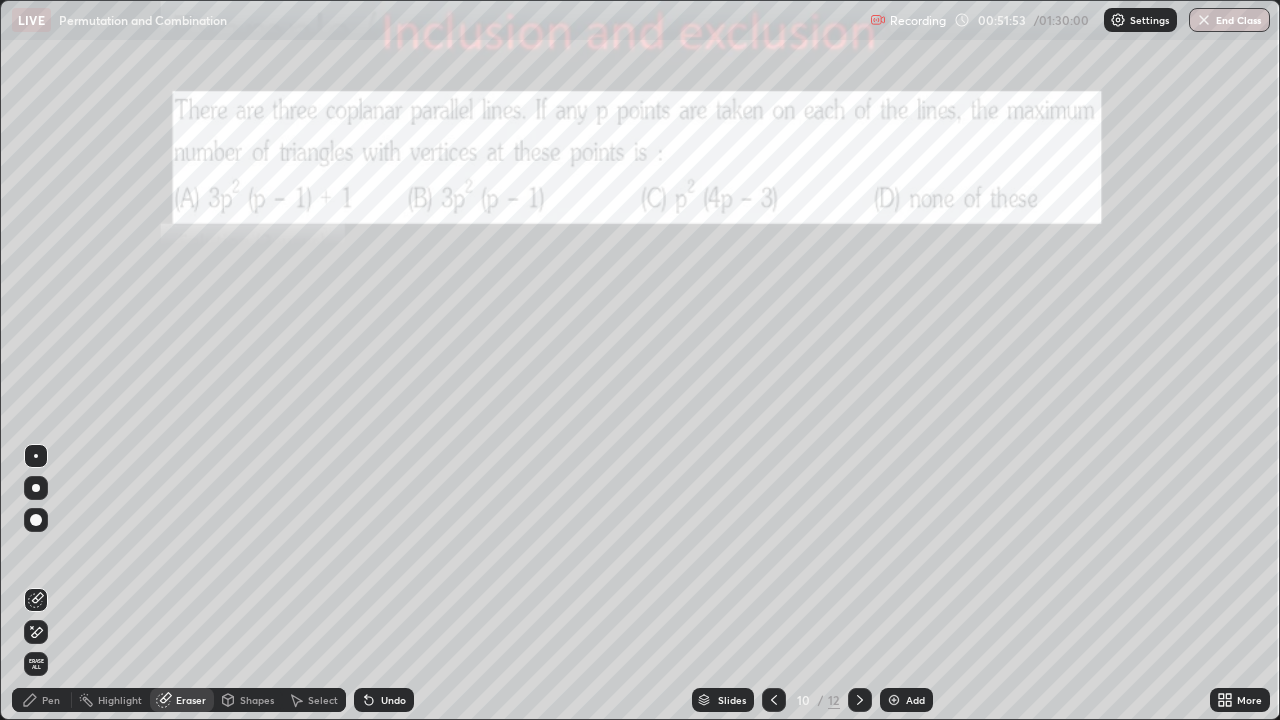 click 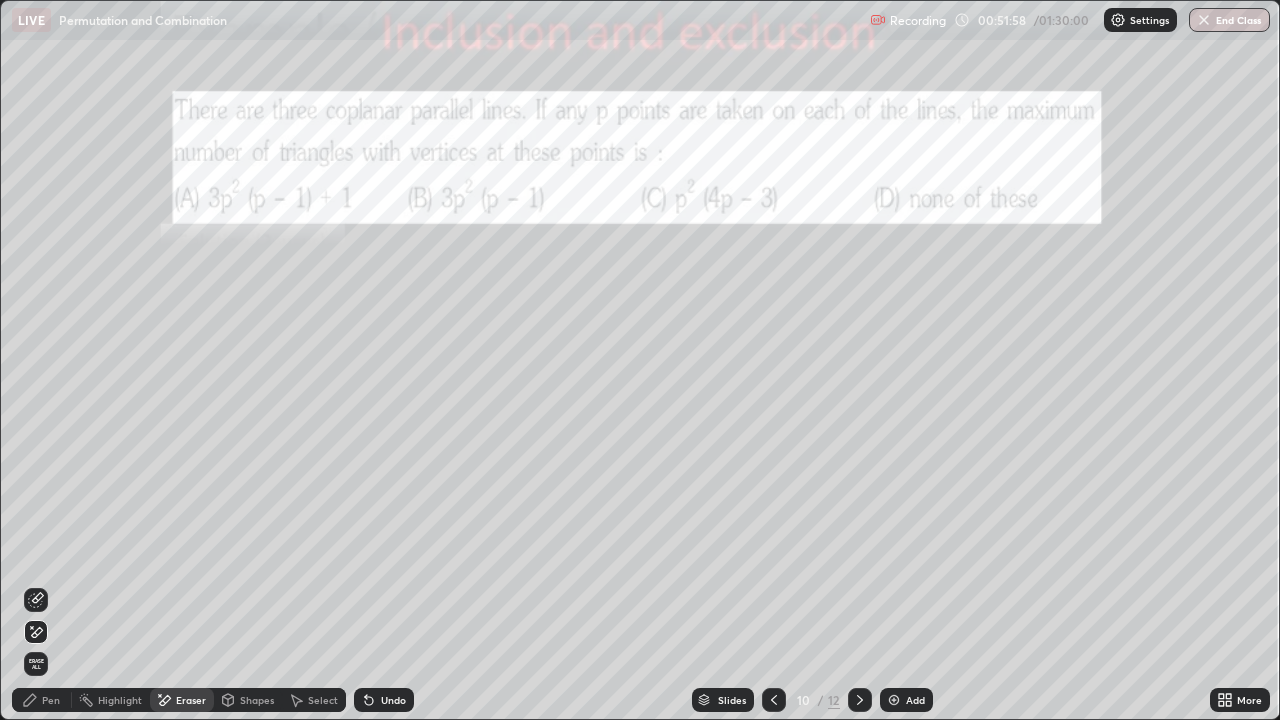 click on "Pen" at bounding box center [42, 700] 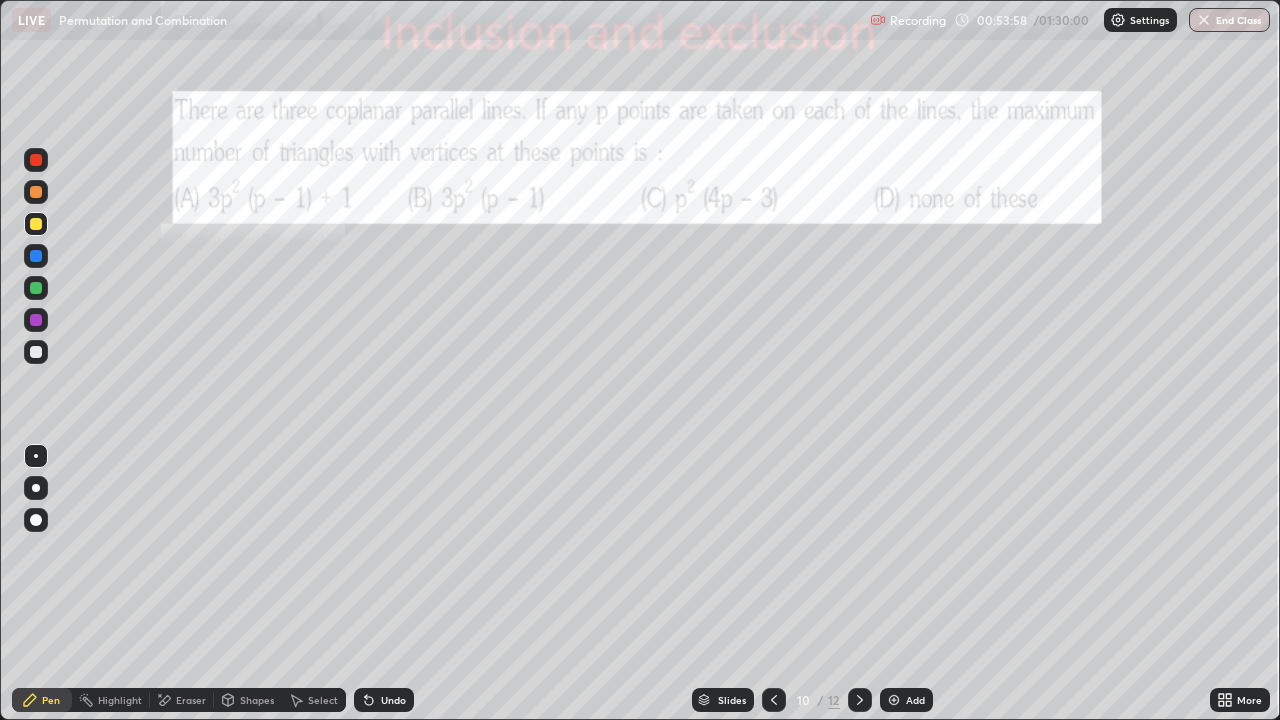 click on "Select" at bounding box center (323, 700) 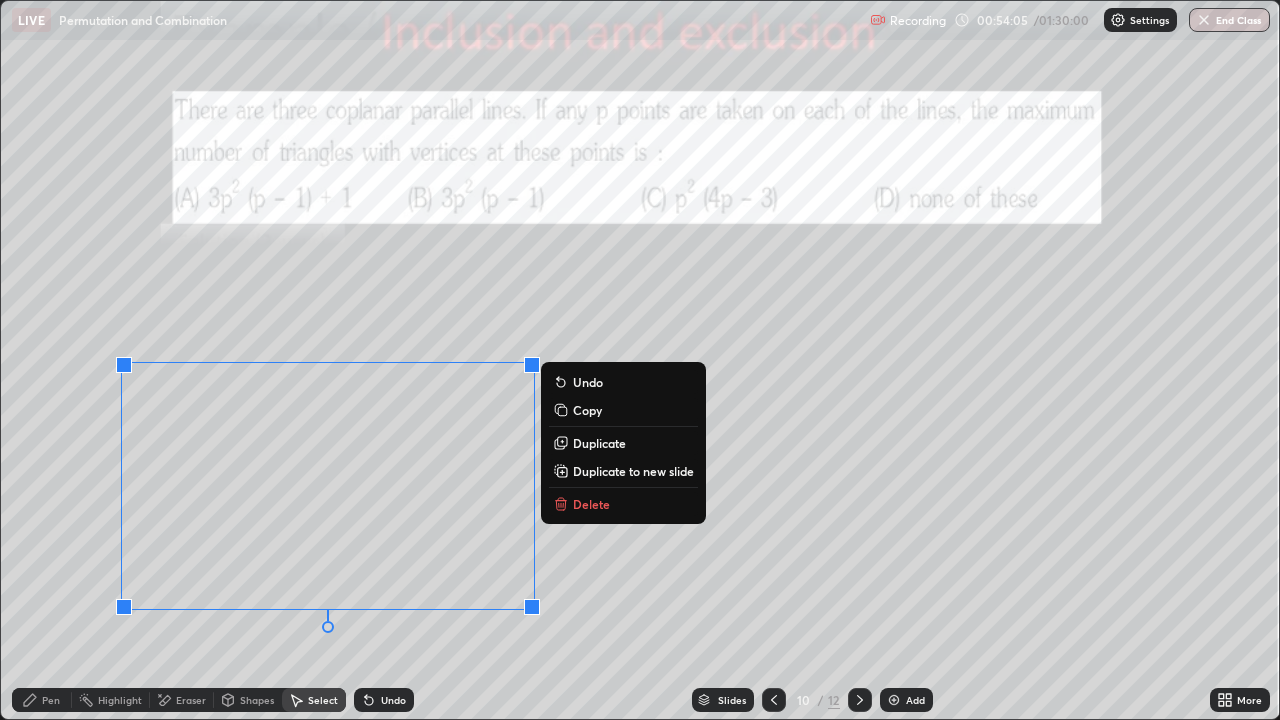 click on "Duplicate to new slide" at bounding box center (633, 471) 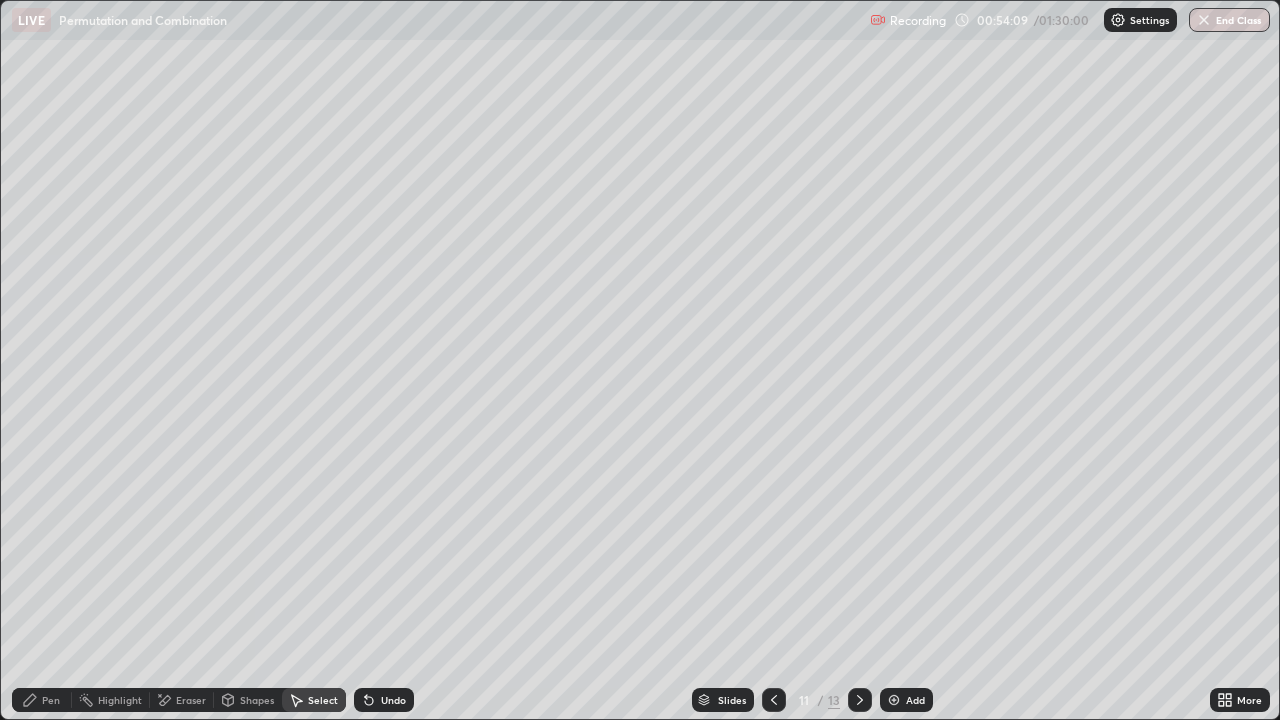 click on "Pen" at bounding box center [42, 700] 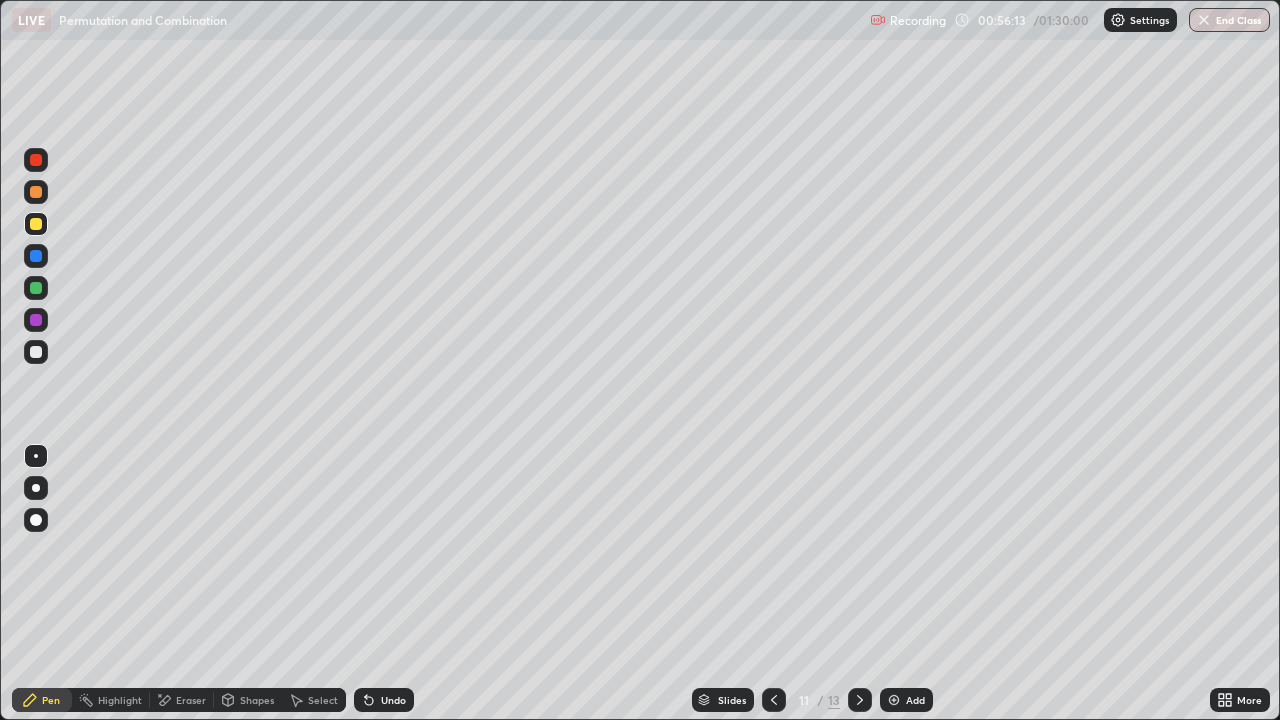 click 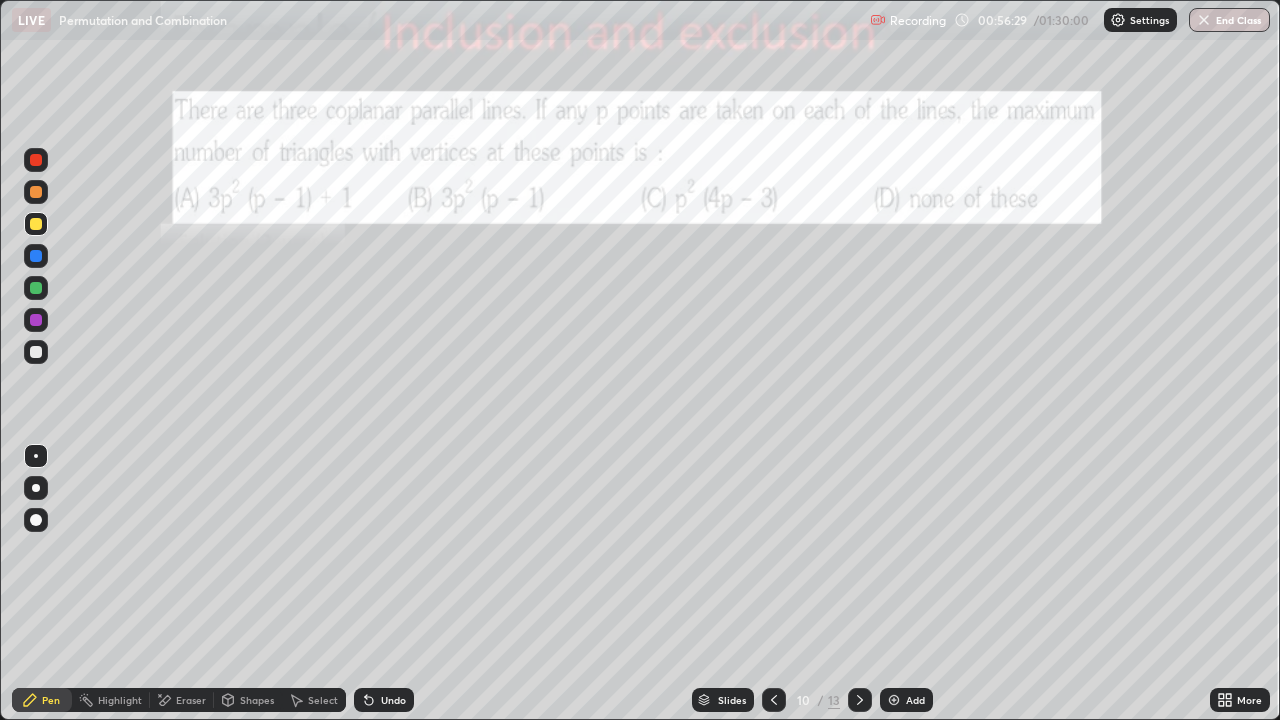 click at bounding box center [860, 700] 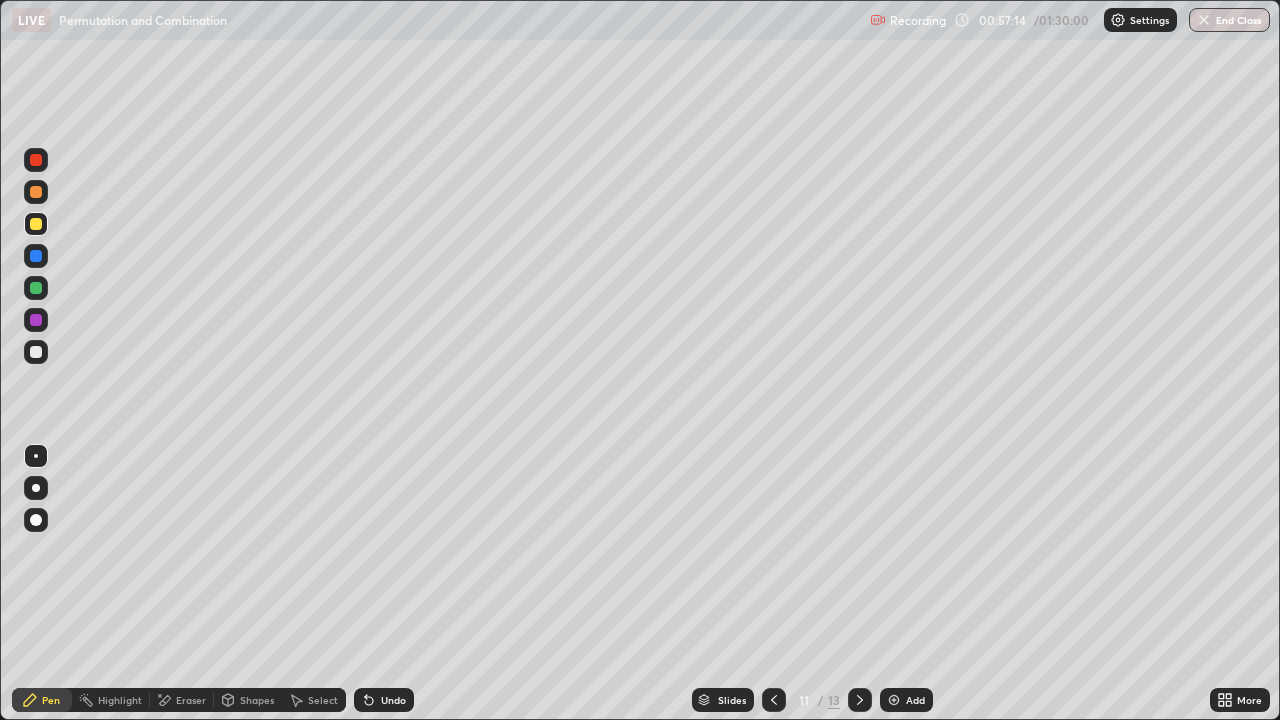 click 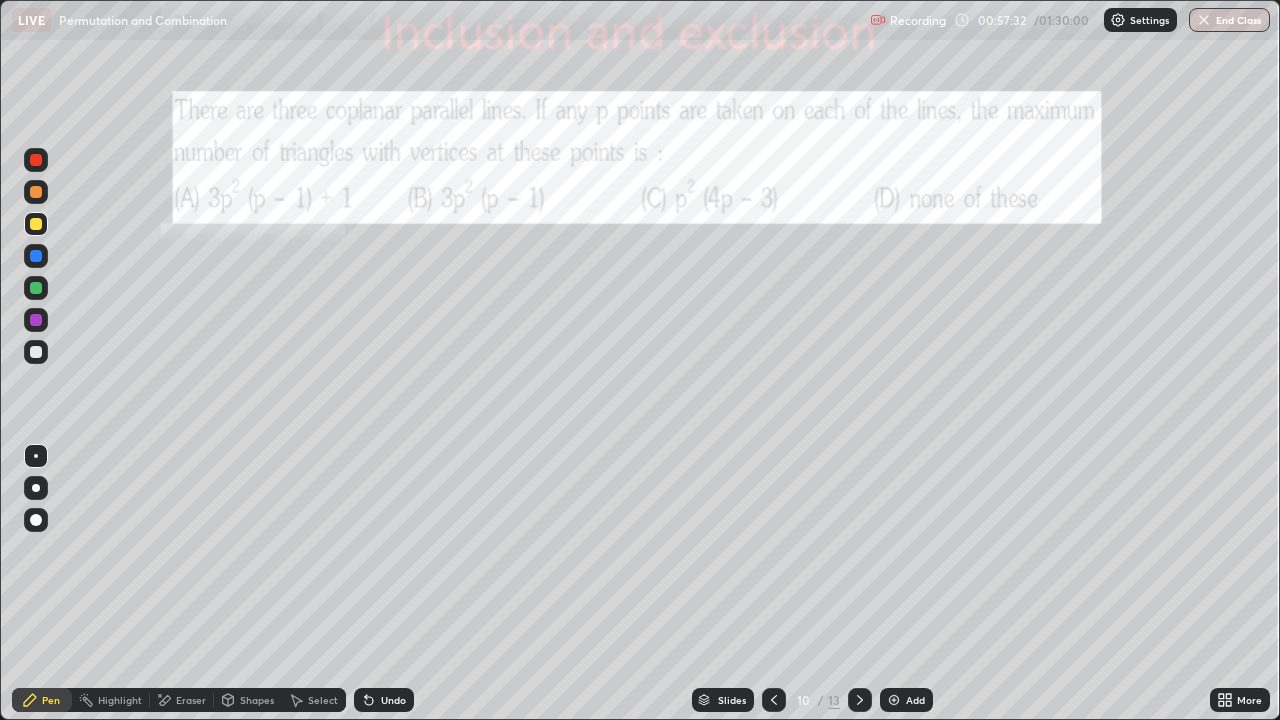 click 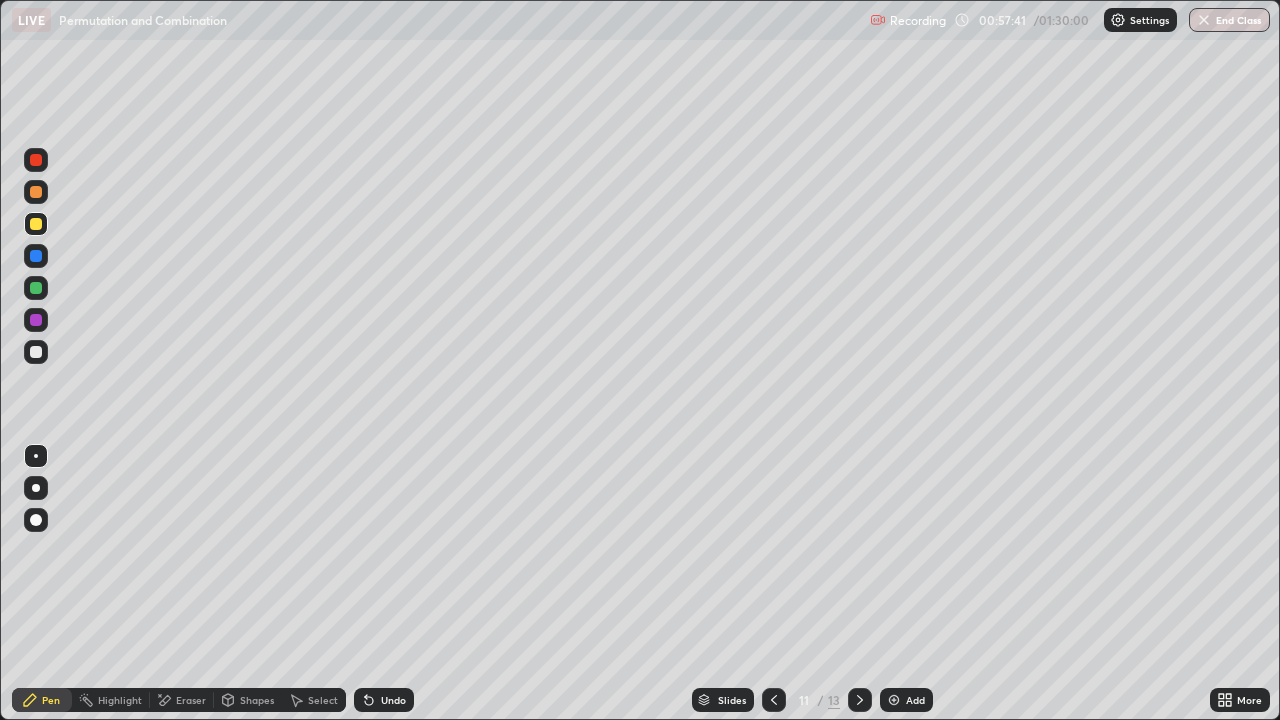 click at bounding box center (36, 256) 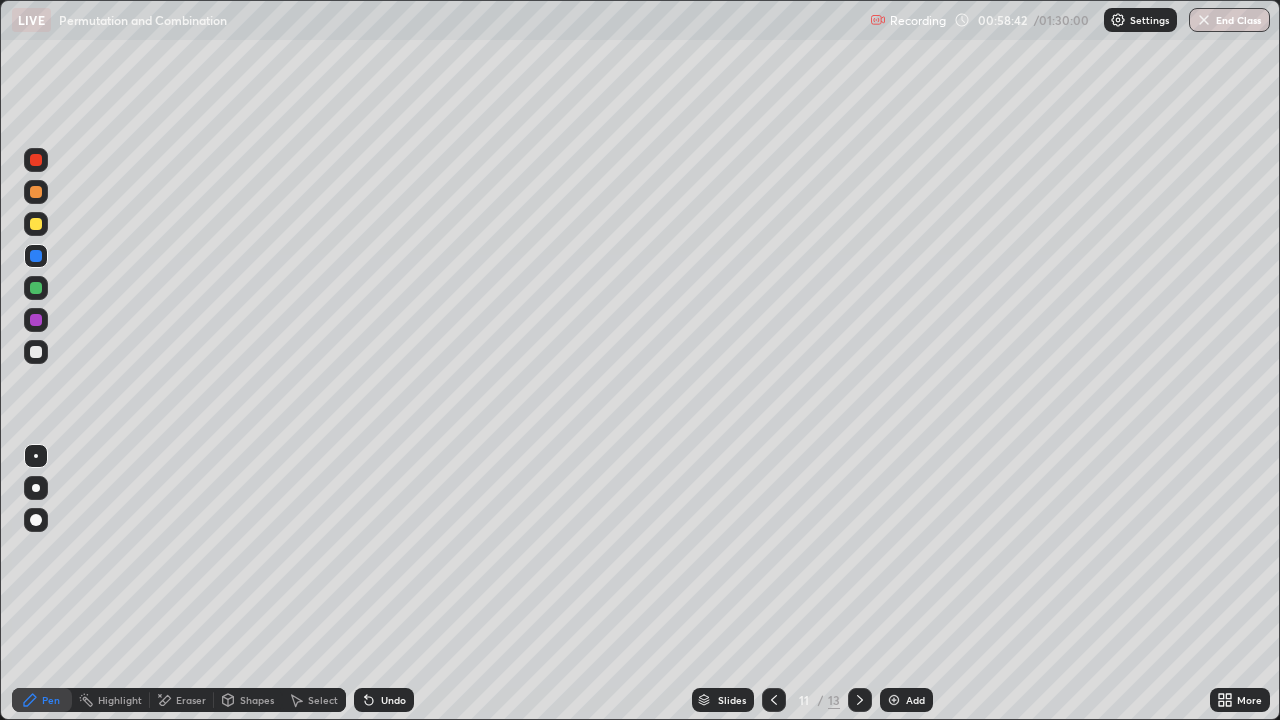 click 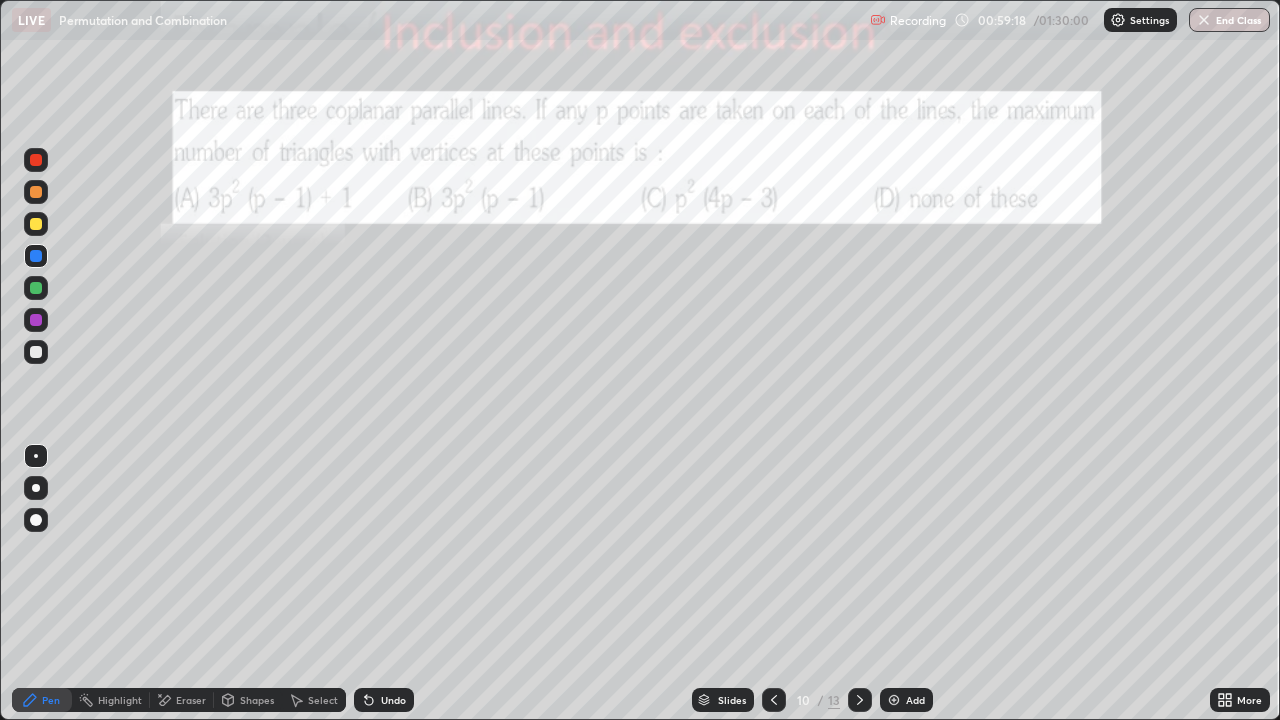 click at bounding box center (860, 700) 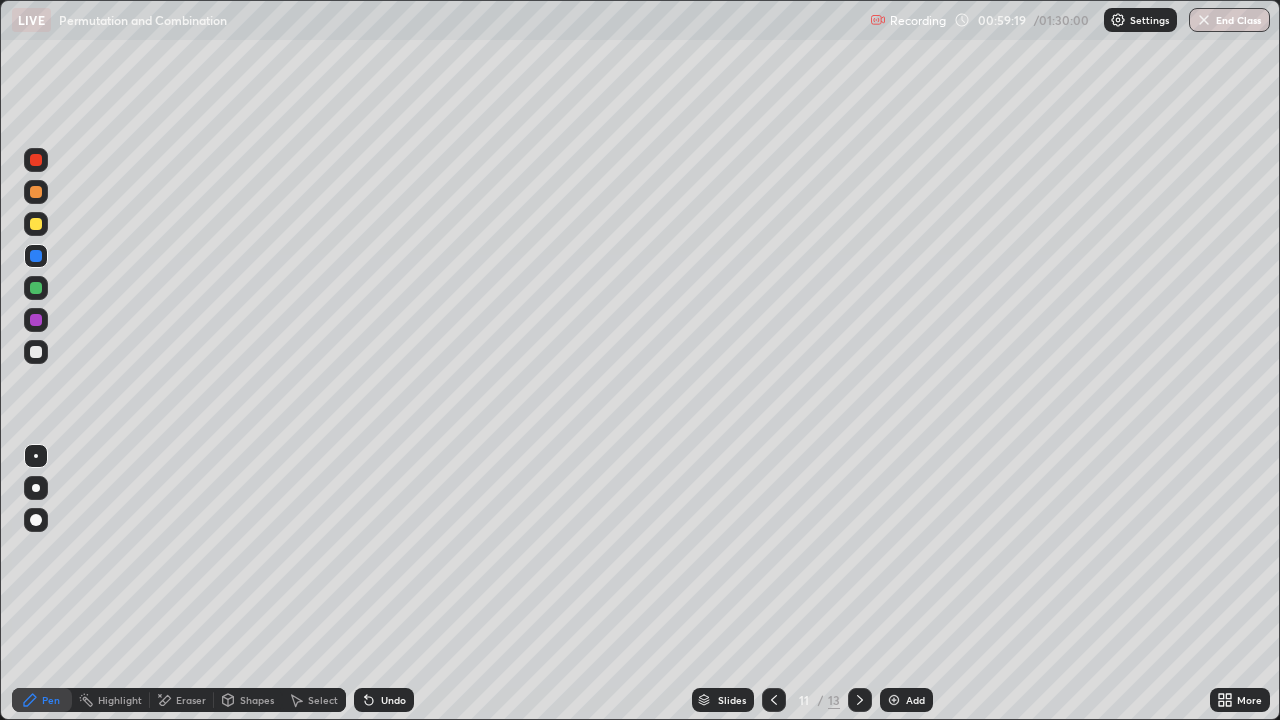 click 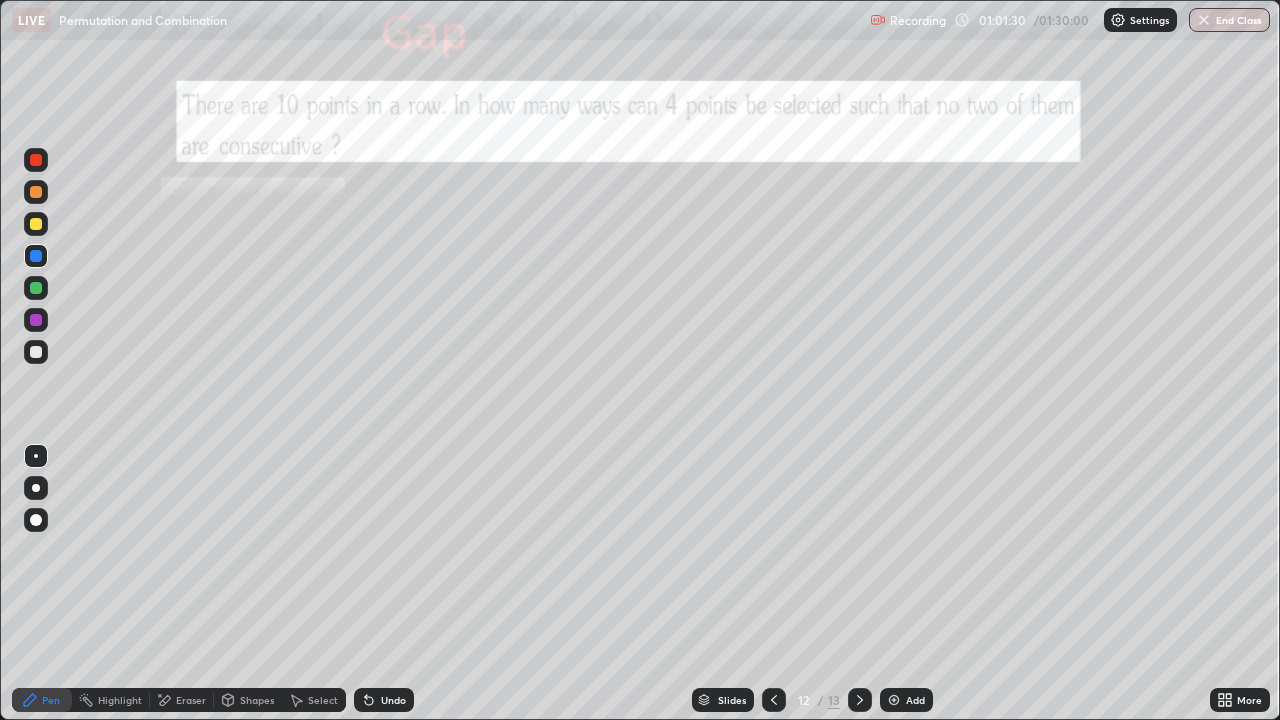click at bounding box center (36, 320) 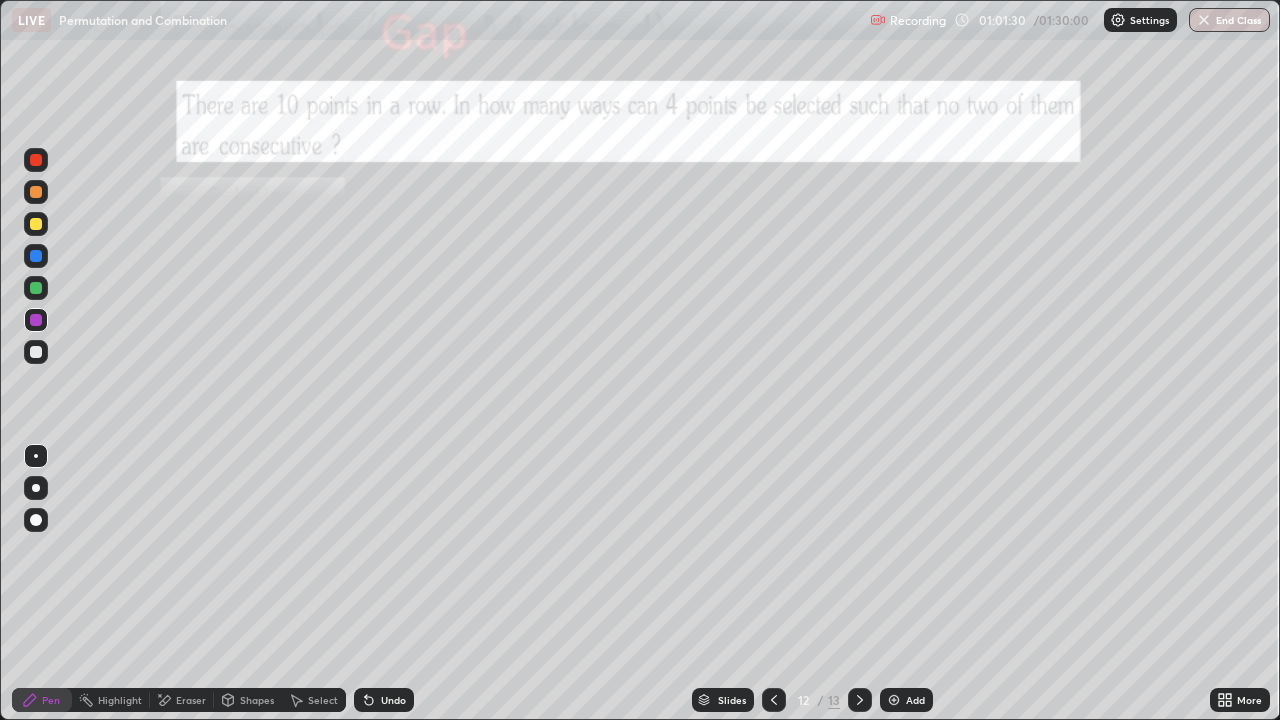 click at bounding box center [36, 320] 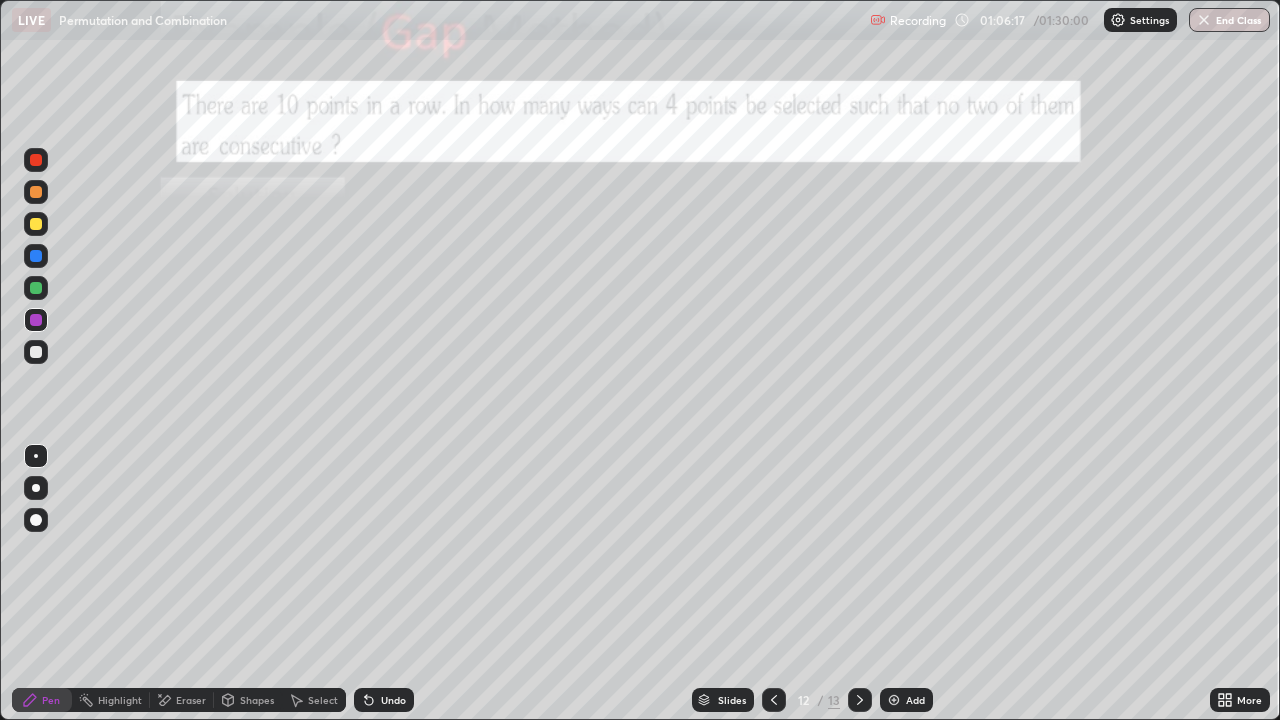 click 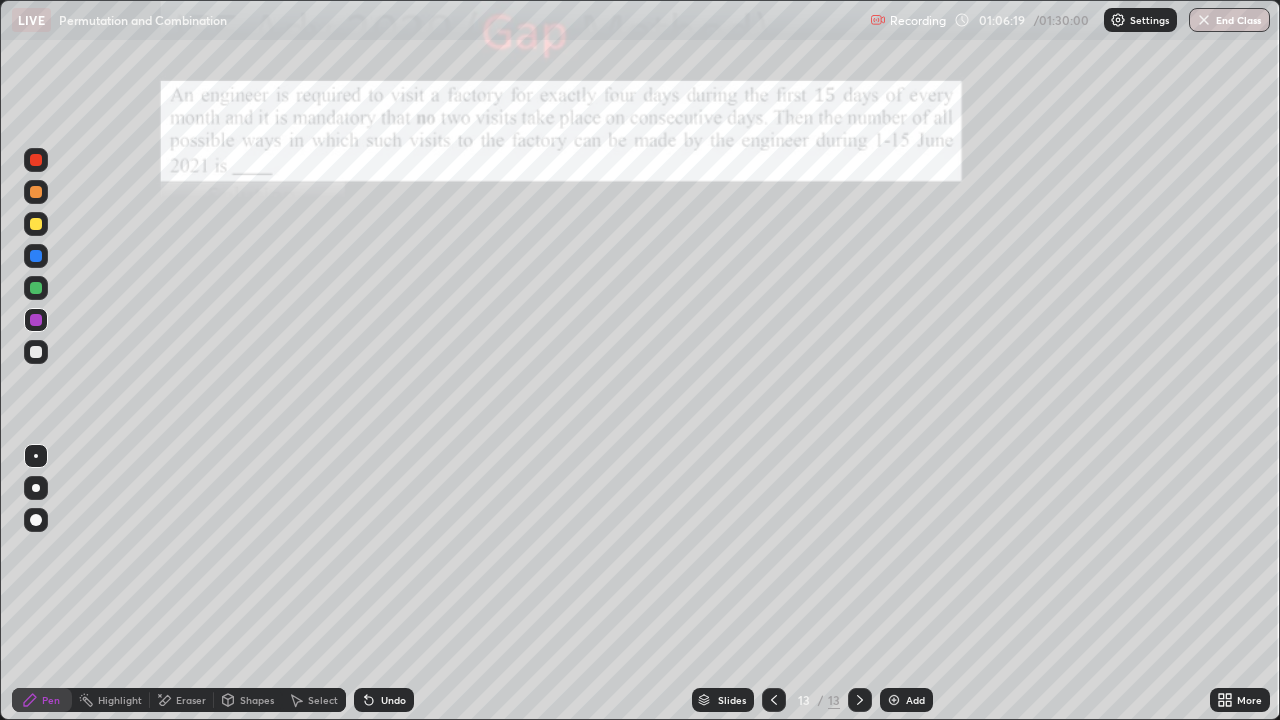 click 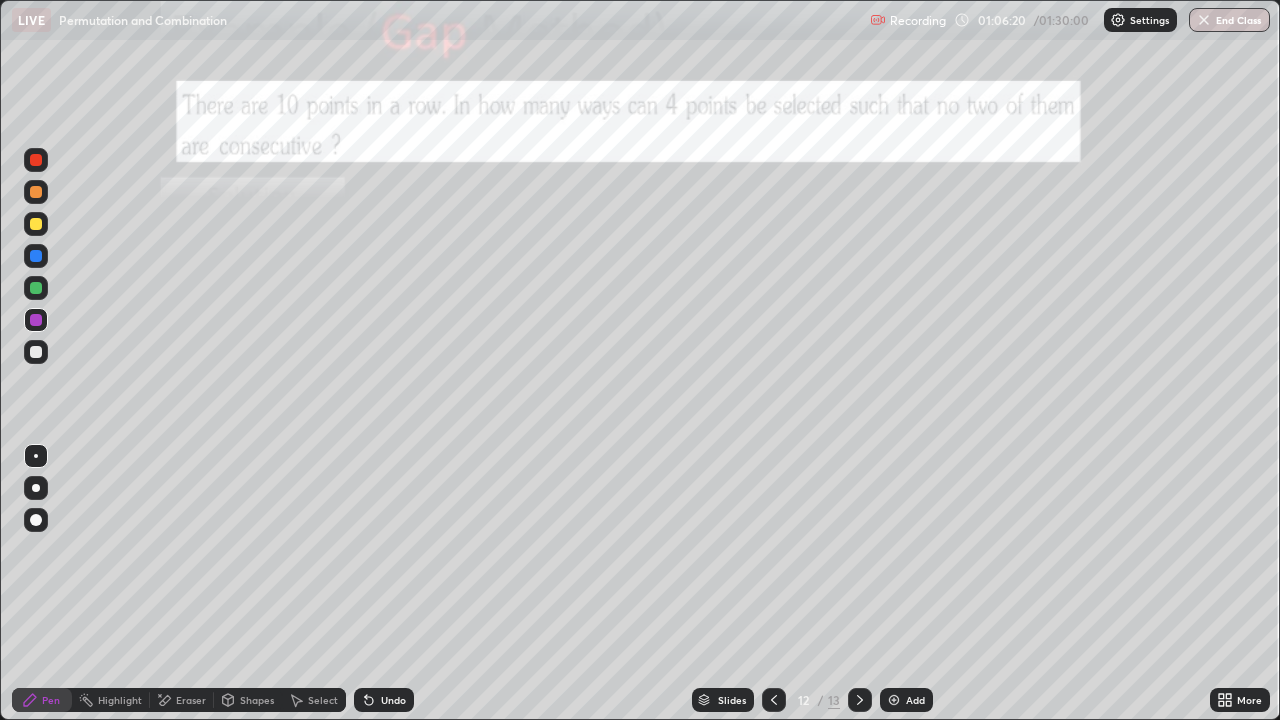 click at bounding box center [894, 700] 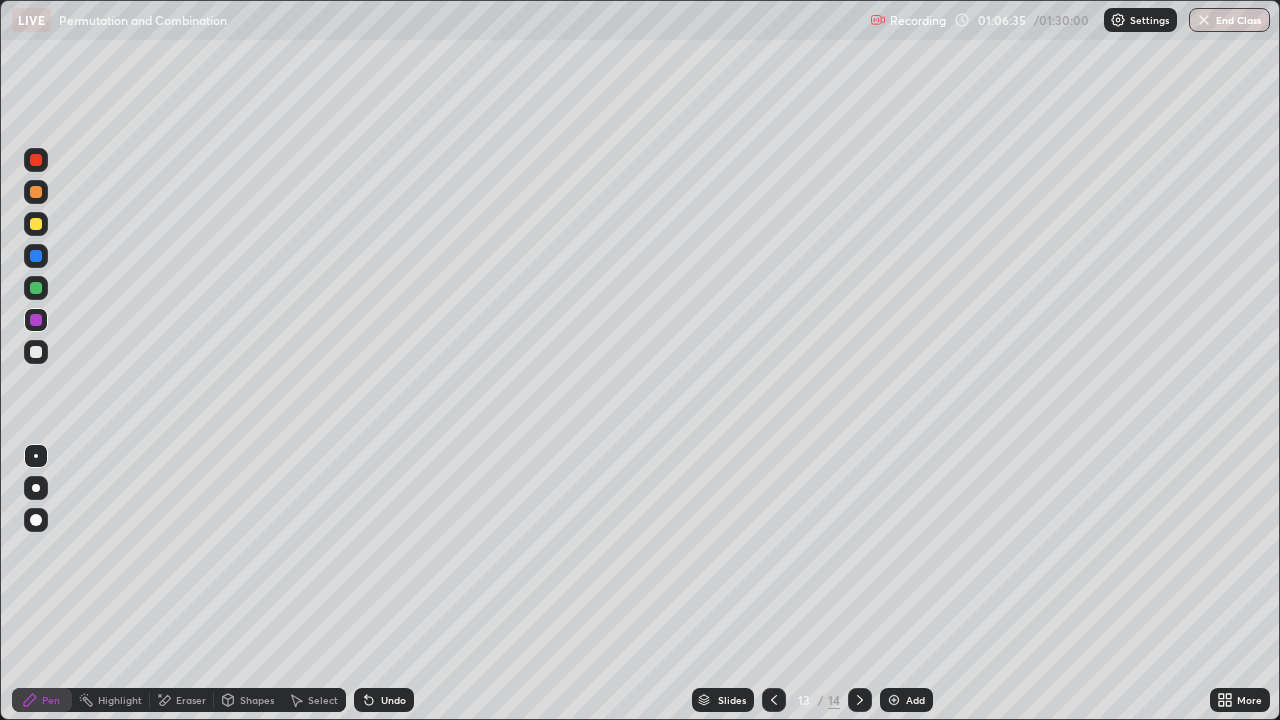 click 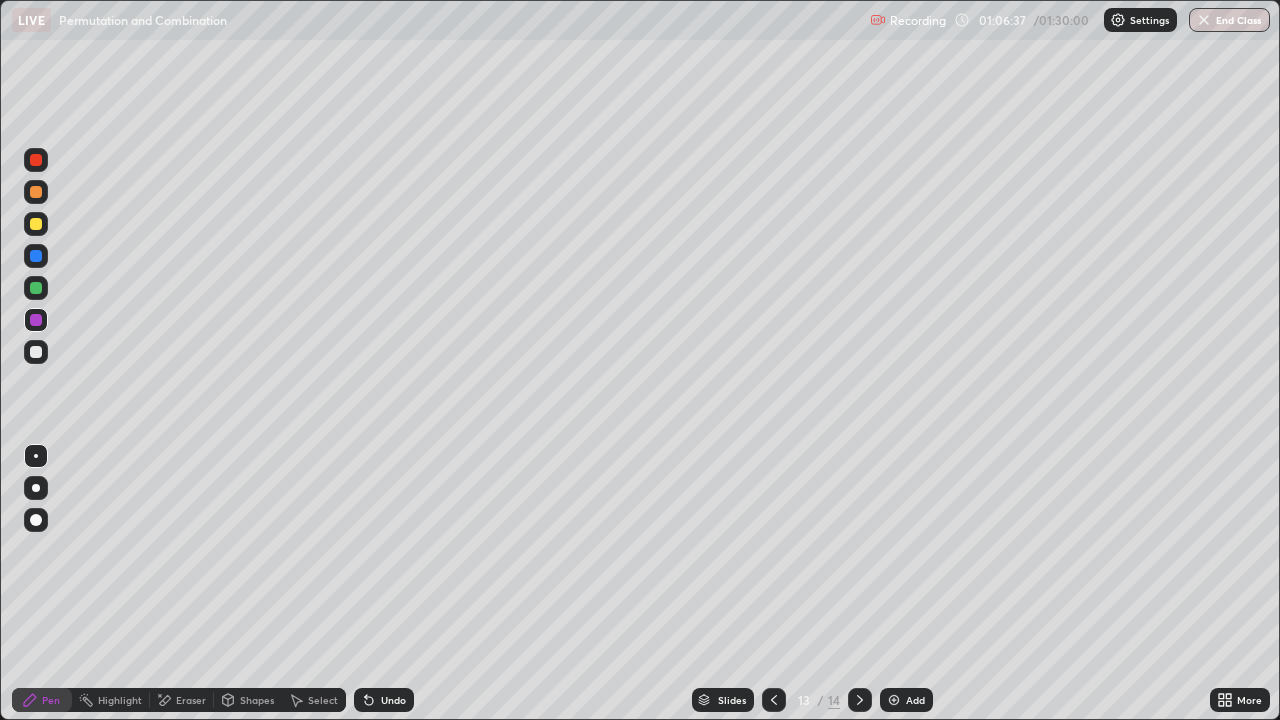 click on "Undo" at bounding box center [384, 700] 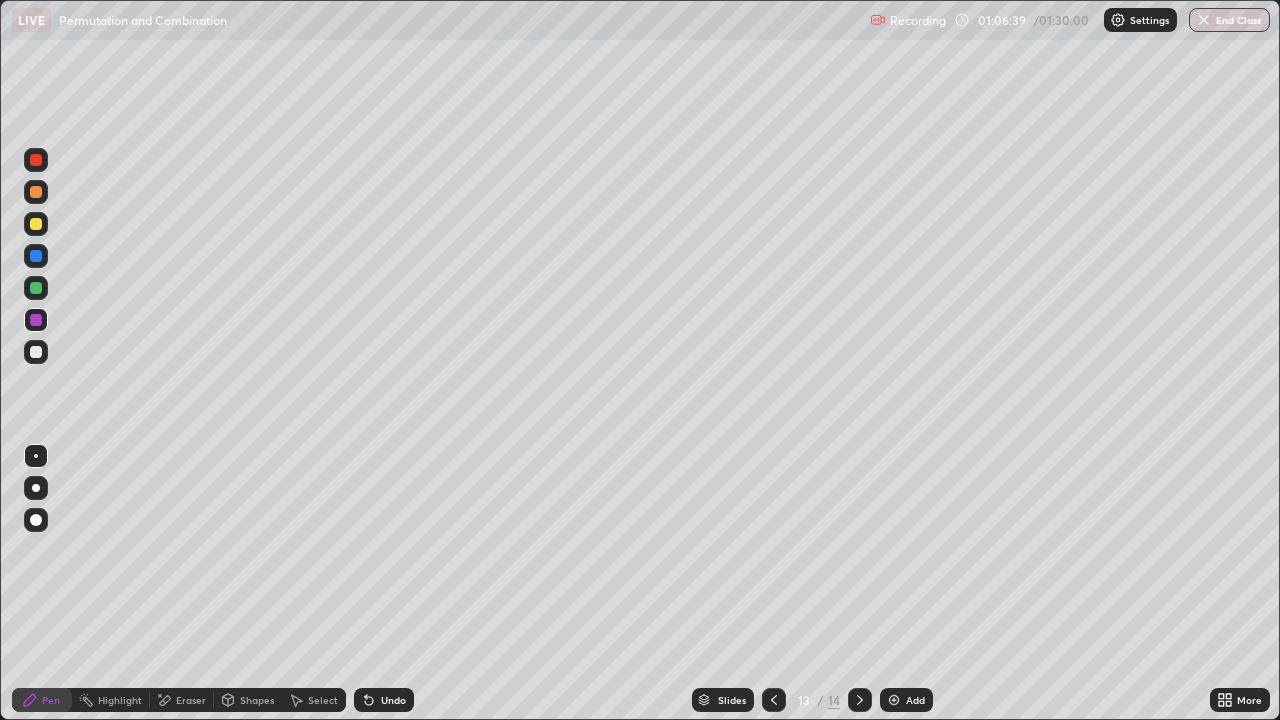 click at bounding box center (36, 224) 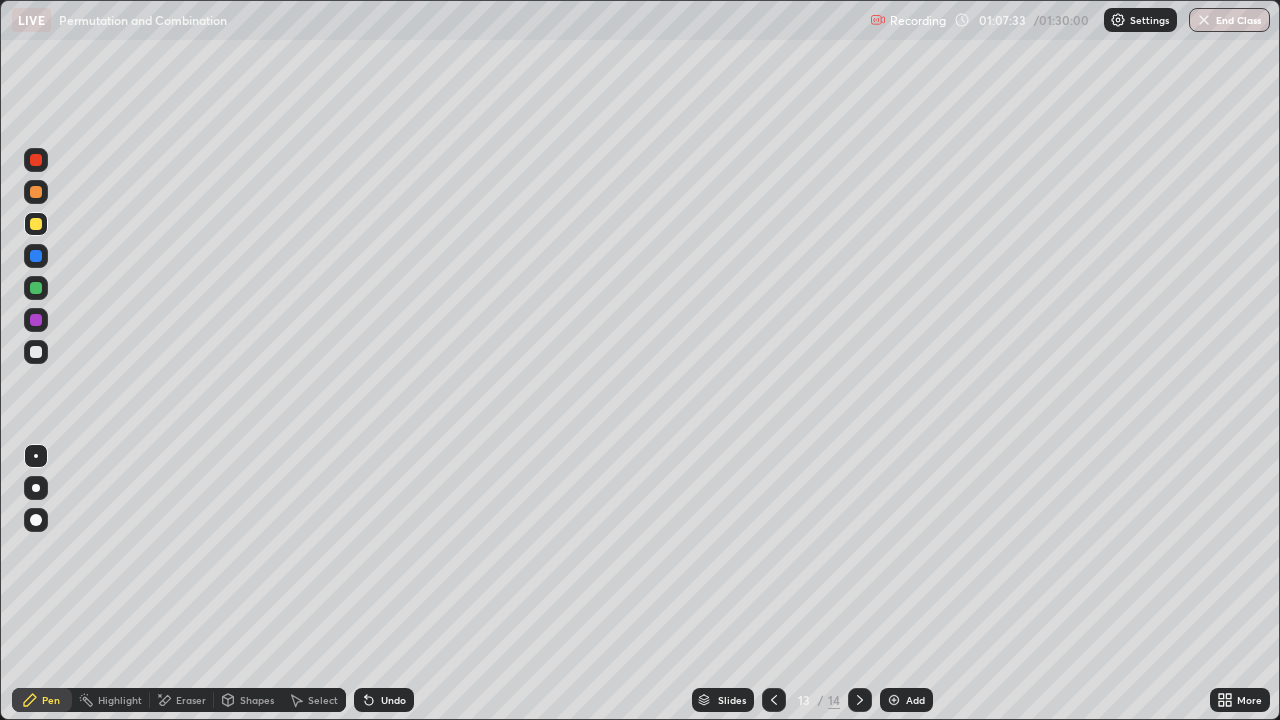 click at bounding box center (36, 352) 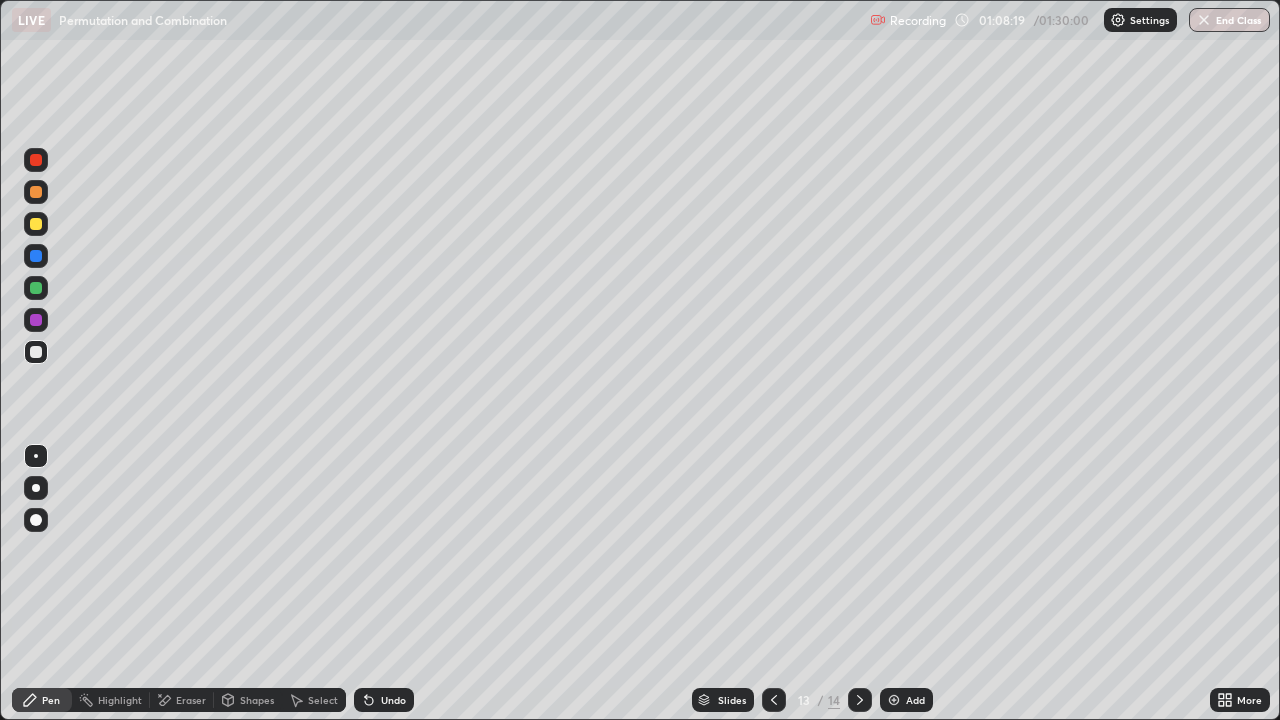 click 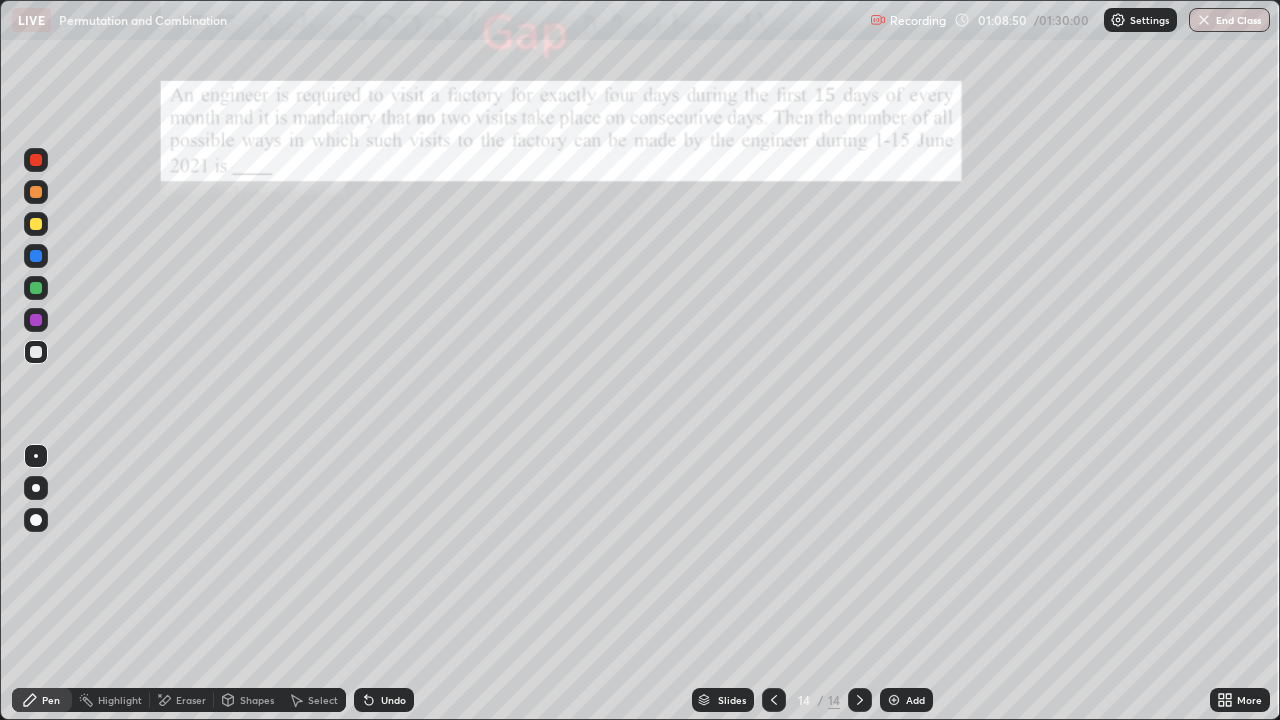 click at bounding box center [774, 700] 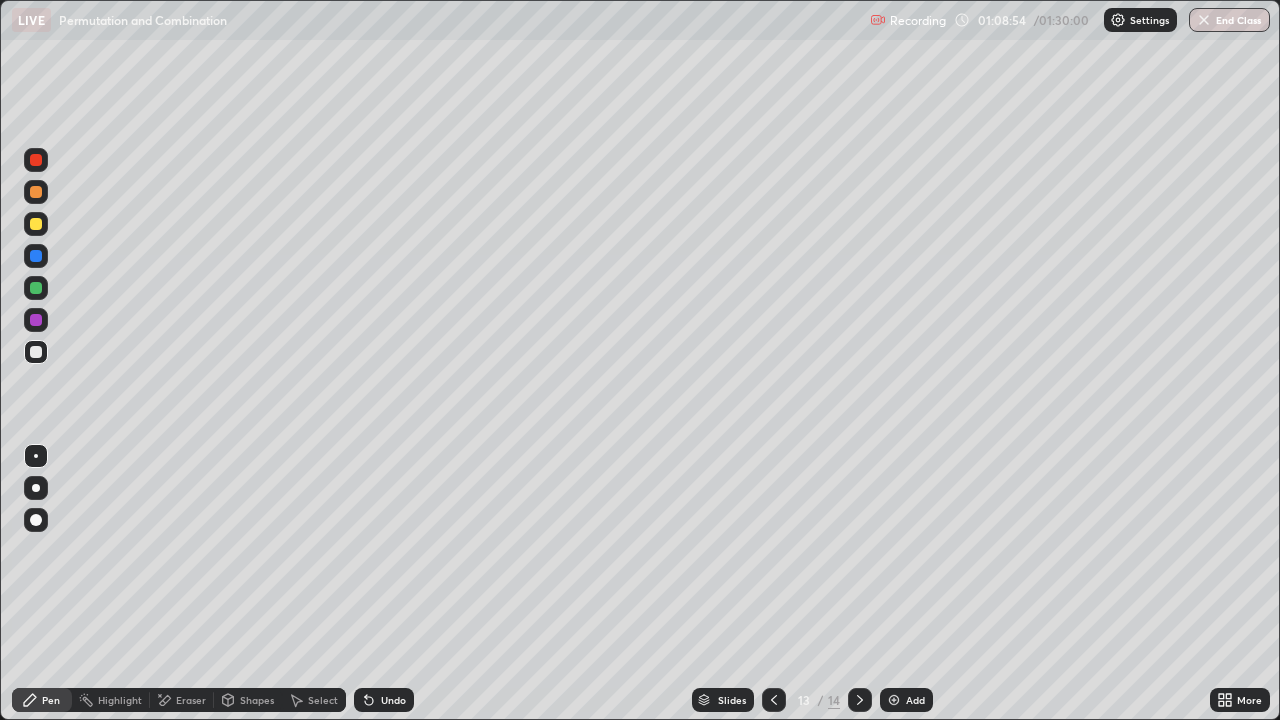 click 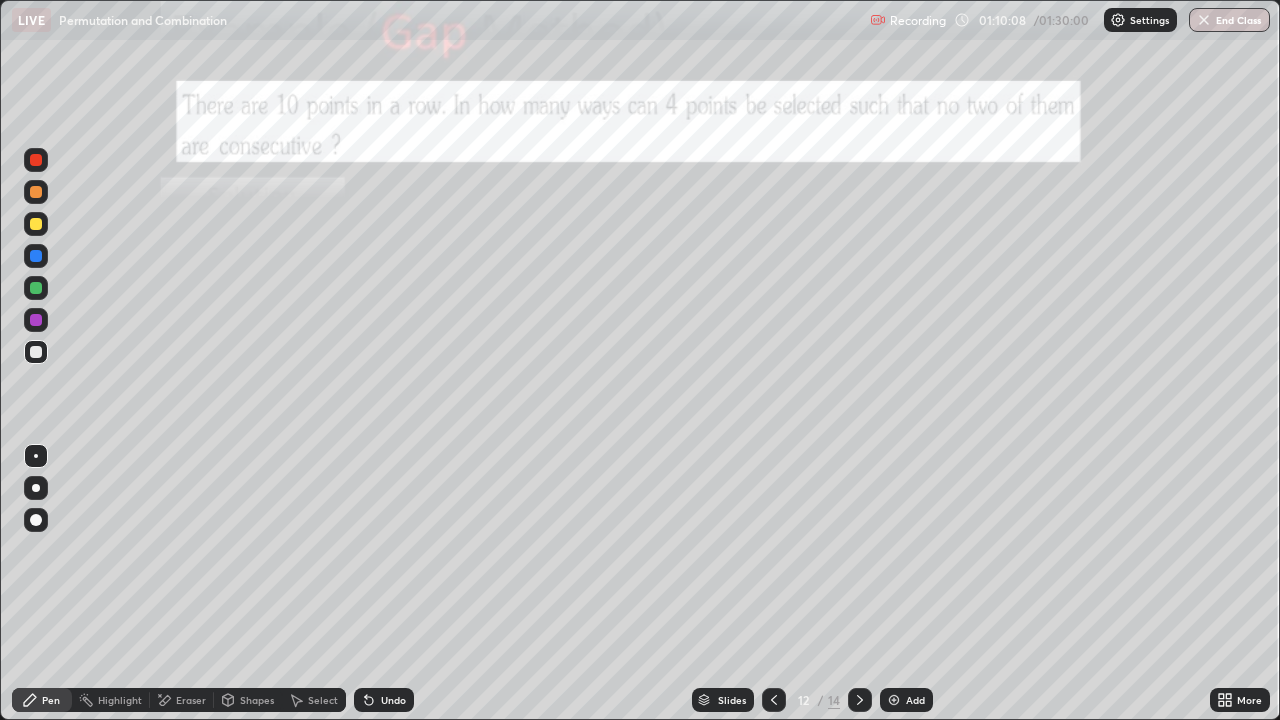 click 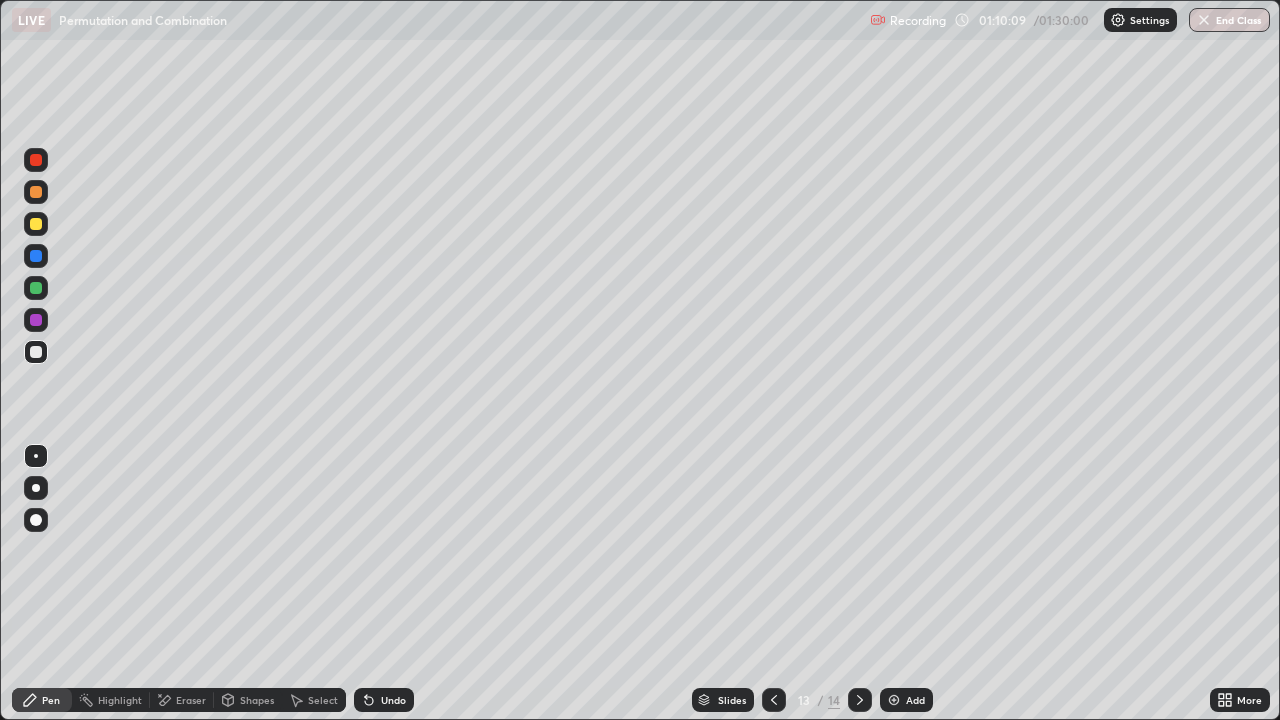 click 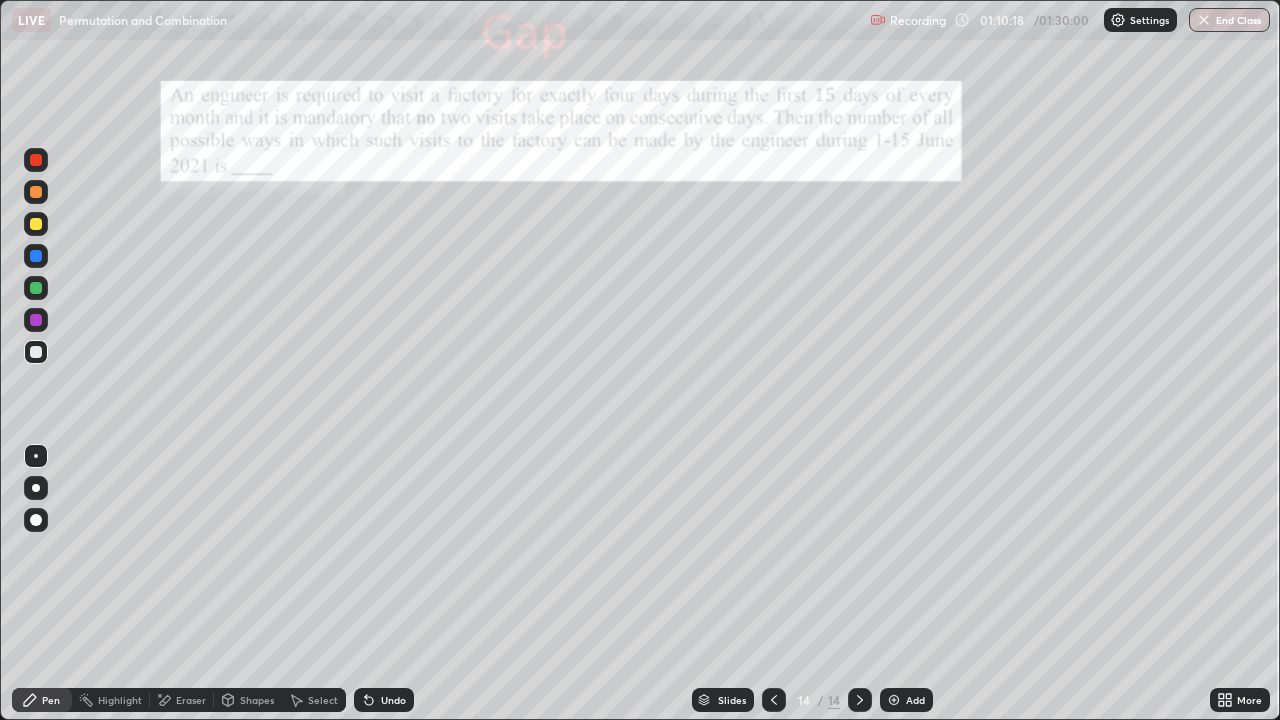 click on "Eraser" at bounding box center [182, 700] 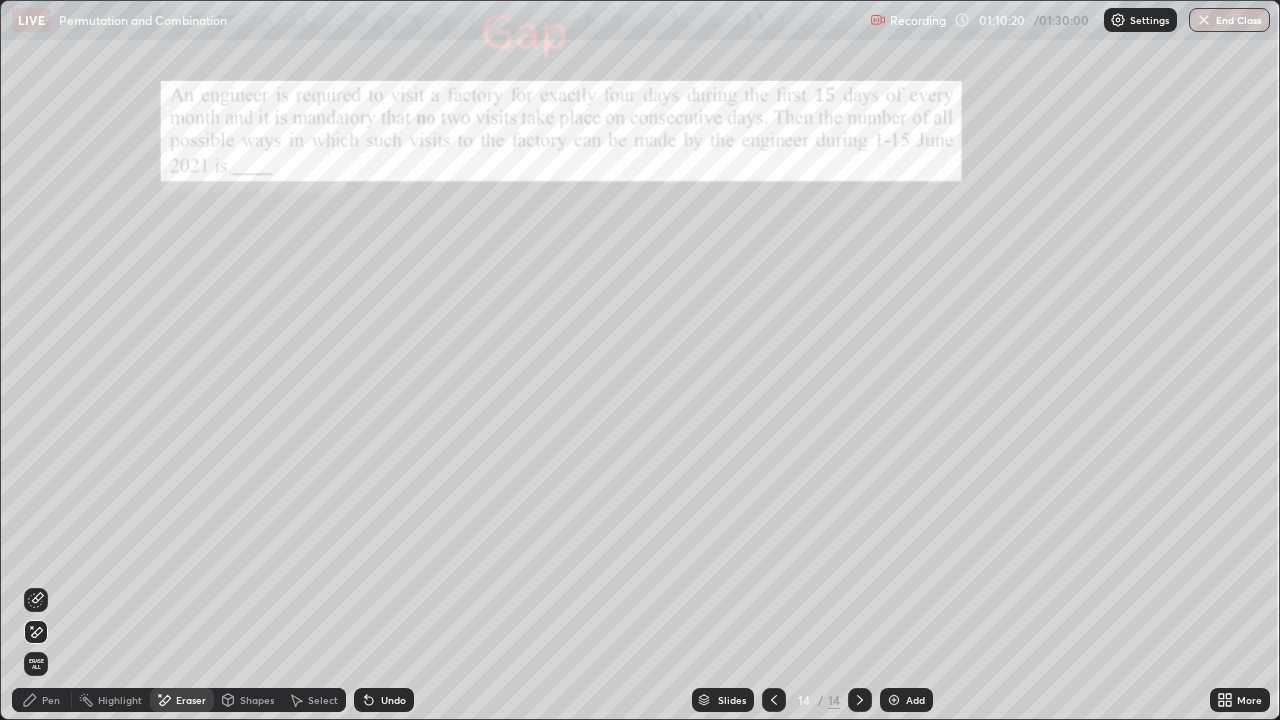 click on "Erase all" at bounding box center [36, 664] 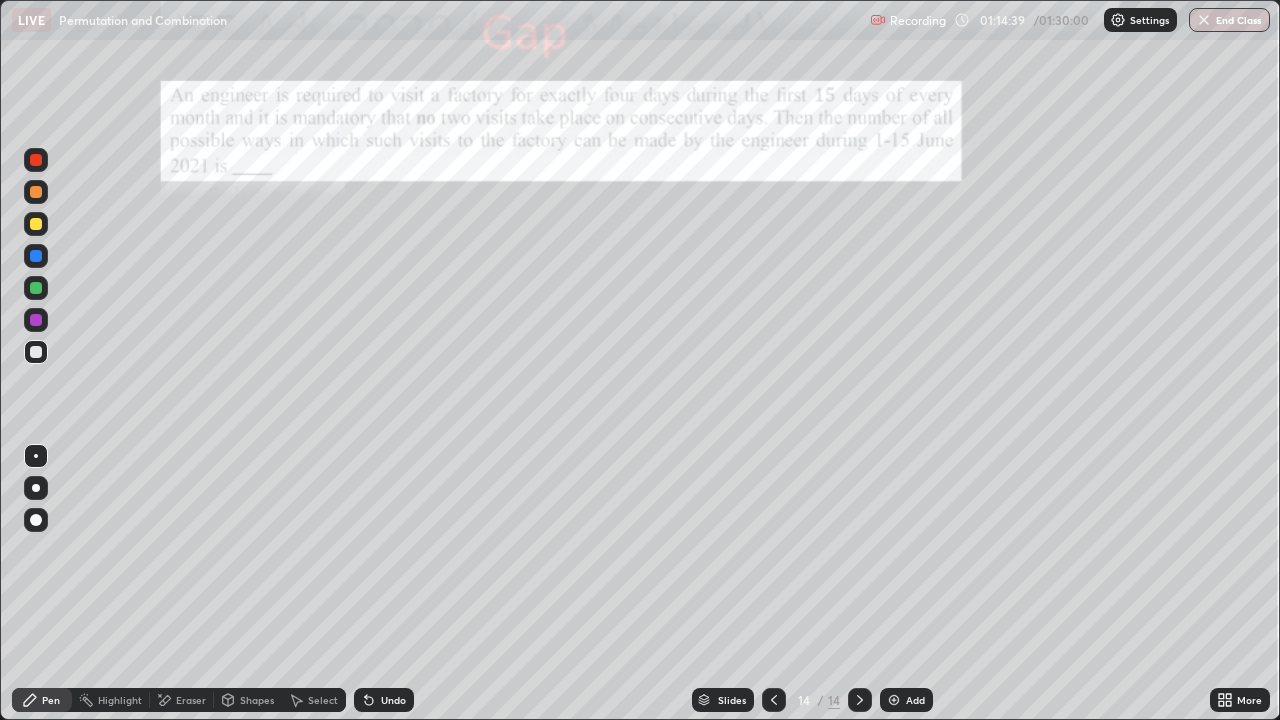 click on "Add" at bounding box center [906, 700] 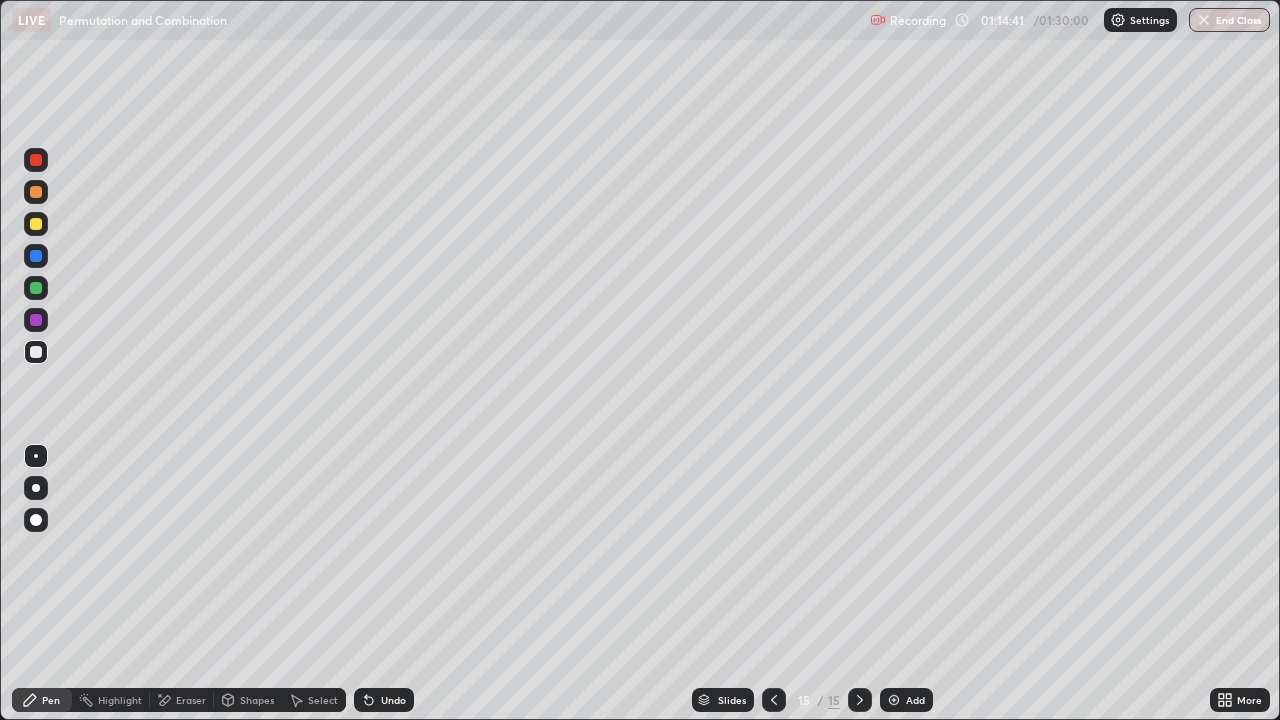 click 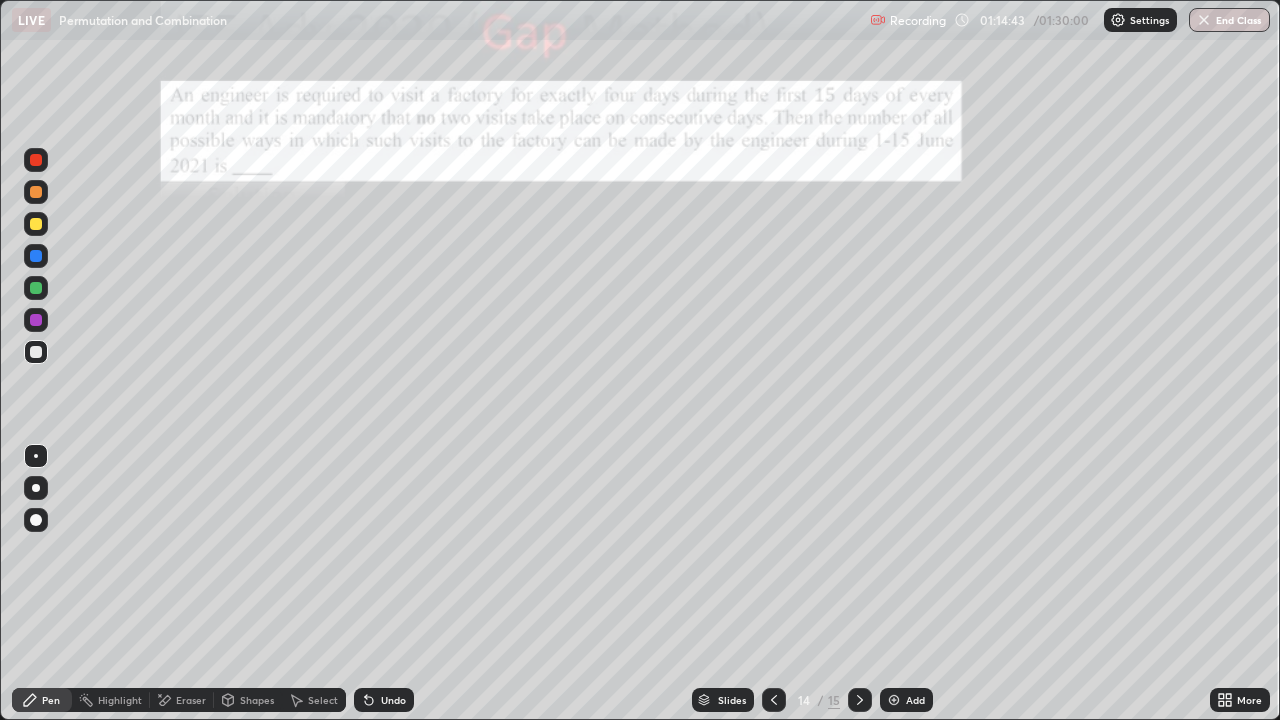 click 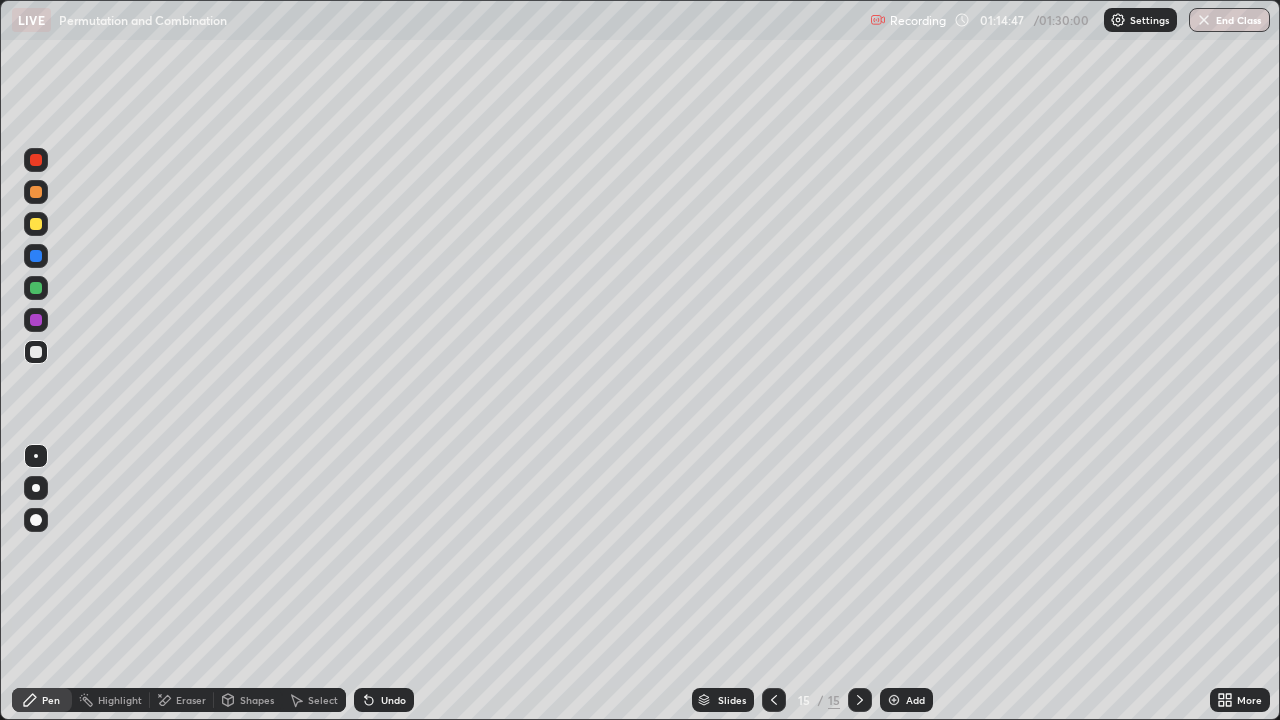 click at bounding box center [894, 700] 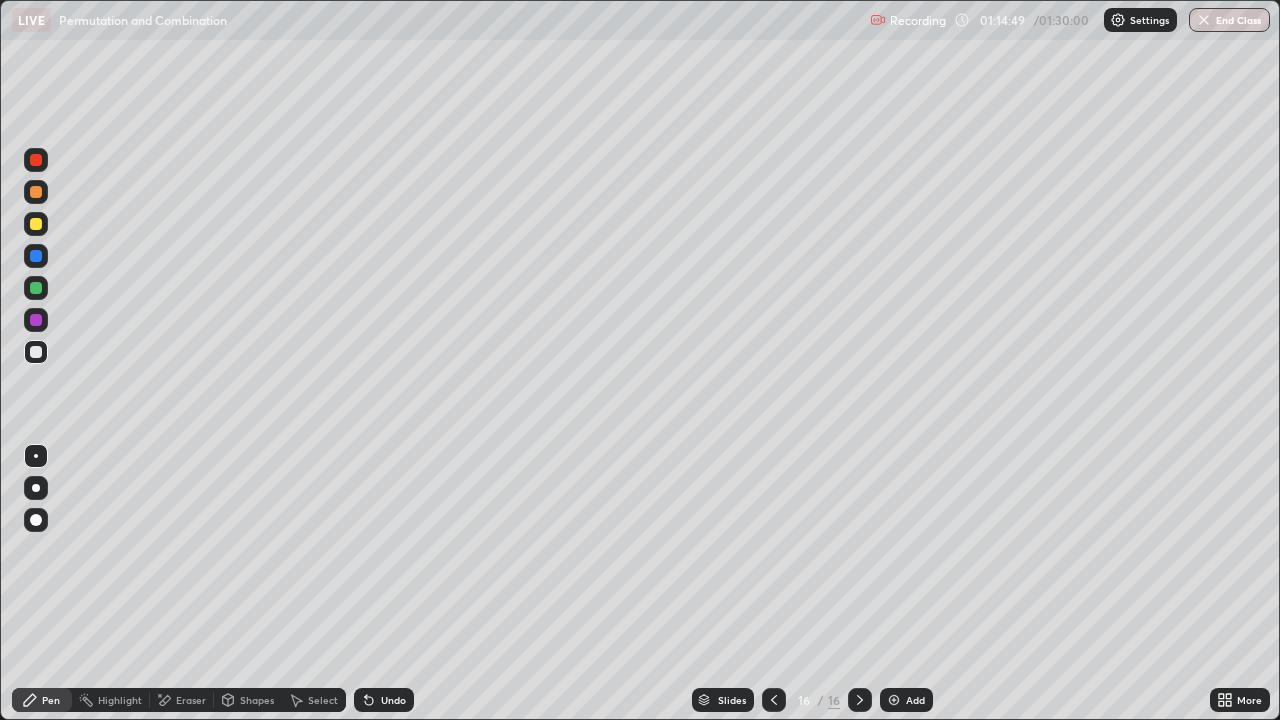 click 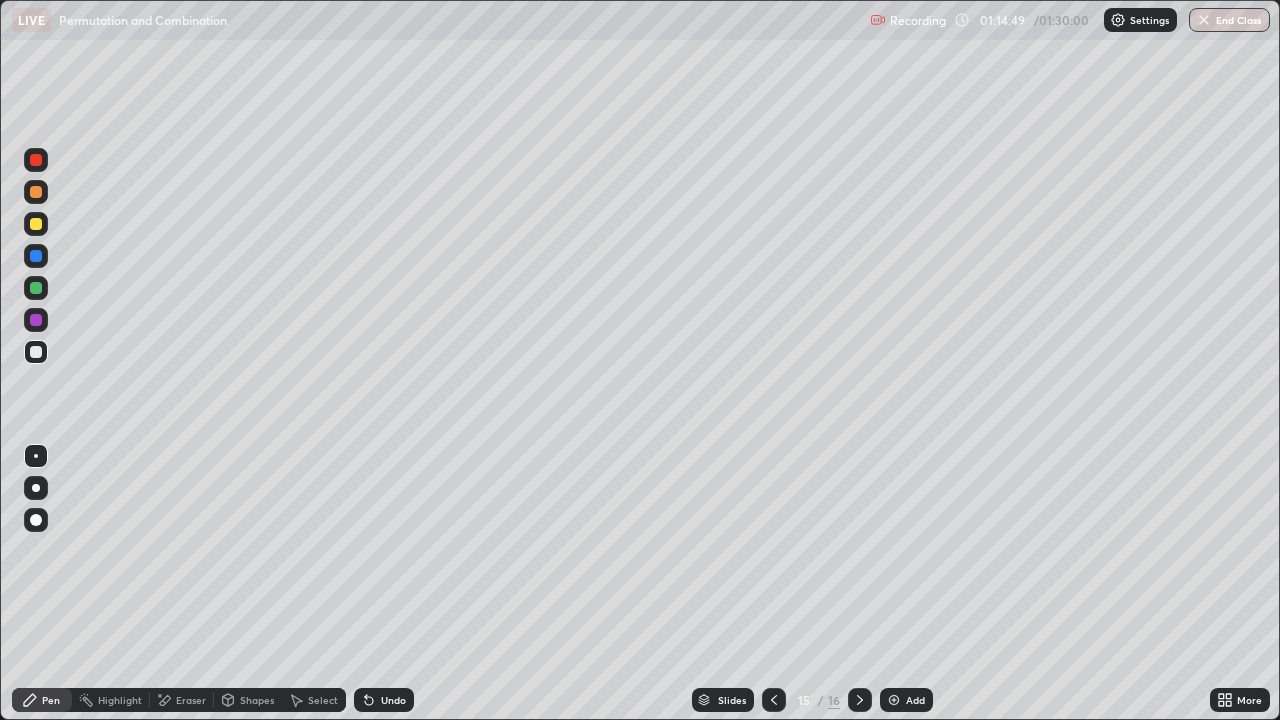 click 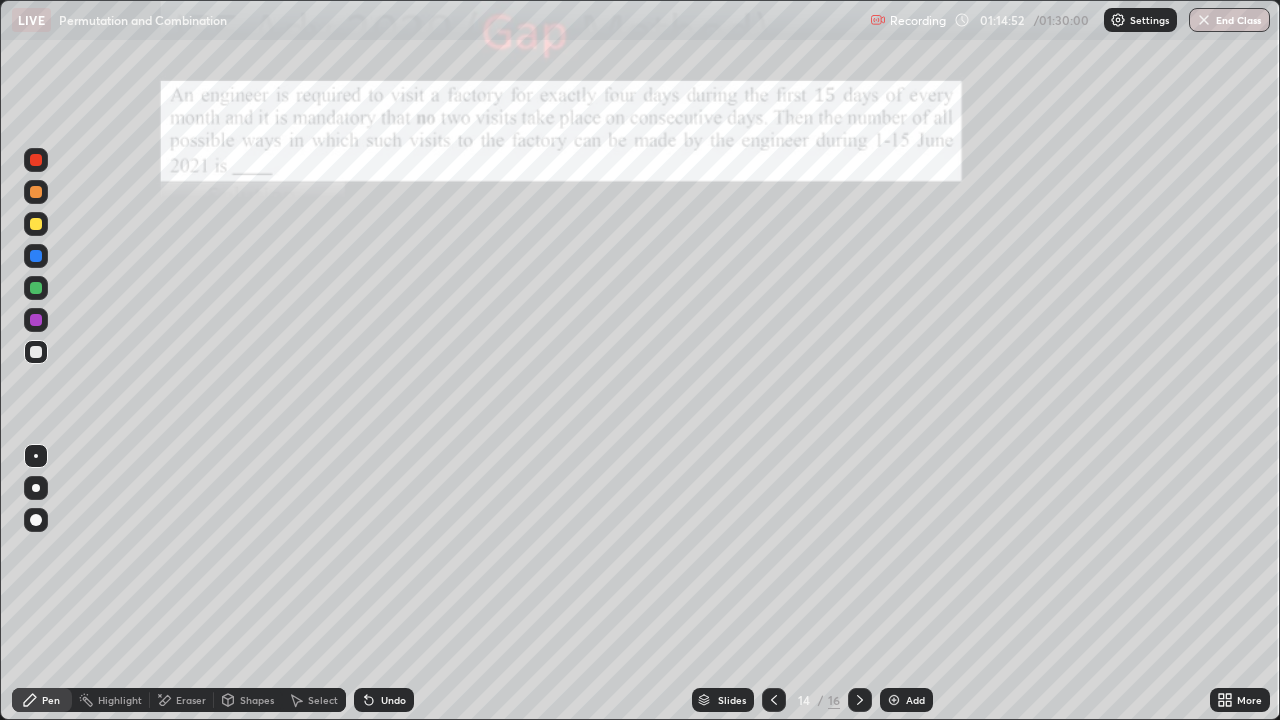 click 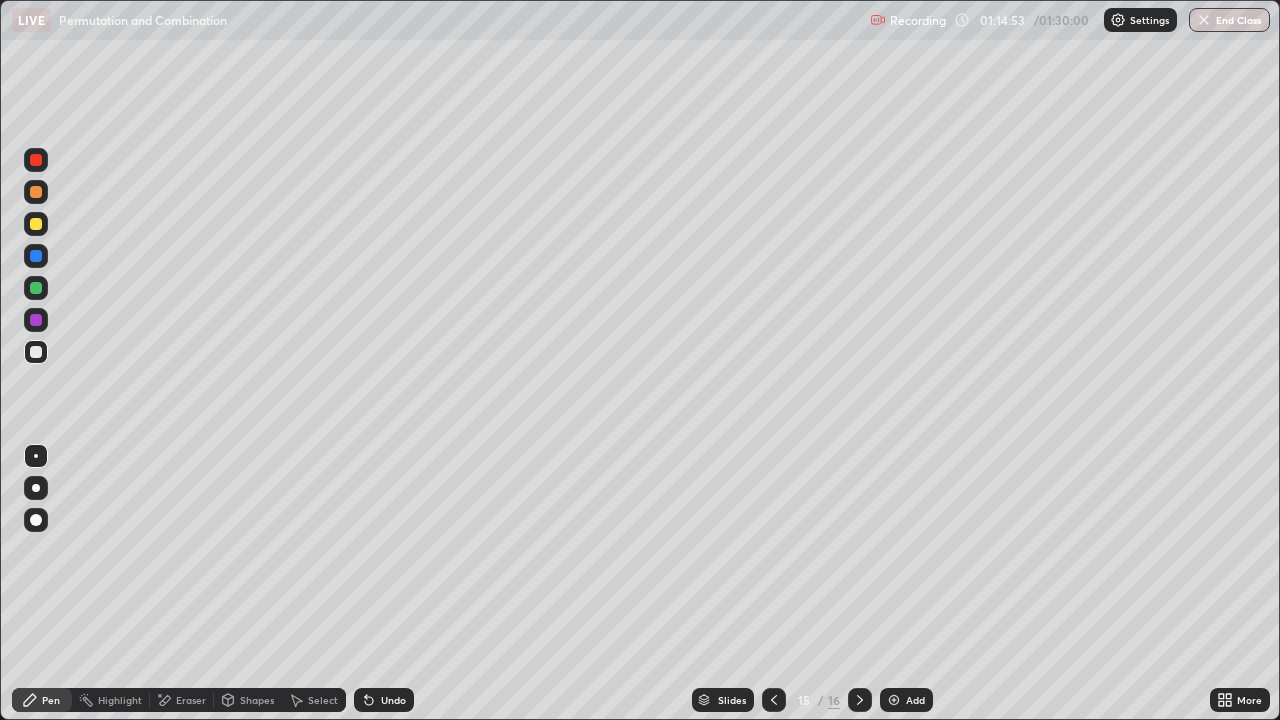 click on "More" at bounding box center (1240, 700) 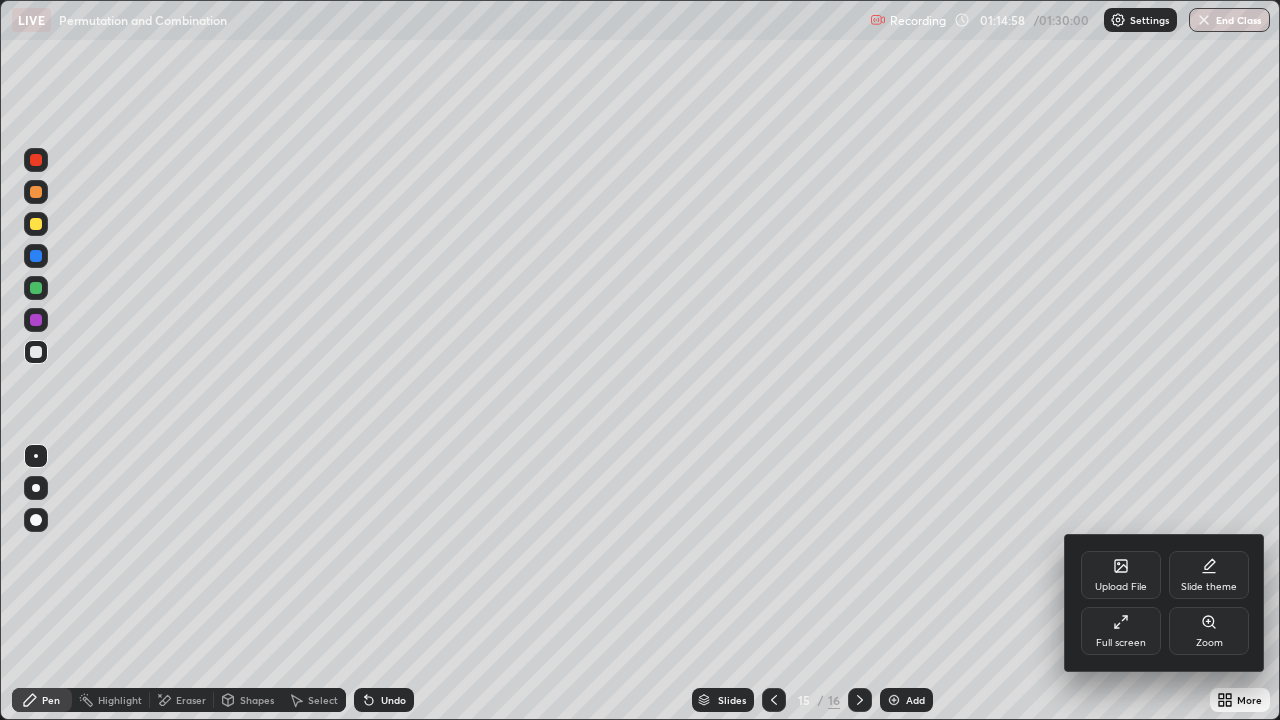 click on "Upload File" at bounding box center [1121, 575] 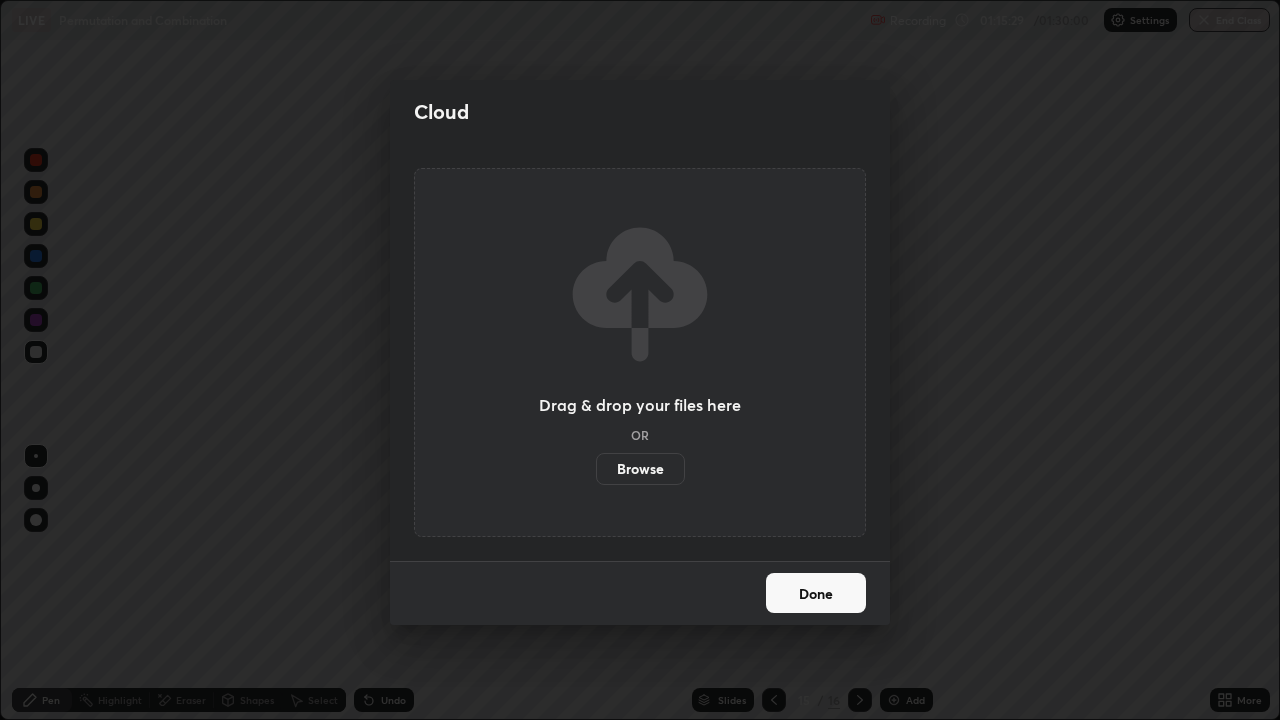 click on "Browse" at bounding box center [640, 469] 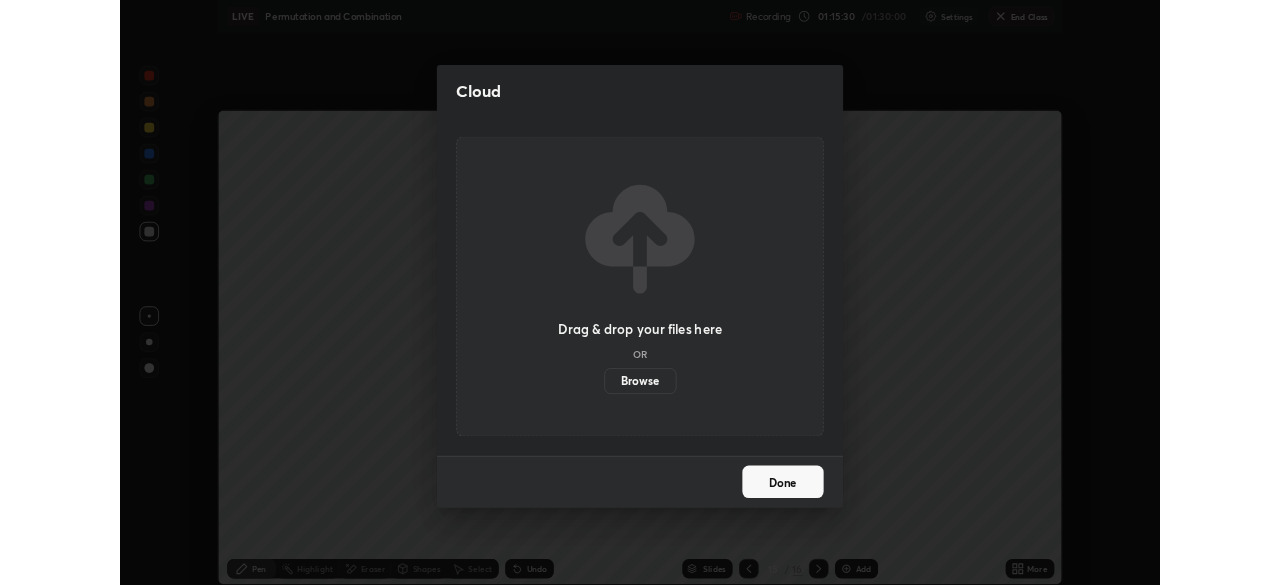 scroll, scrollTop: 585, scrollLeft: 1280, axis: both 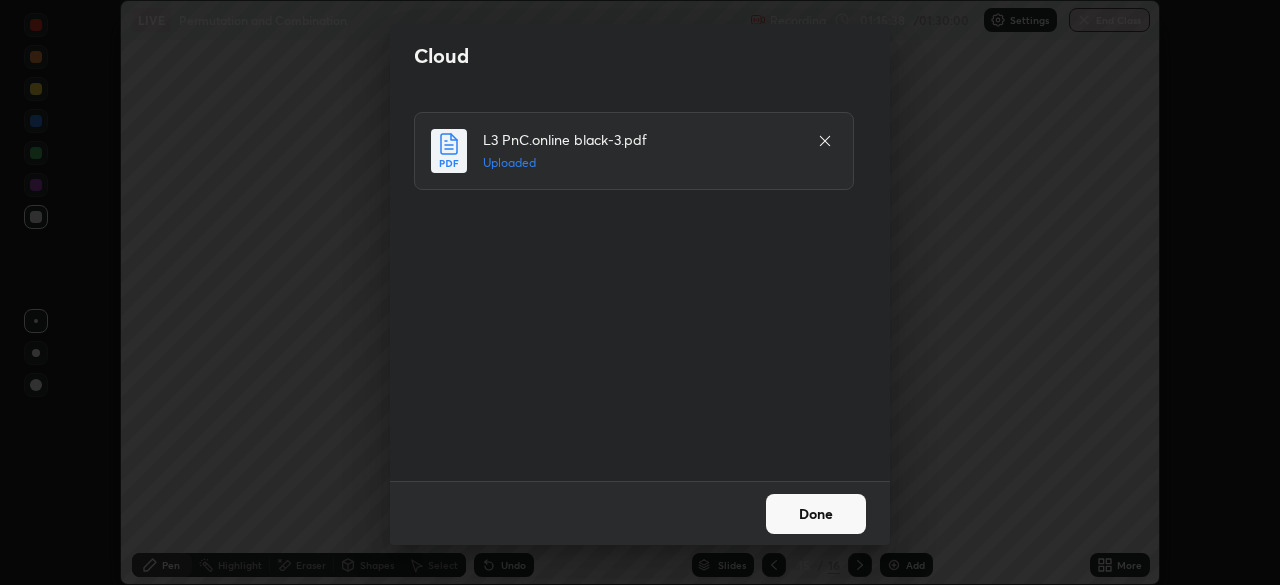 click on "Done" at bounding box center [816, 514] 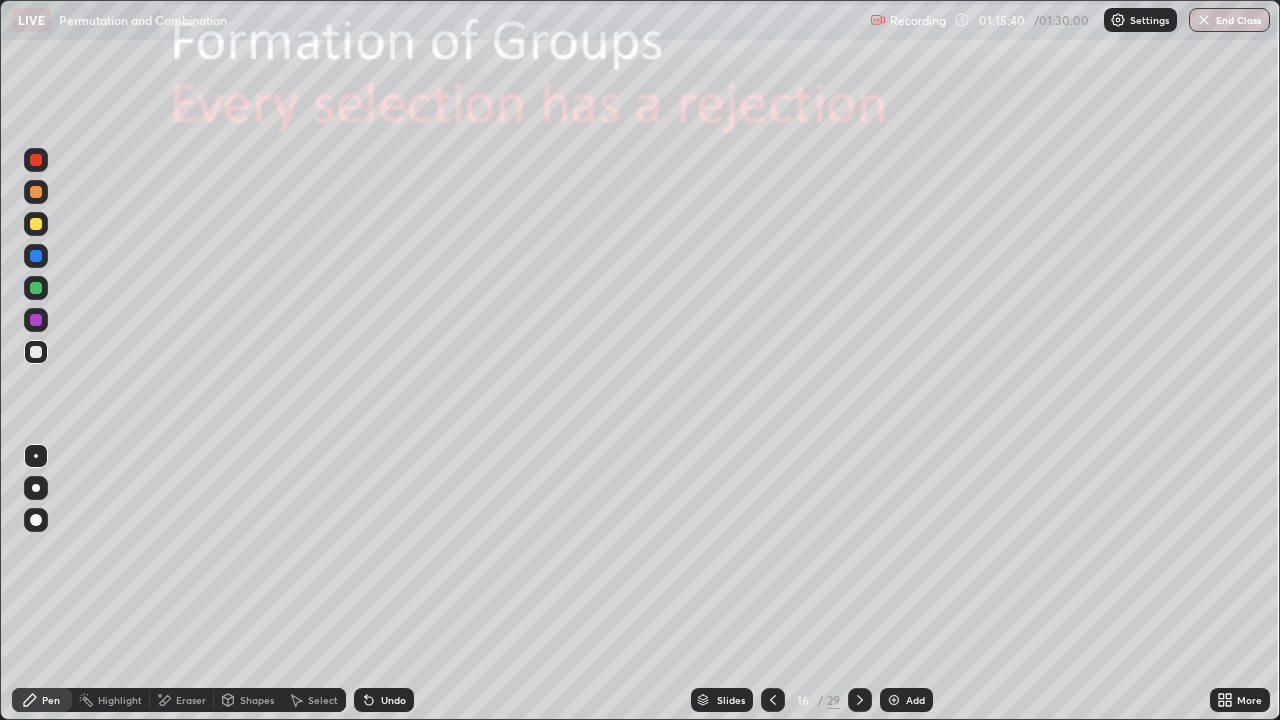 scroll, scrollTop: 99280, scrollLeft: 98720, axis: both 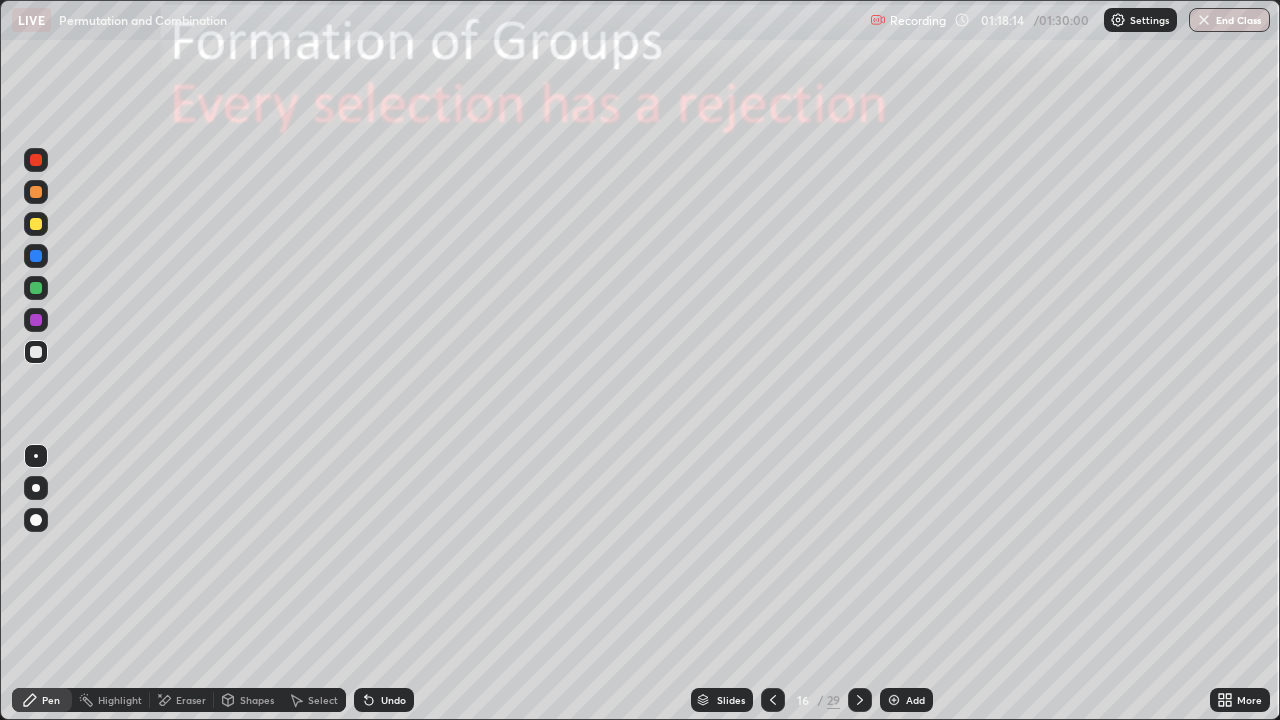 click 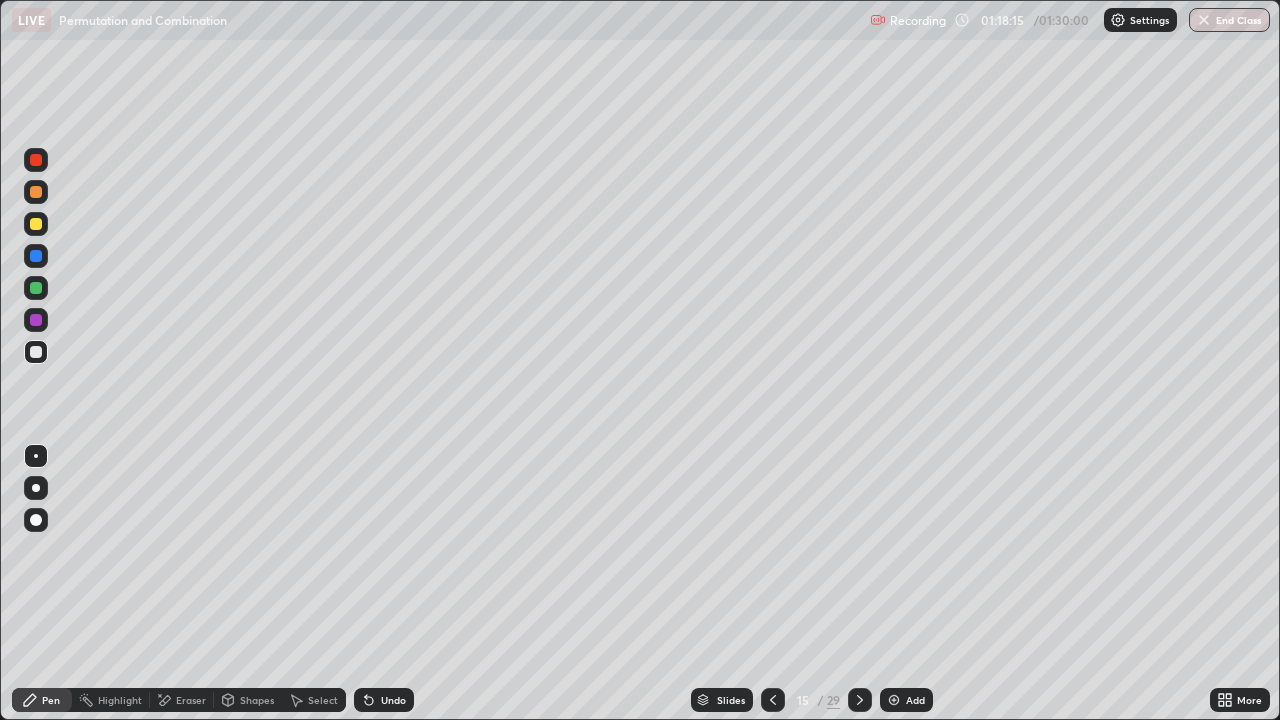 click 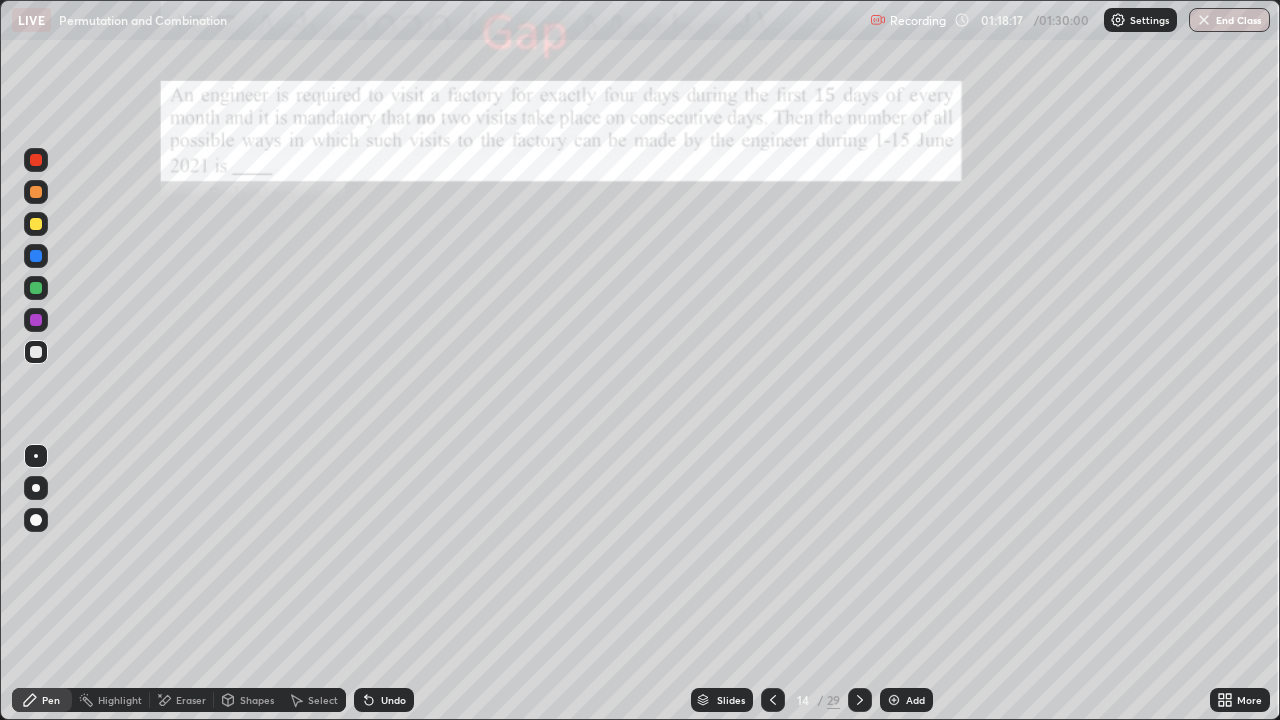 click 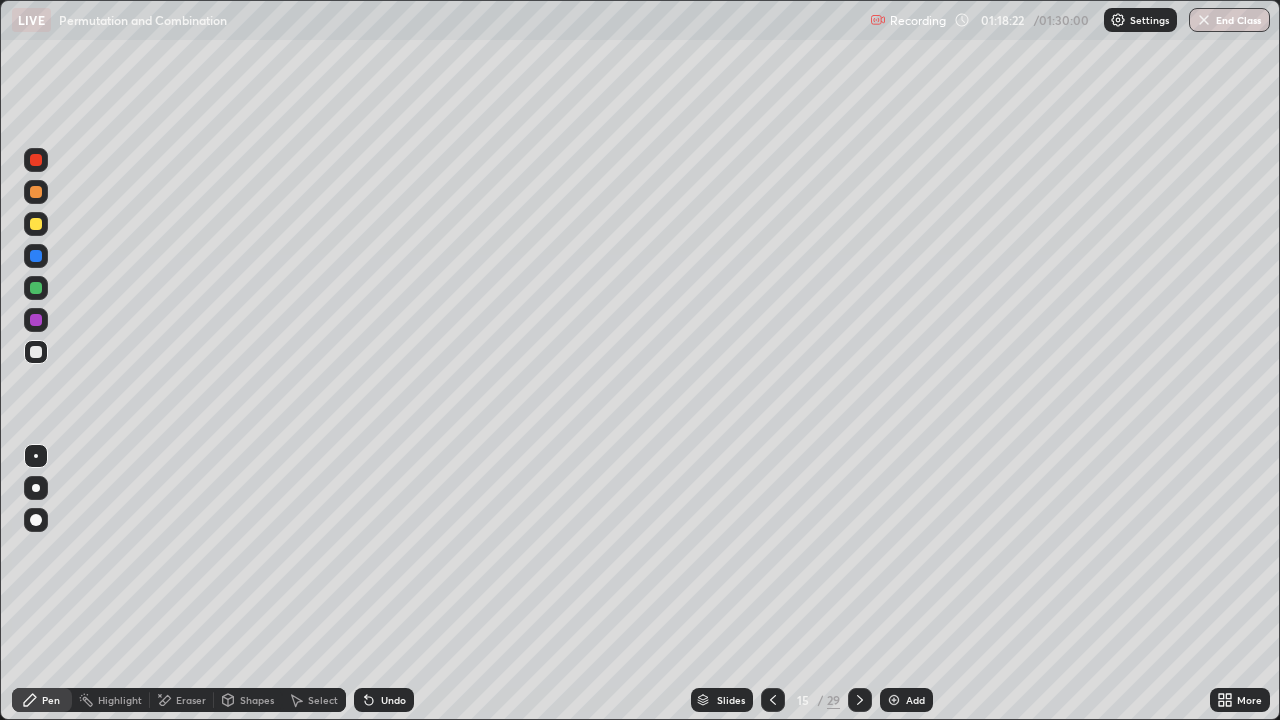 click at bounding box center (860, 700) 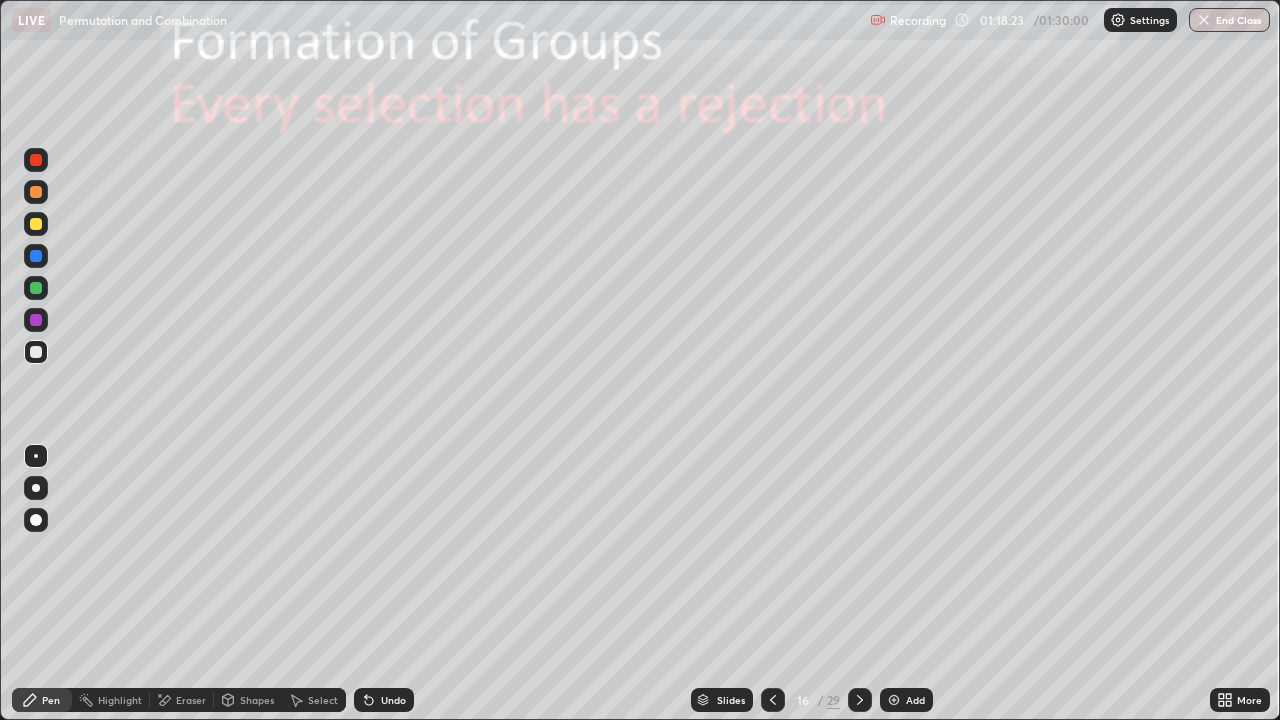 click 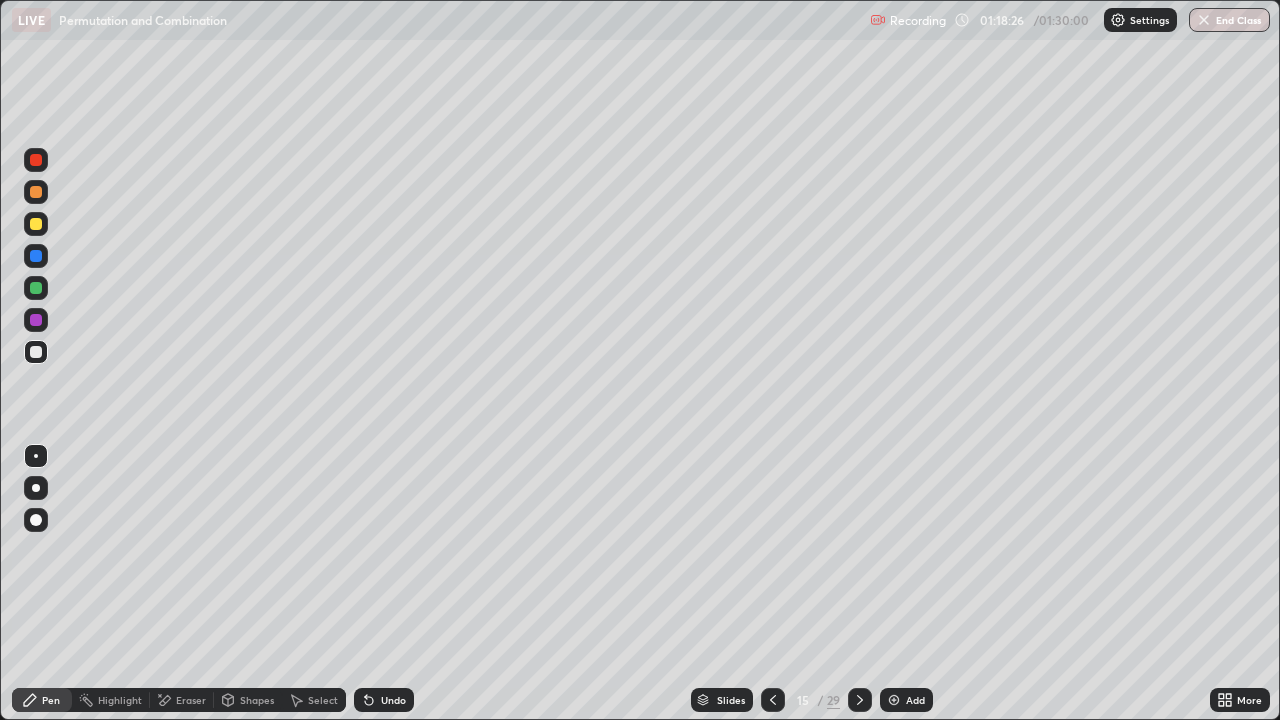 click 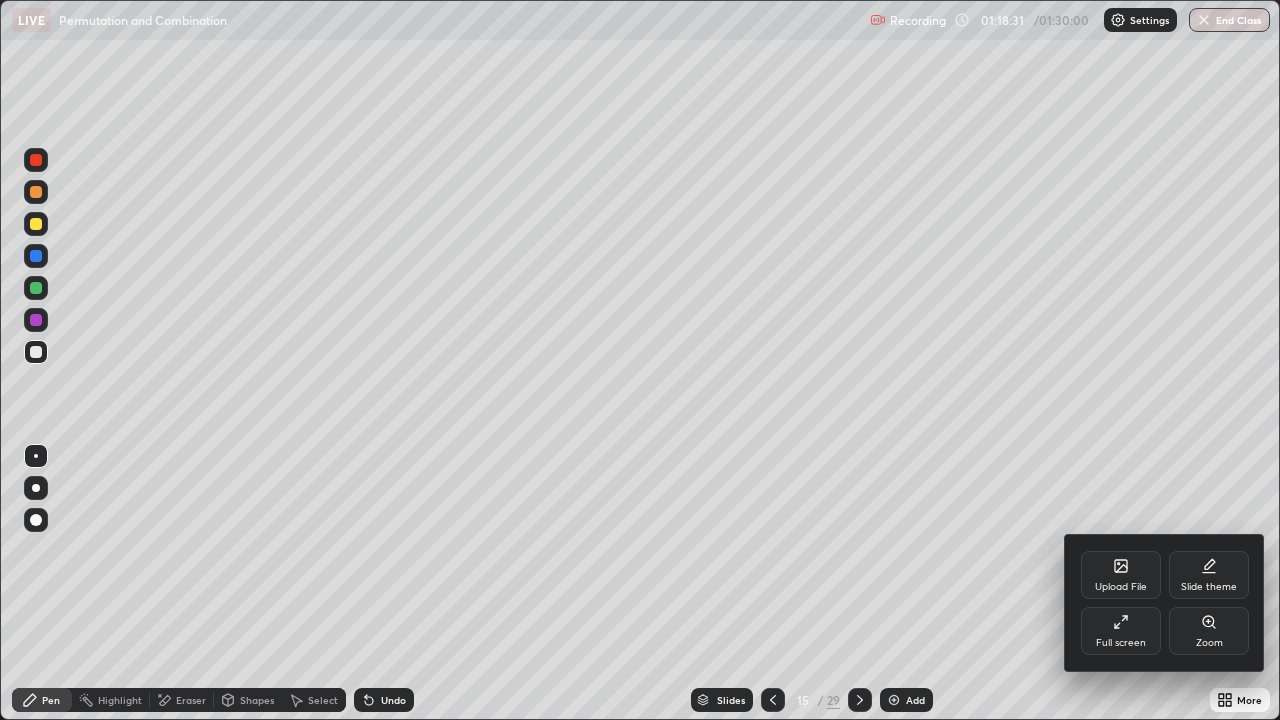 click at bounding box center [640, 360] 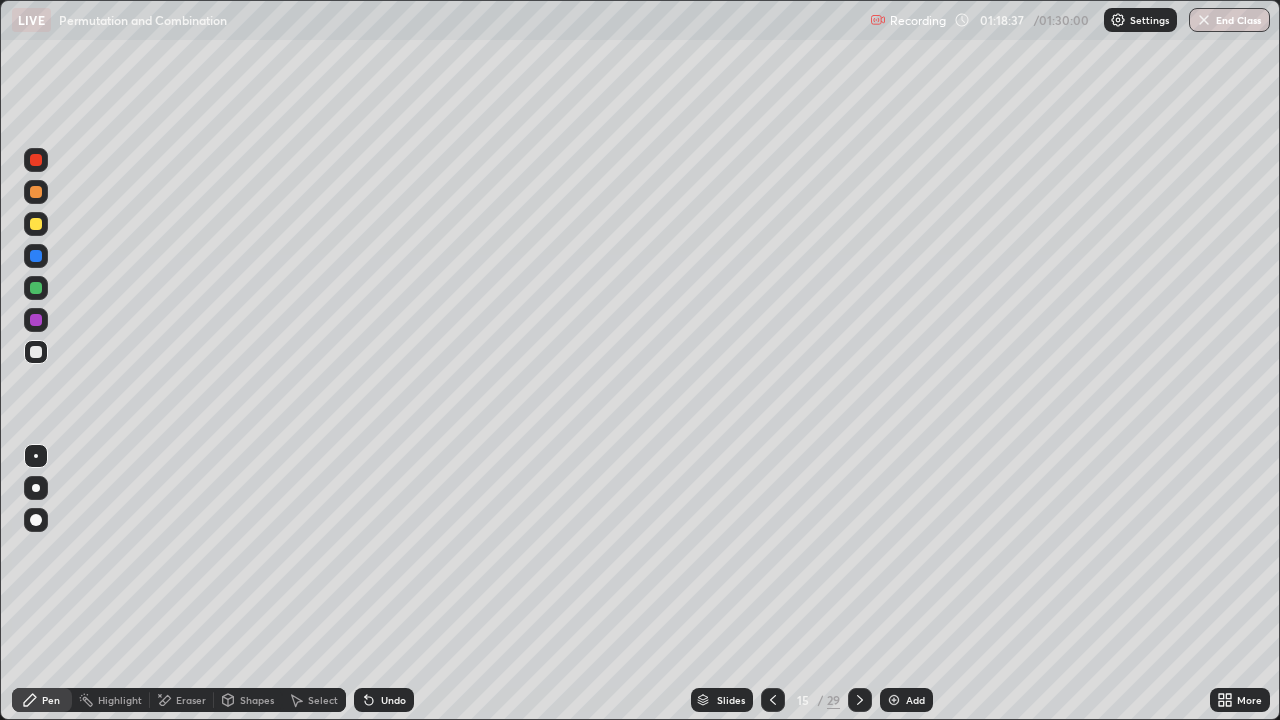 click on "More" at bounding box center [1240, 700] 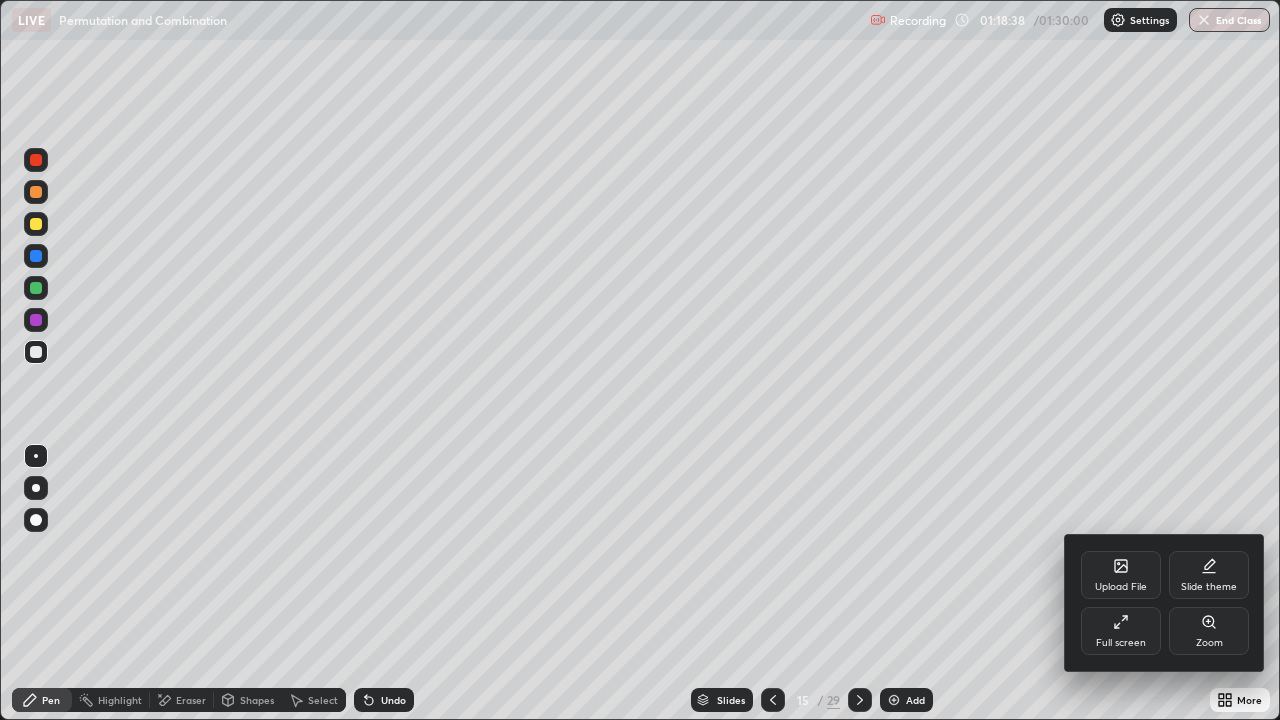 click at bounding box center (640, 360) 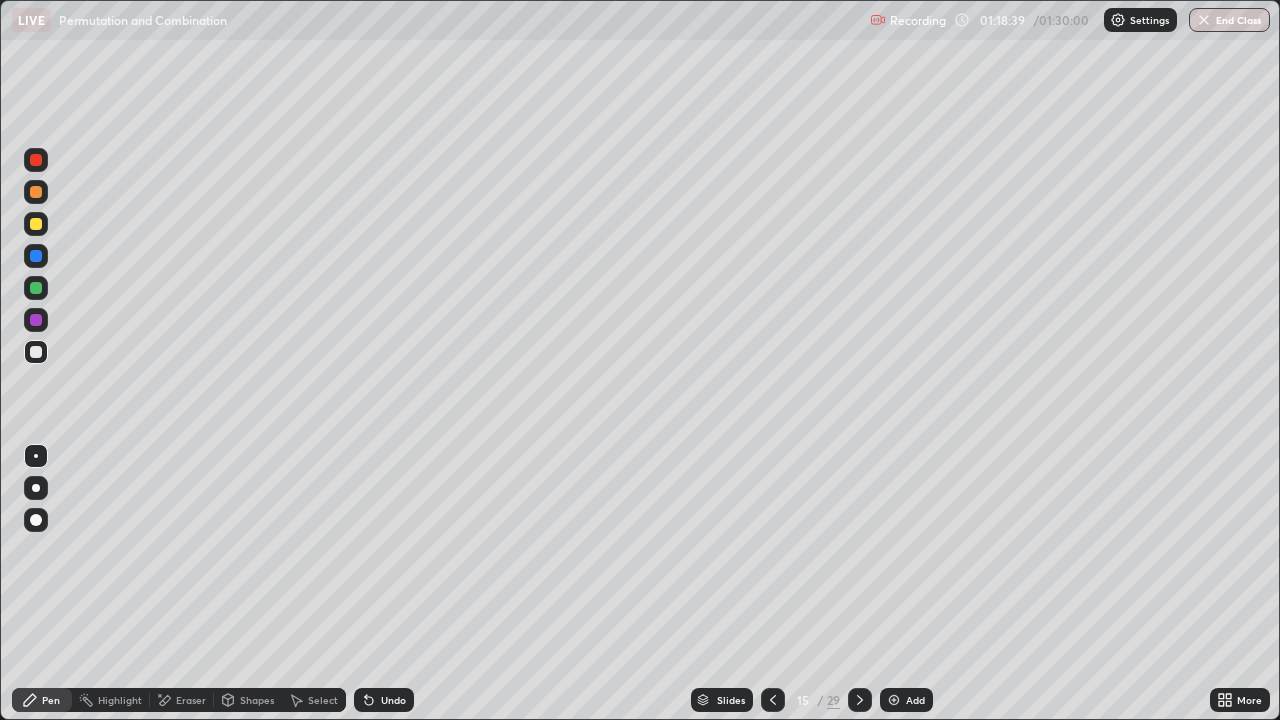 click on "Slides" at bounding box center (722, 700) 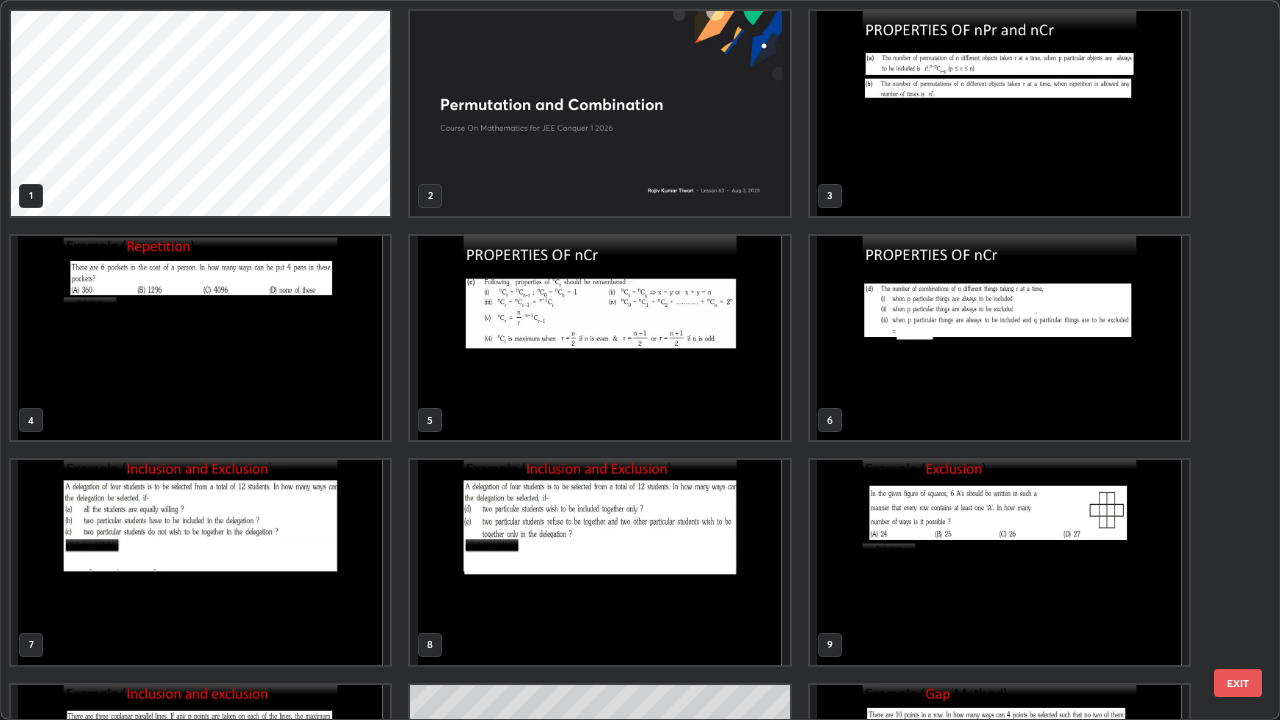 scroll, scrollTop: 405, scrollLeft: 0, axis: vertical 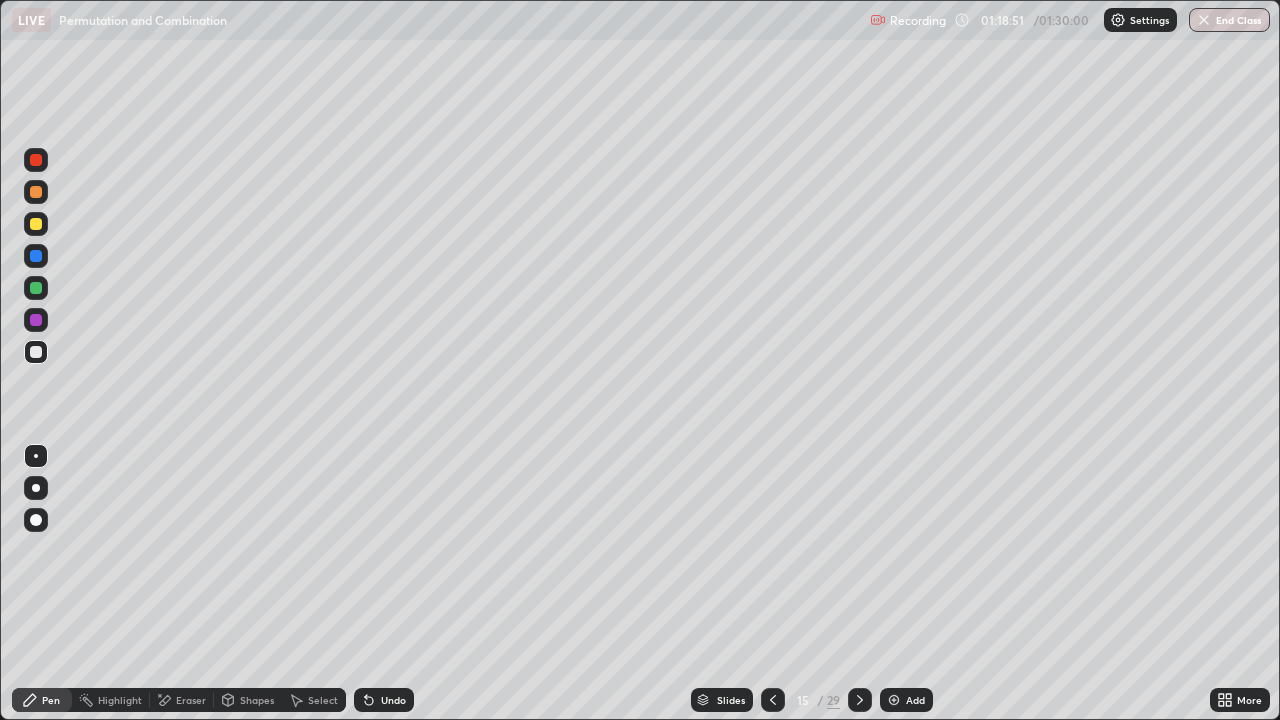 click on "Slides" at bounding box center [731, 700] 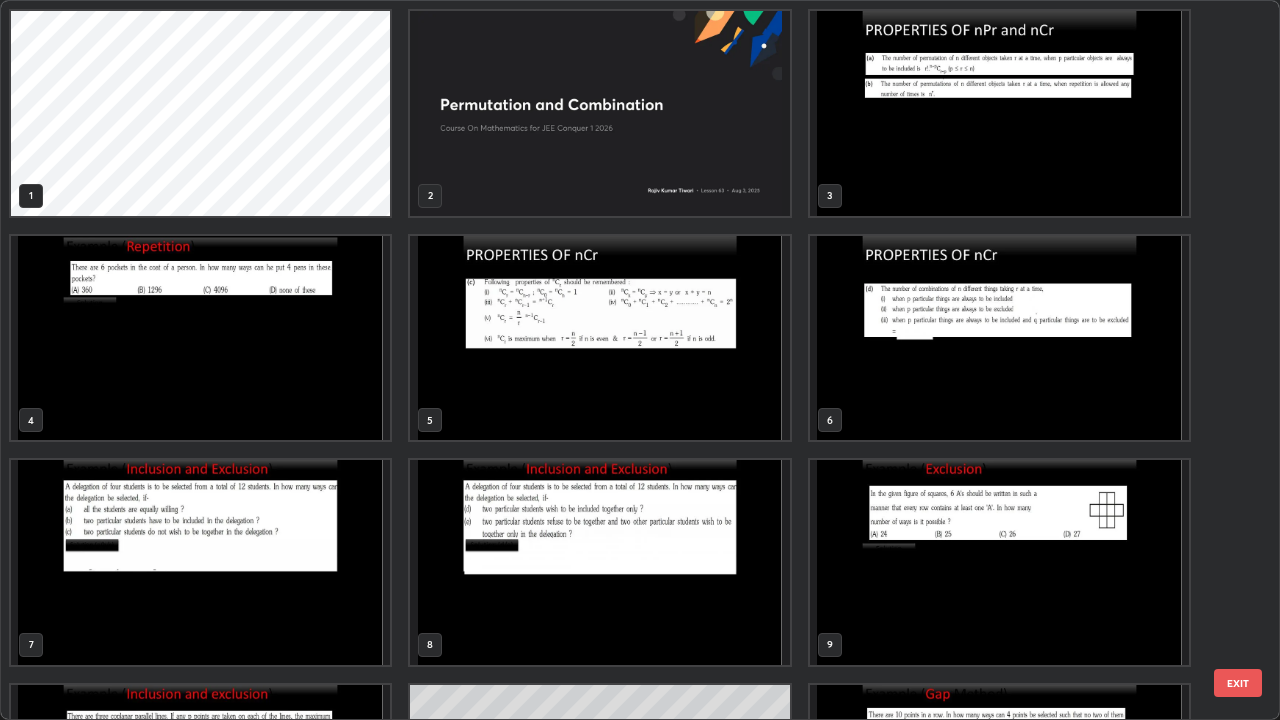 scroll, scrollTop: 405, scrollLeft: 0, axis: vertical 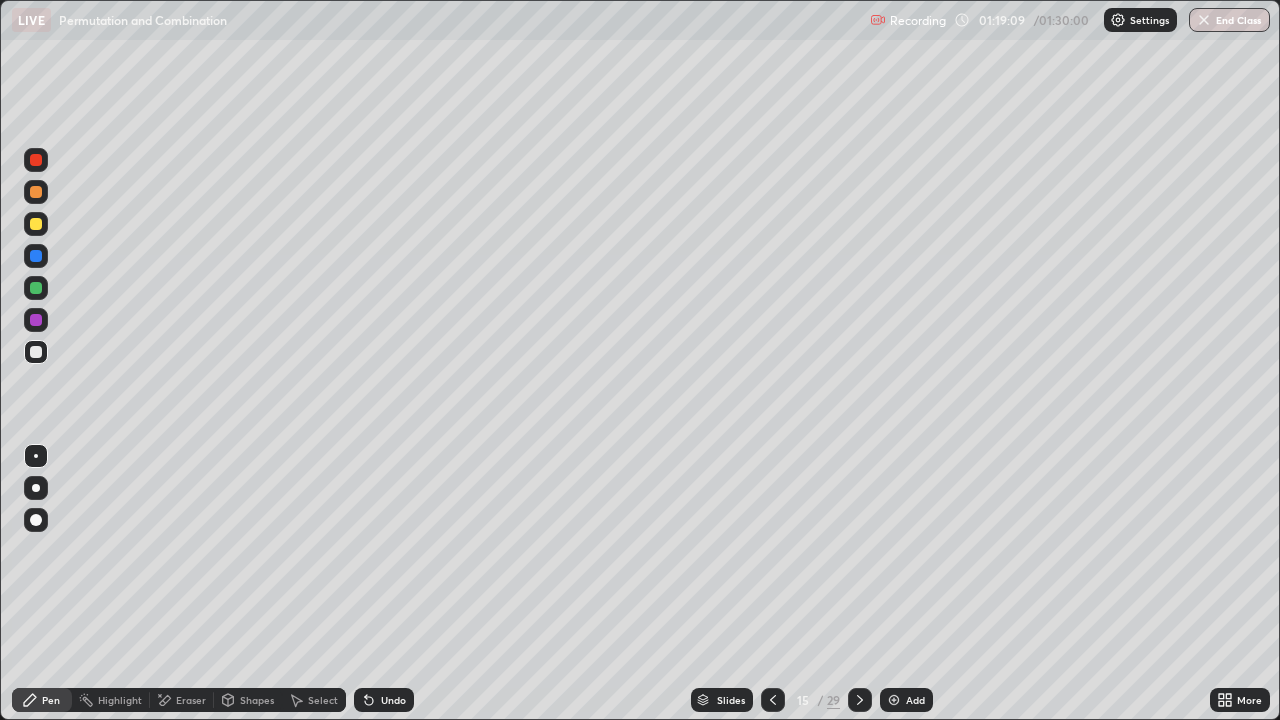 click 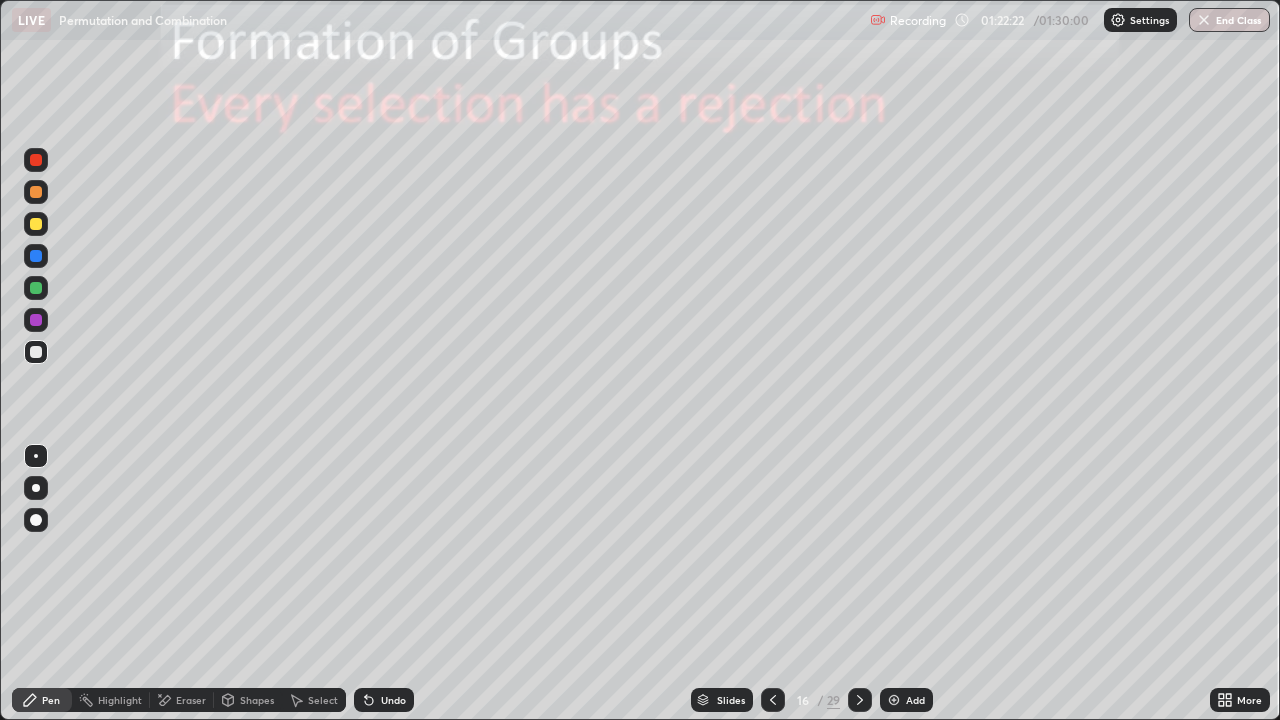 click 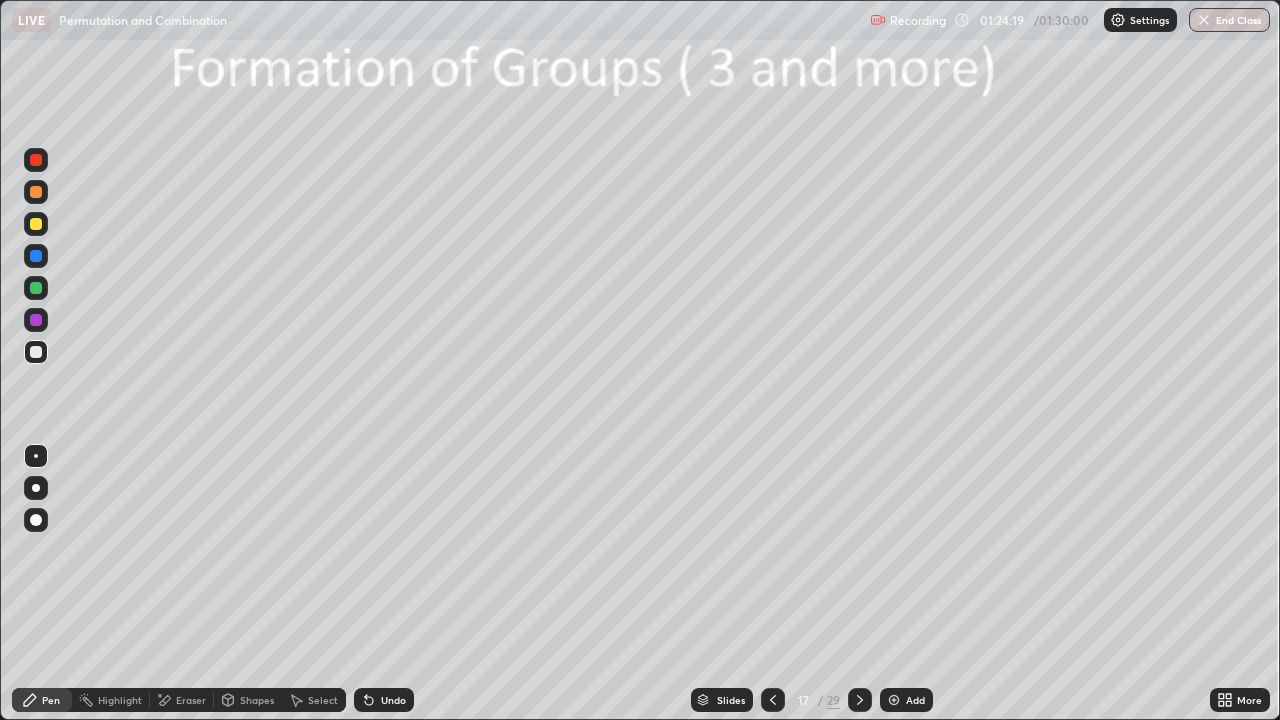 click at bounding box center (36, 224) 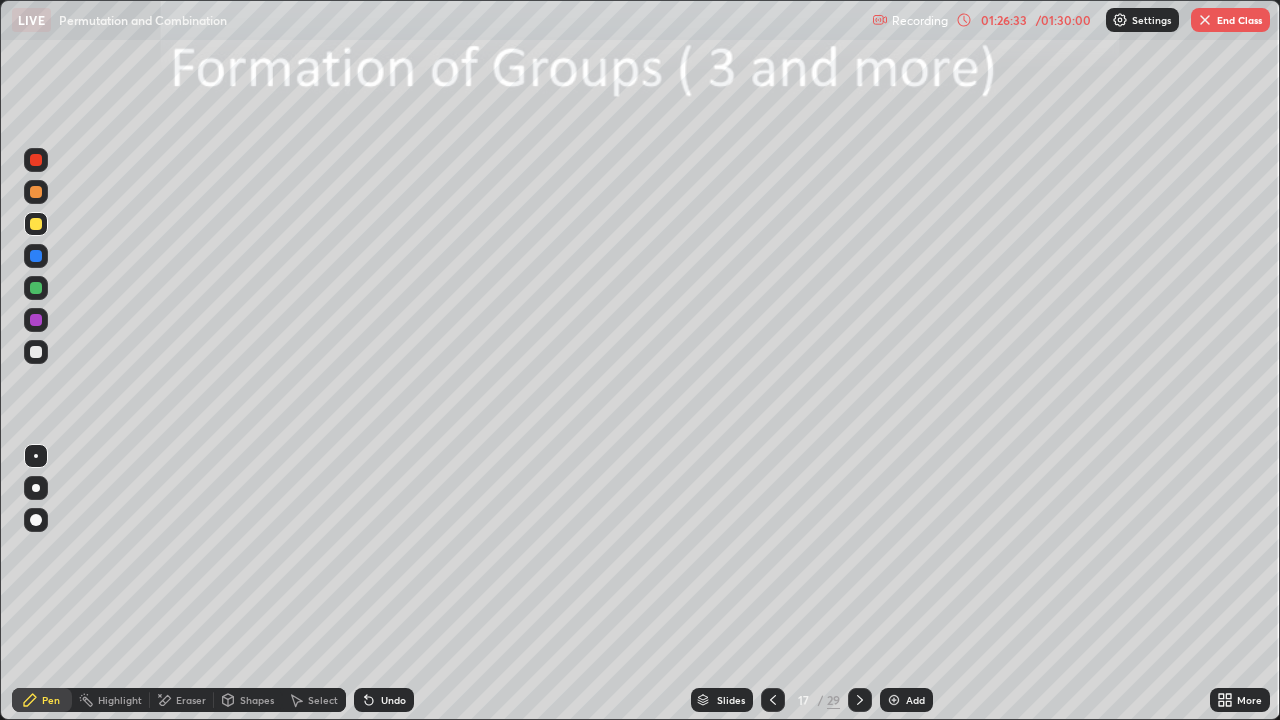 click on "Add" at bounding box center [906, 700] 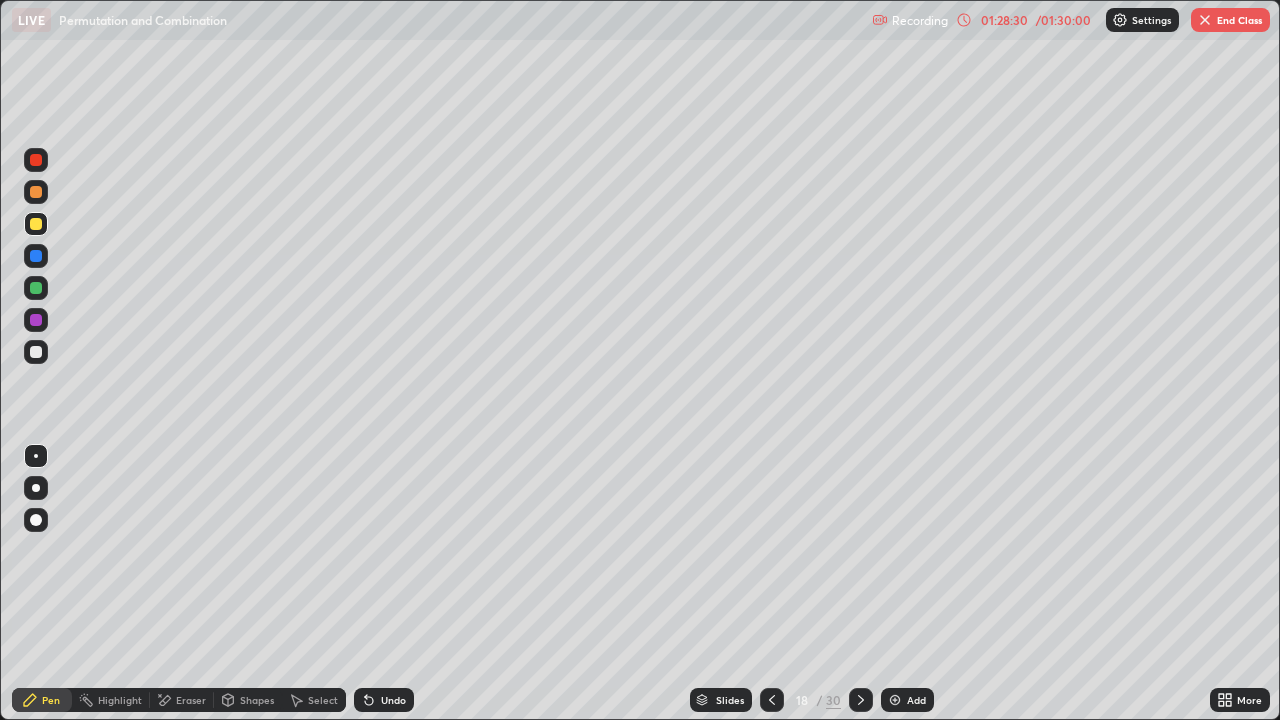 click at bounding box center (36, 288) 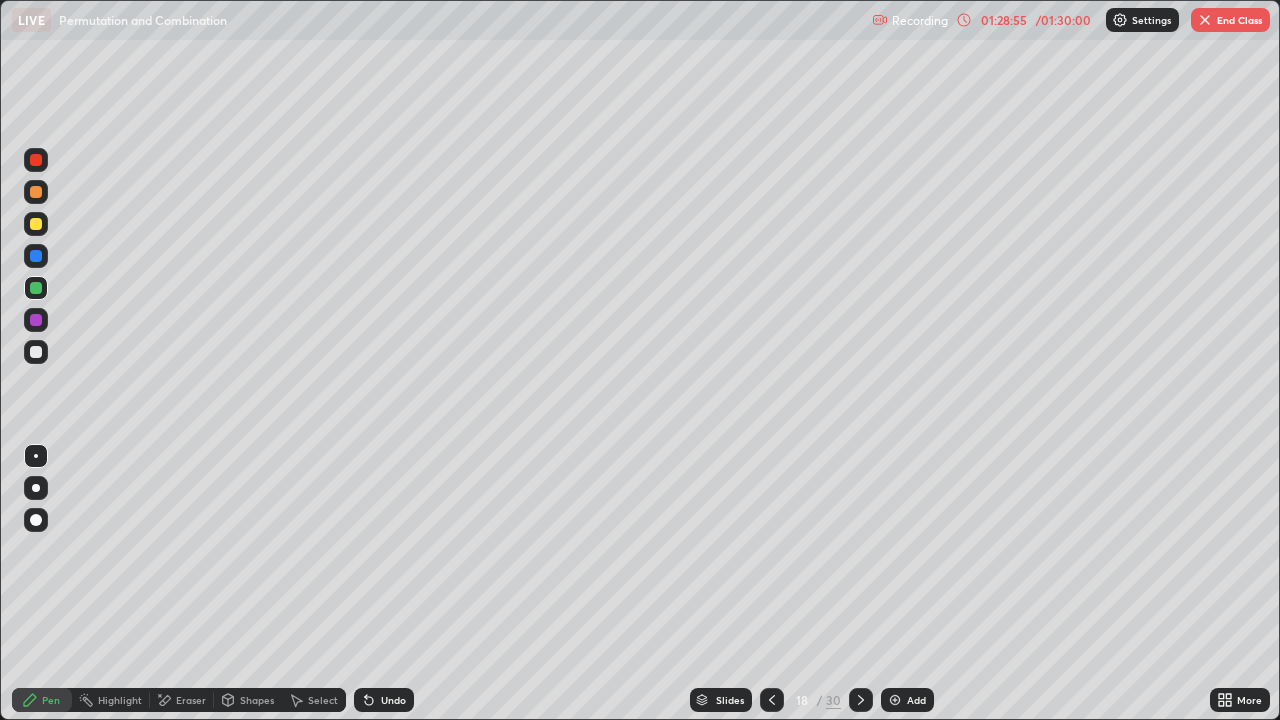 click 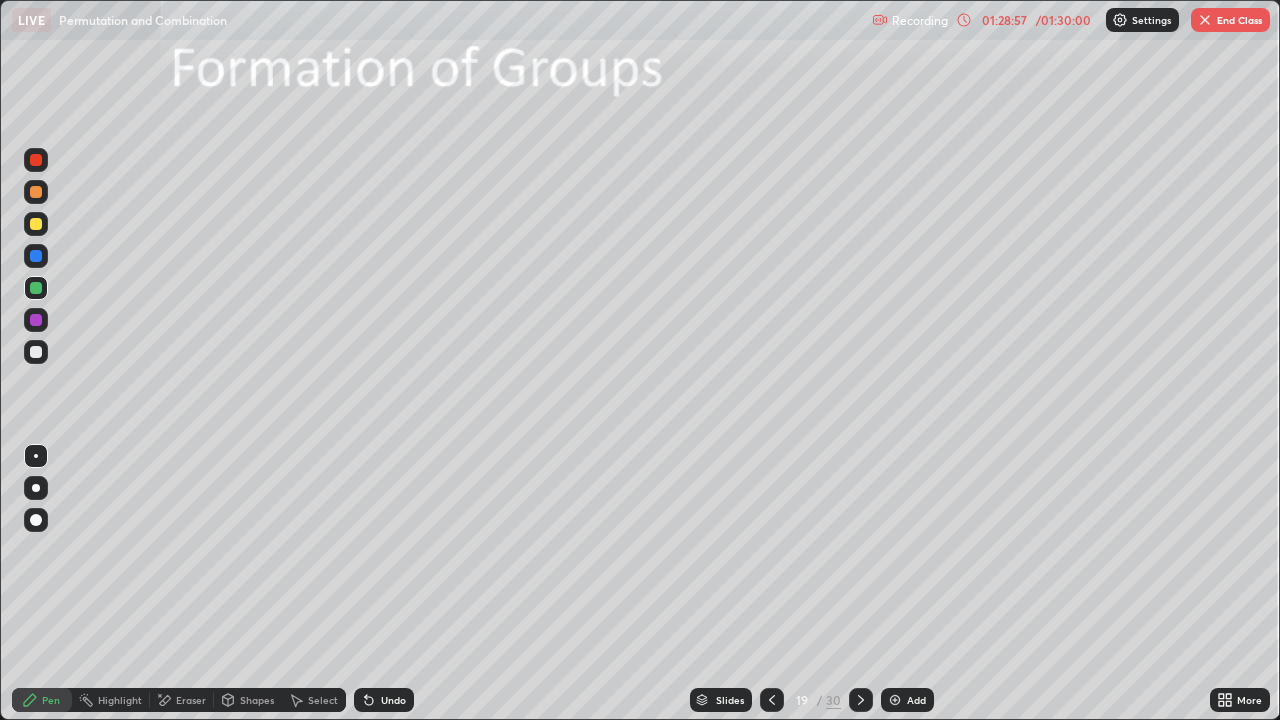 click at bounding box center [861, 700] 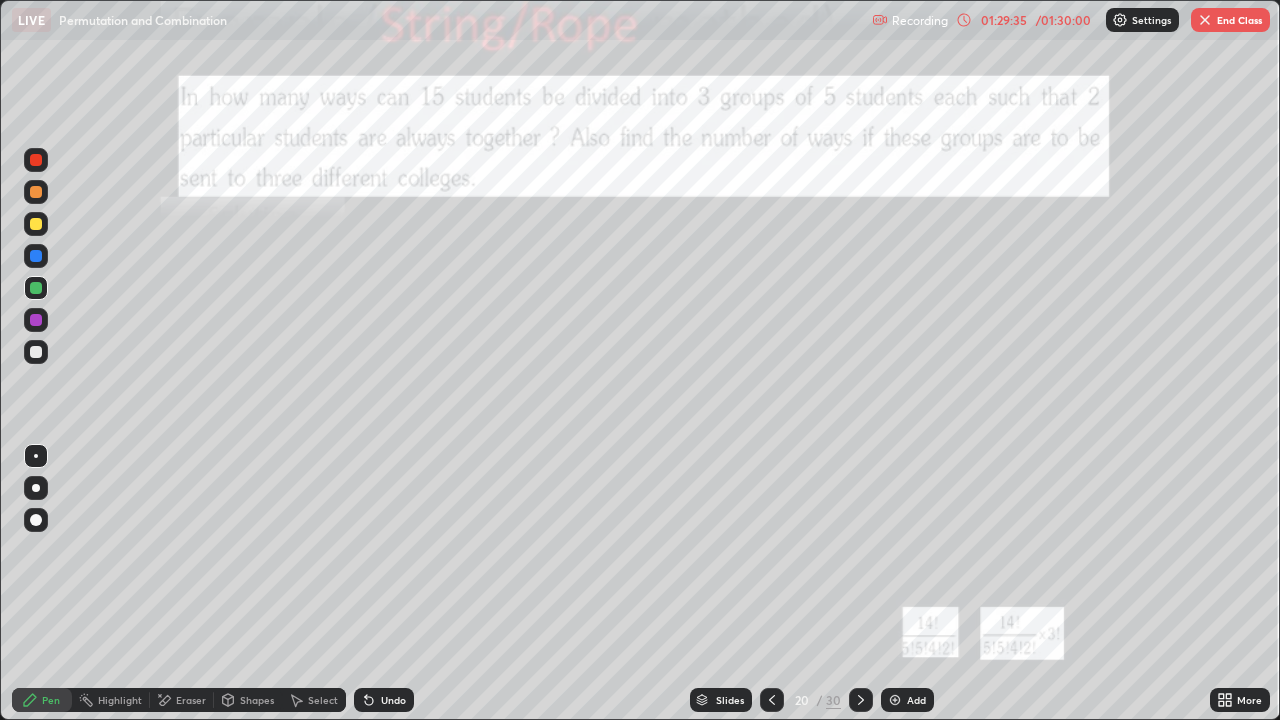 click on "/  01:30:00" at bounding box center [1063, 20] 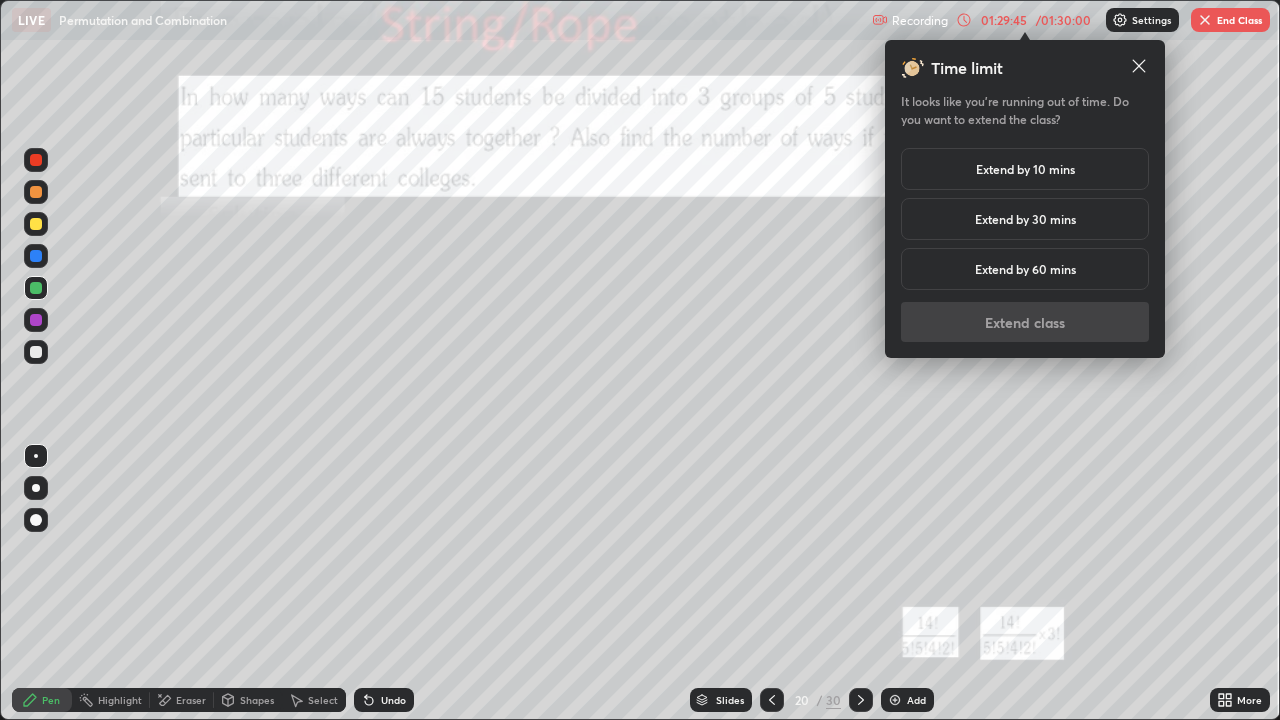 click on "Extend by 10 mins" at bounding box center (1025, 169) 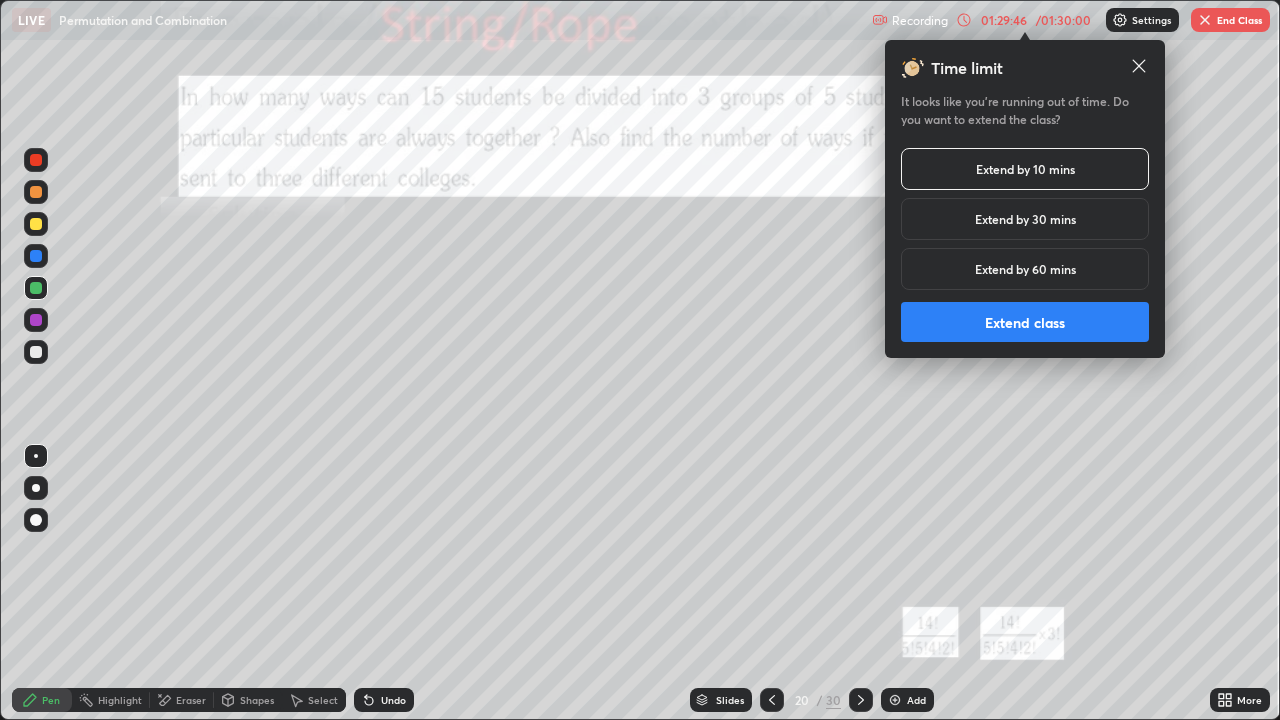 click on "Extend class" at bounding box center (1025, 322) 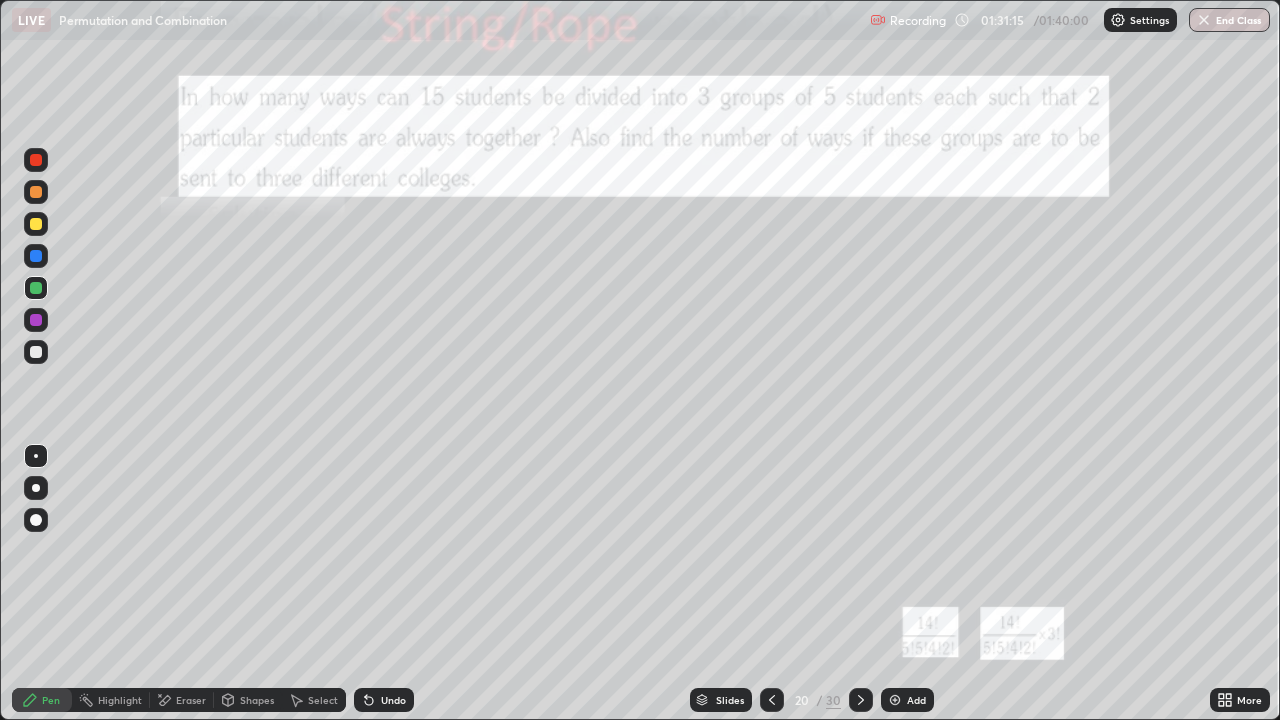 click at bounding box center [36, 224] 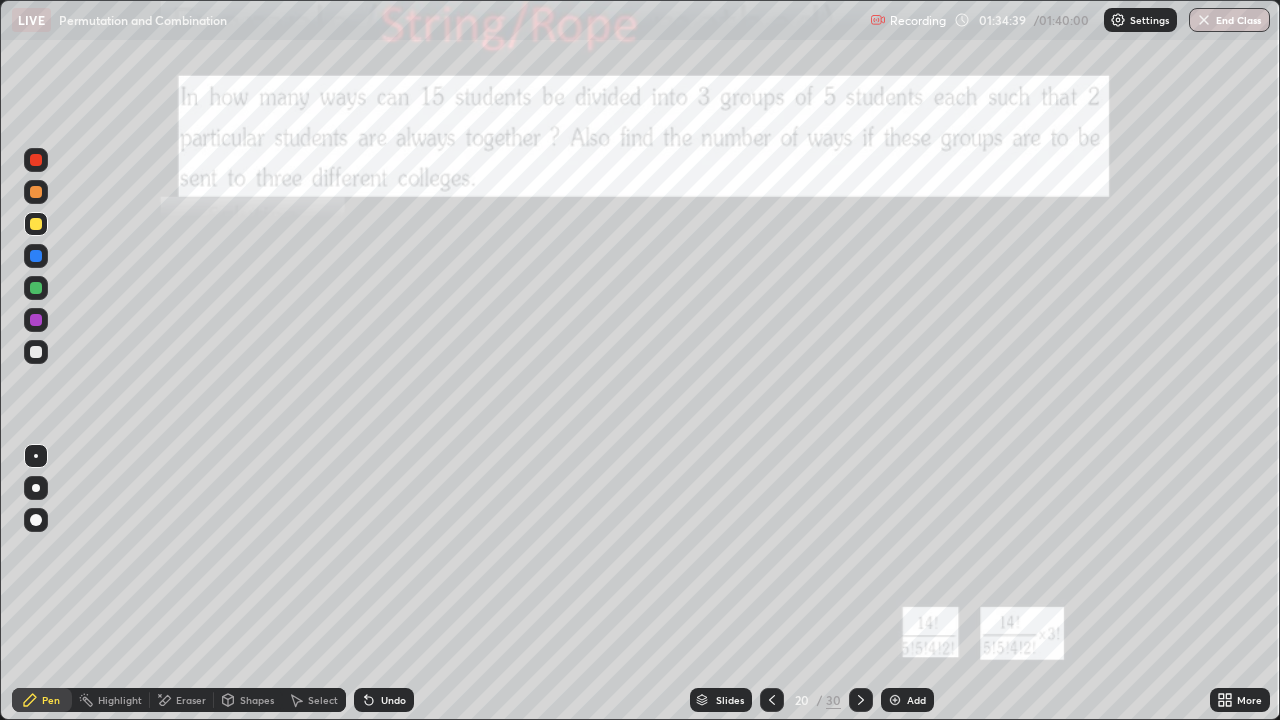click on "Eraser" at bounding box center (191, 700) 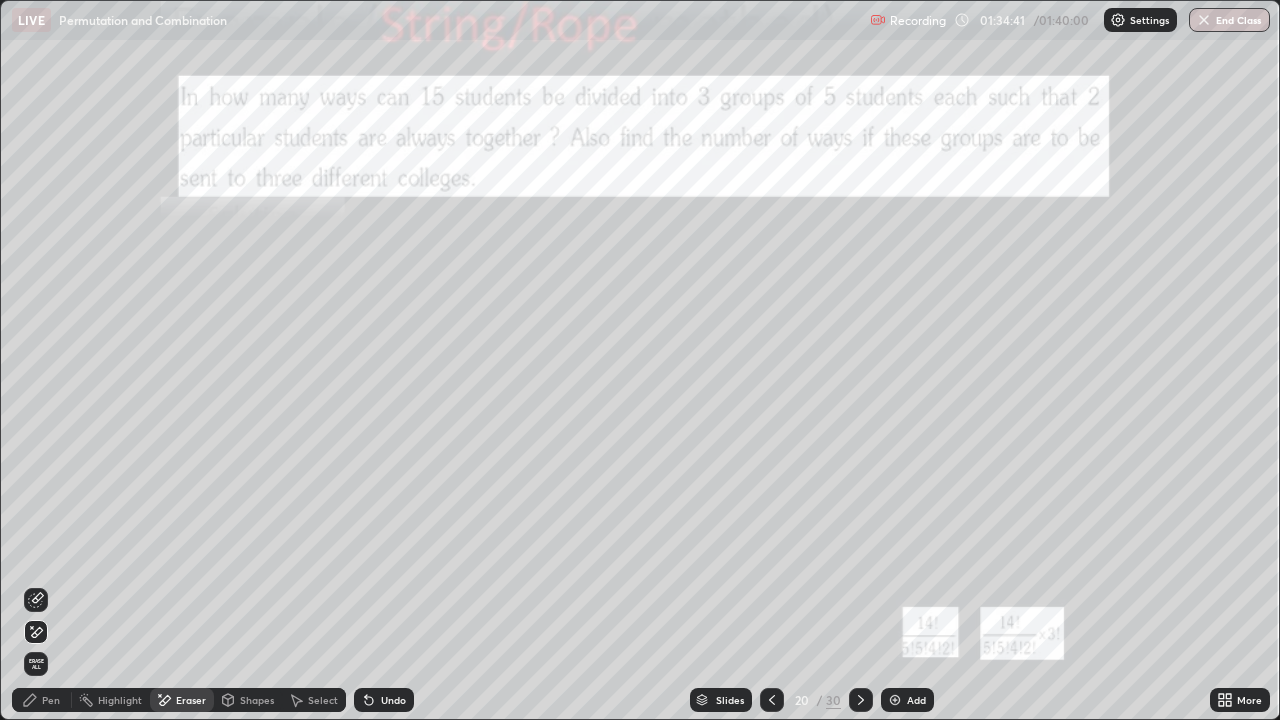 click 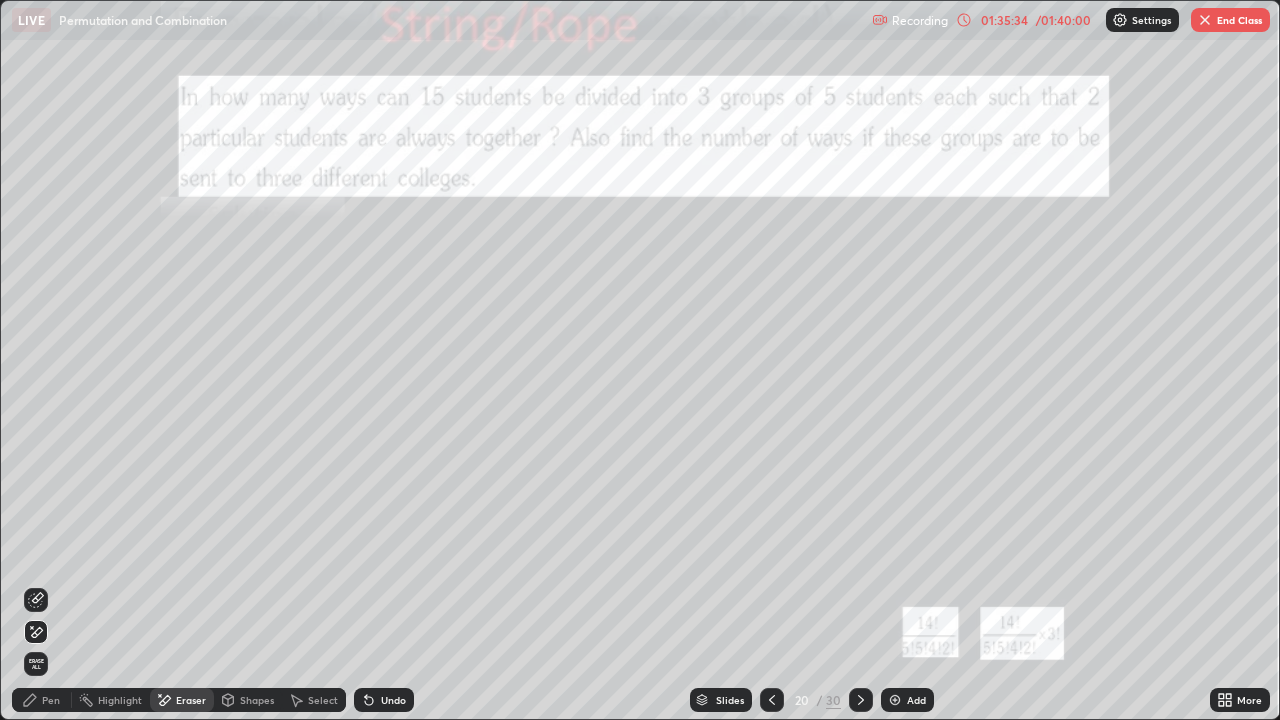 click 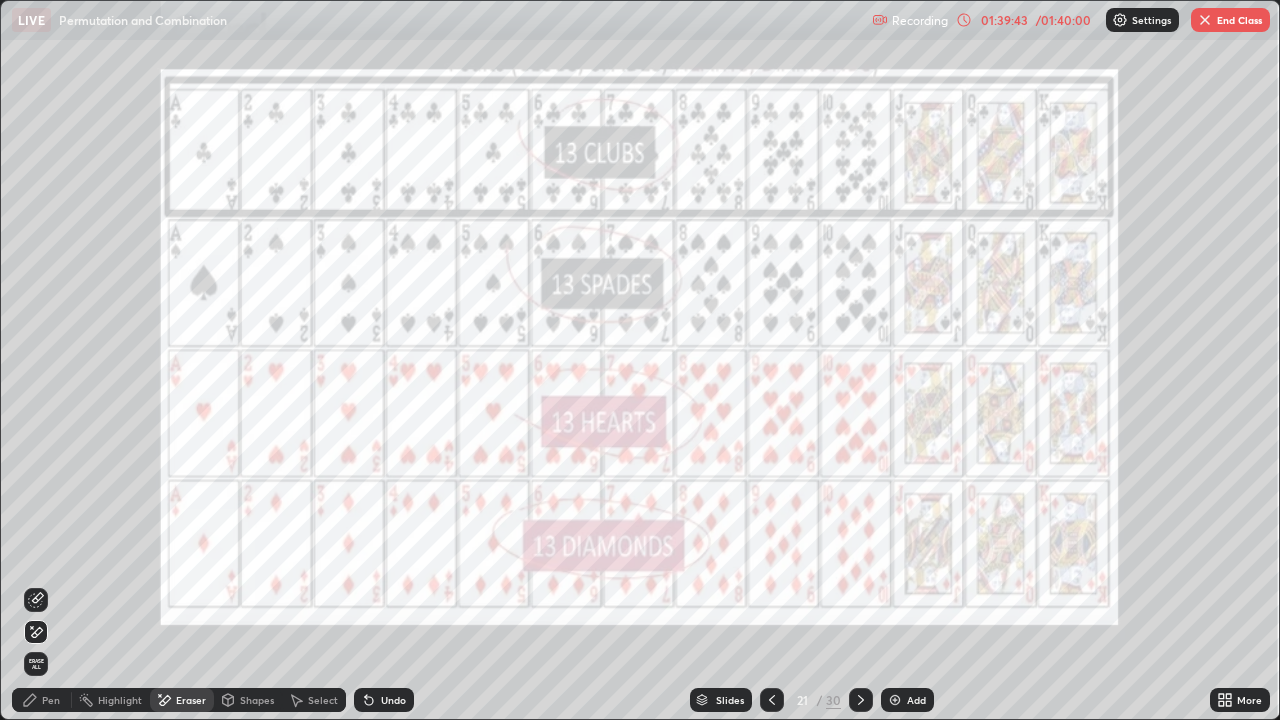click on "Pen" at bounding box center (51, 700) 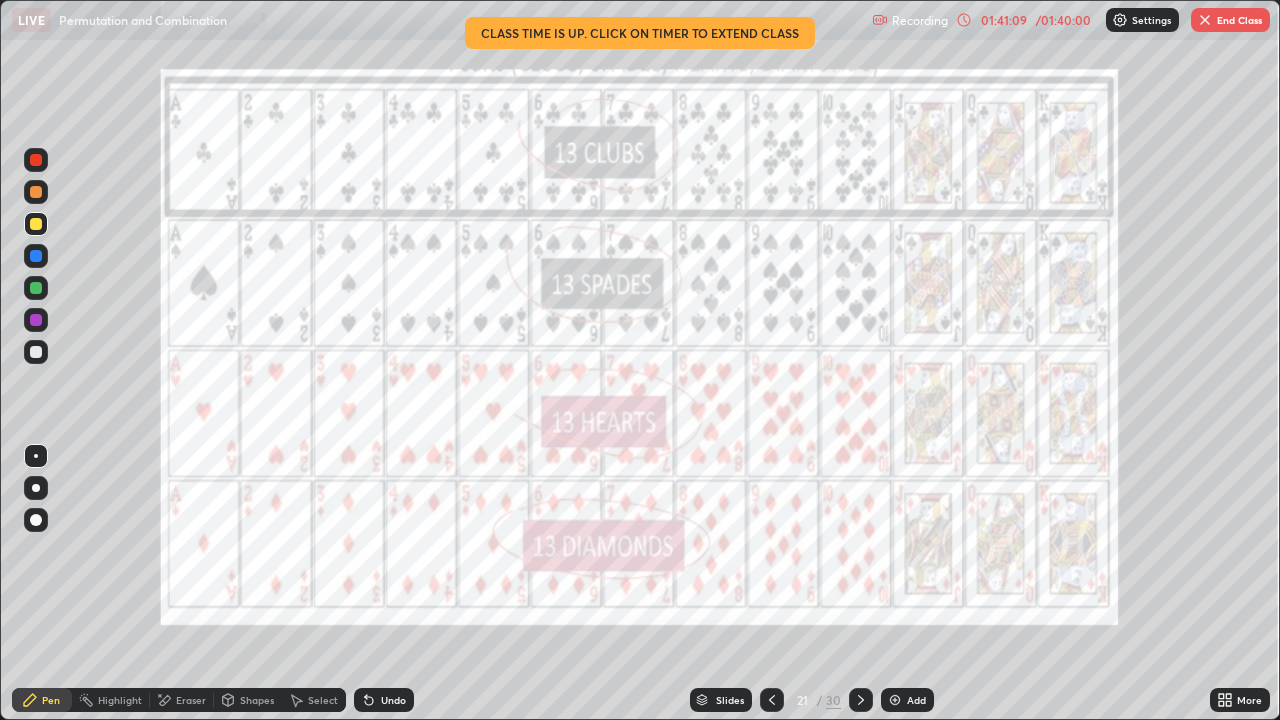 click on "End Class" at bounding box center (1230, 20) 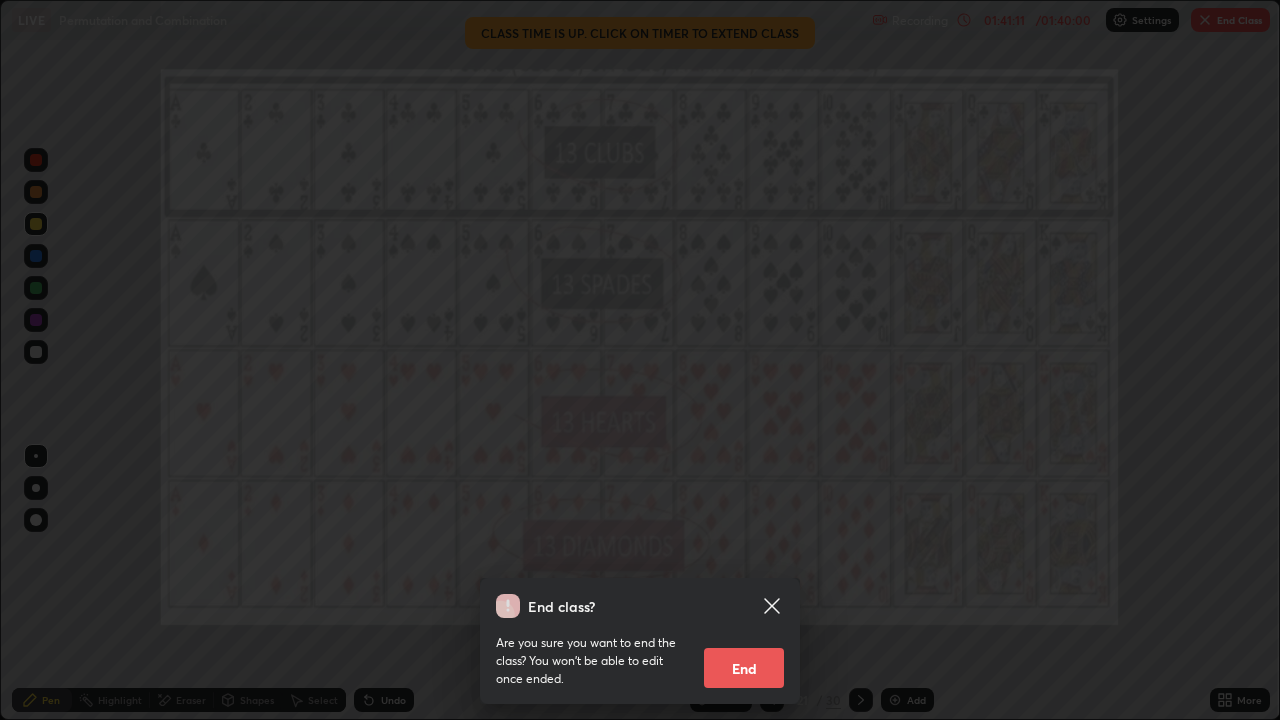 click on "End" at bounding box center (744, 668) 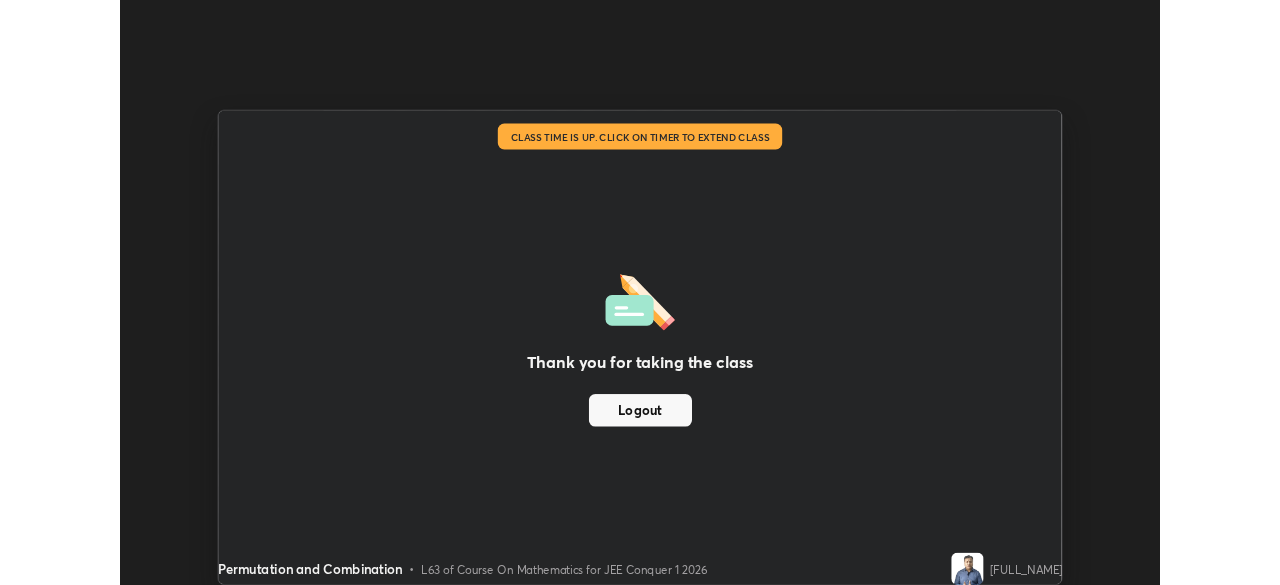 scroll, scrollTop: 585, scrollLeft: 1280, axis: both 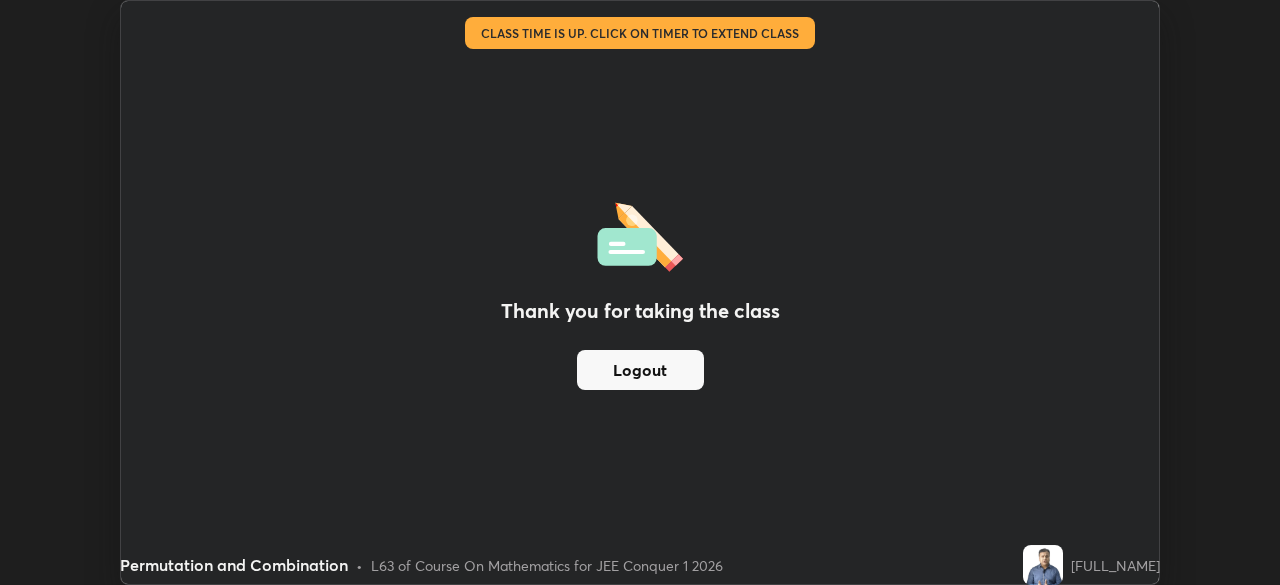 click on "Thank you for taking the class Logout Setting up your live class Class time is up.  Click on timer to extend class" at bounding box center (640, 292) 